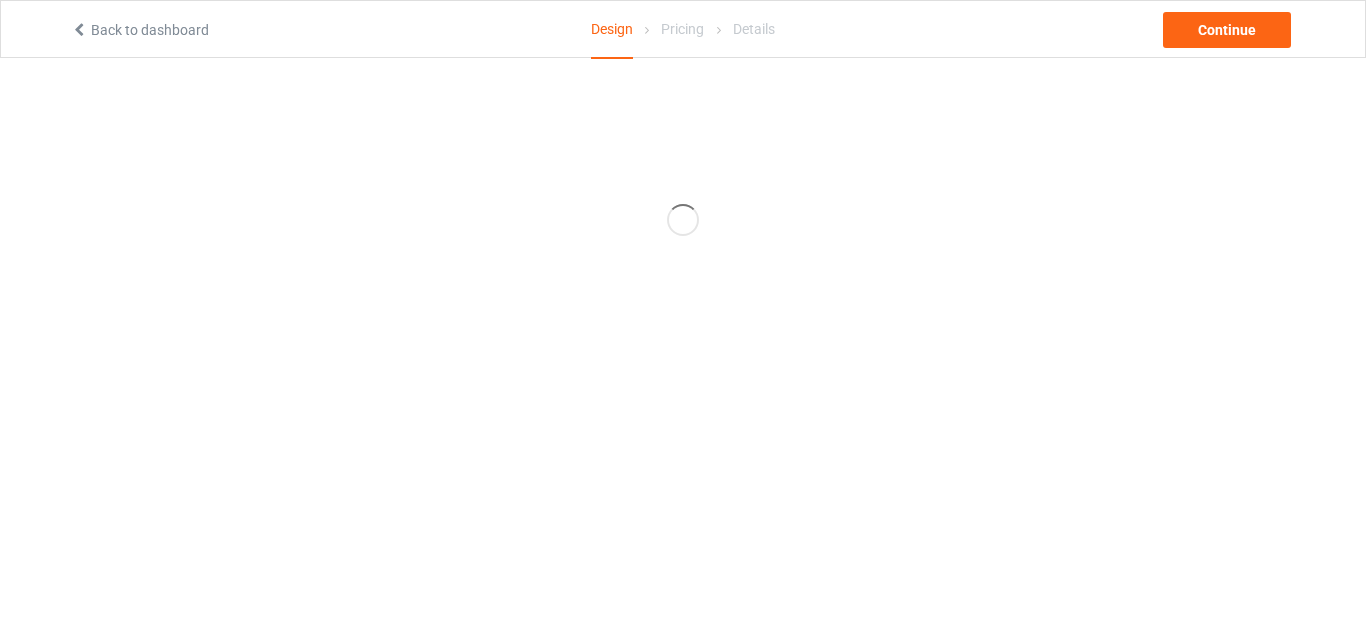 scroll, scrollTop: 0, scrollLeft: 0, axis: both 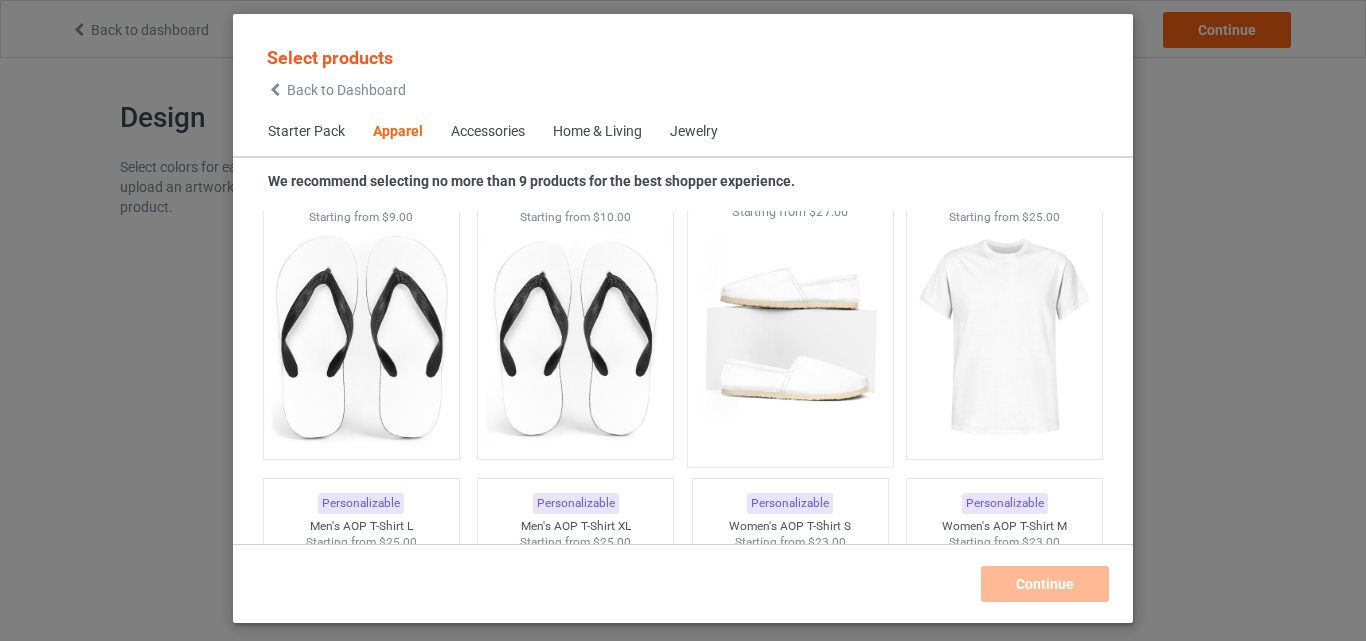 drag, startPoint x: 328, startPoint y: 366, endPoint x: 697, endPoint y: 343, distance: 369.7161 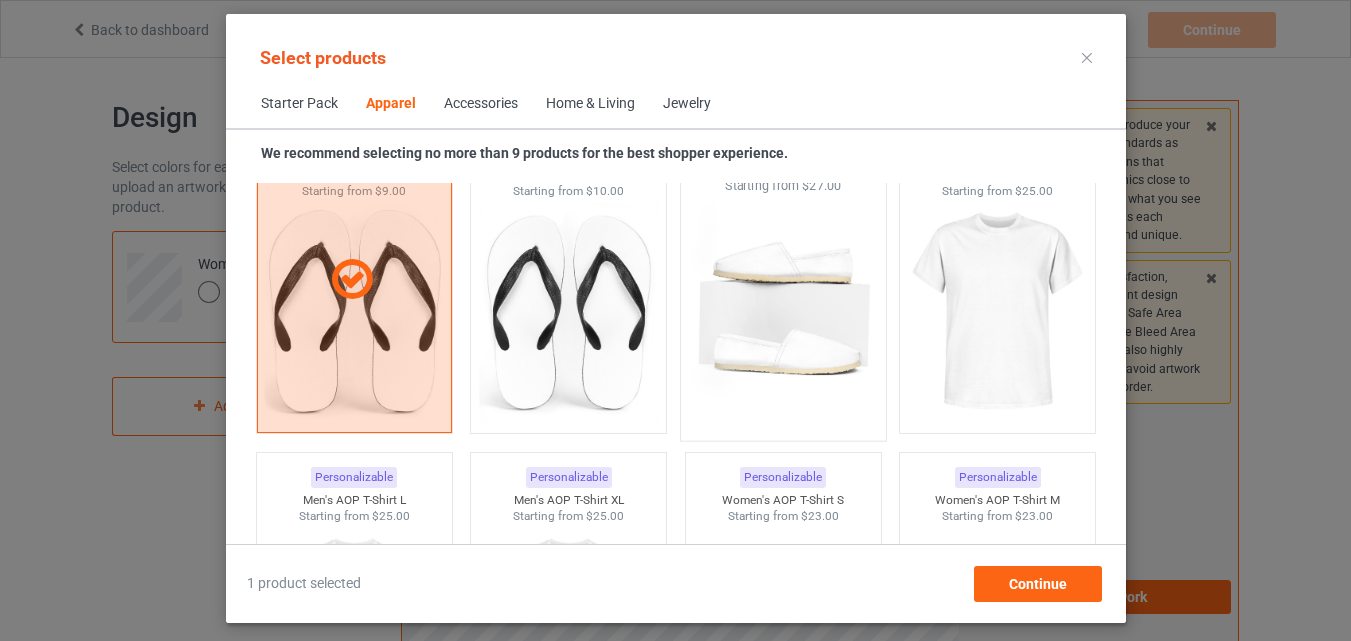 scroll, scrollTop: 3126, scrollLeft: 0, axis: vertical 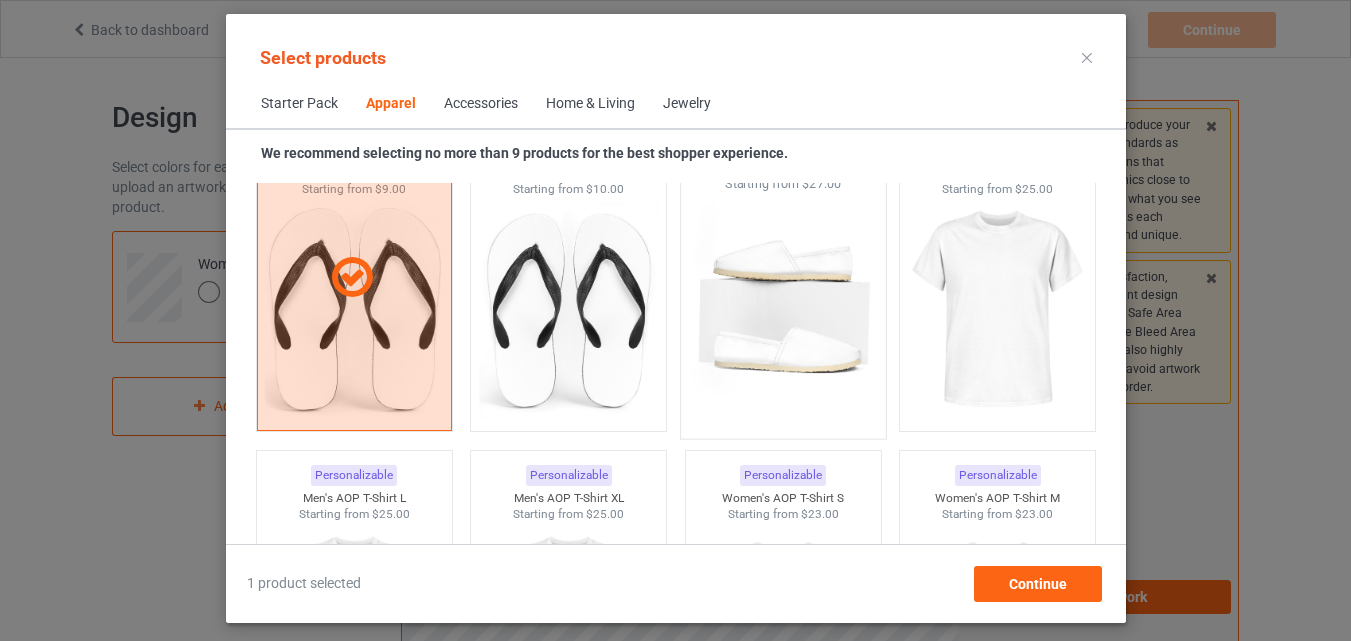 click at bounding box center (783, 310) 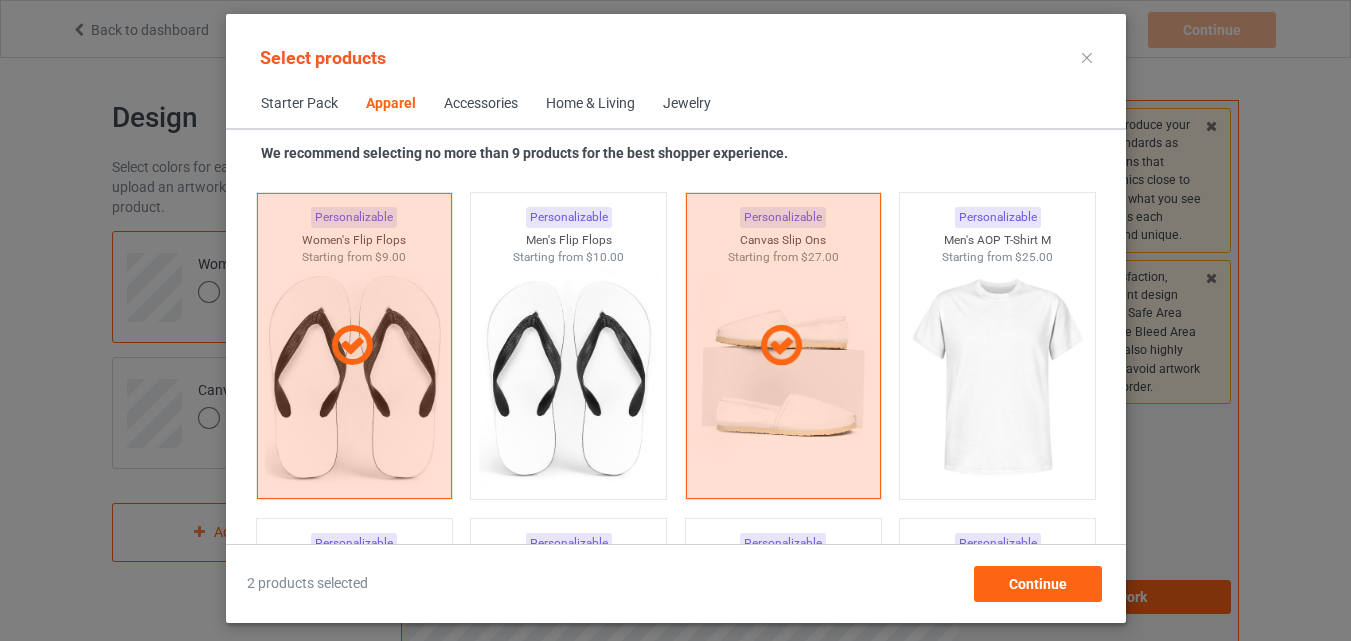 scroll, scrollTop: 3226, scrollLeft: 0, axis: vertical 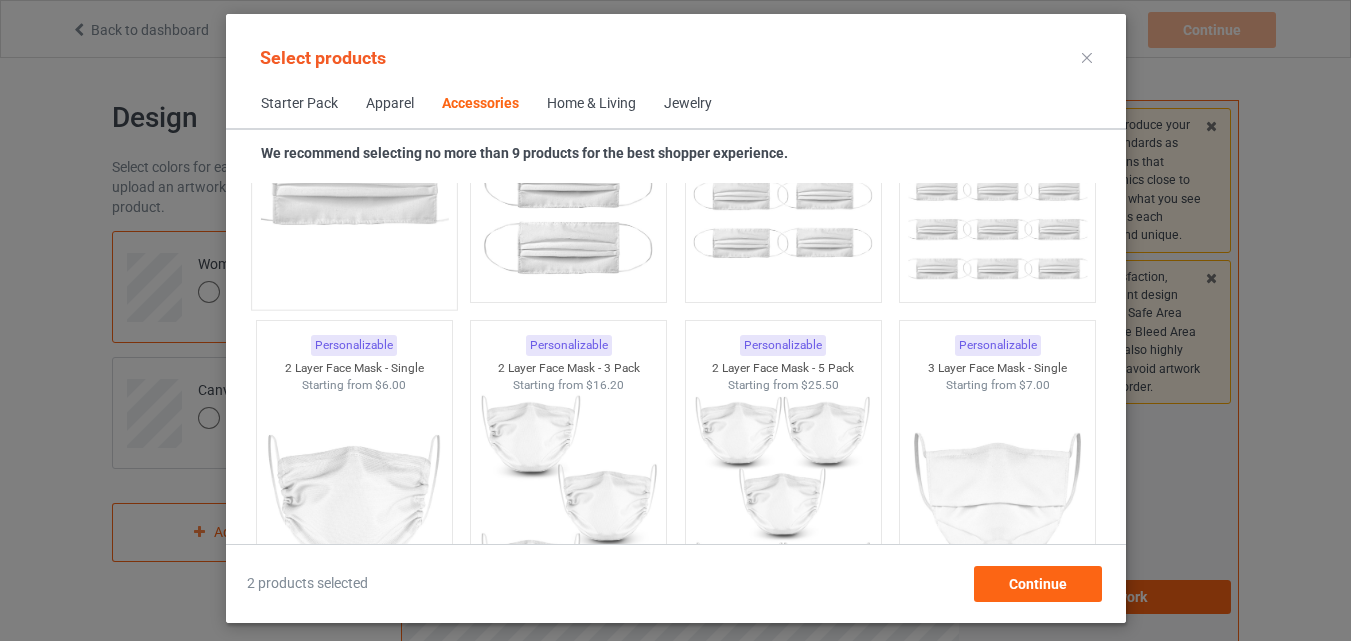 click at bounding box center [354, 181] 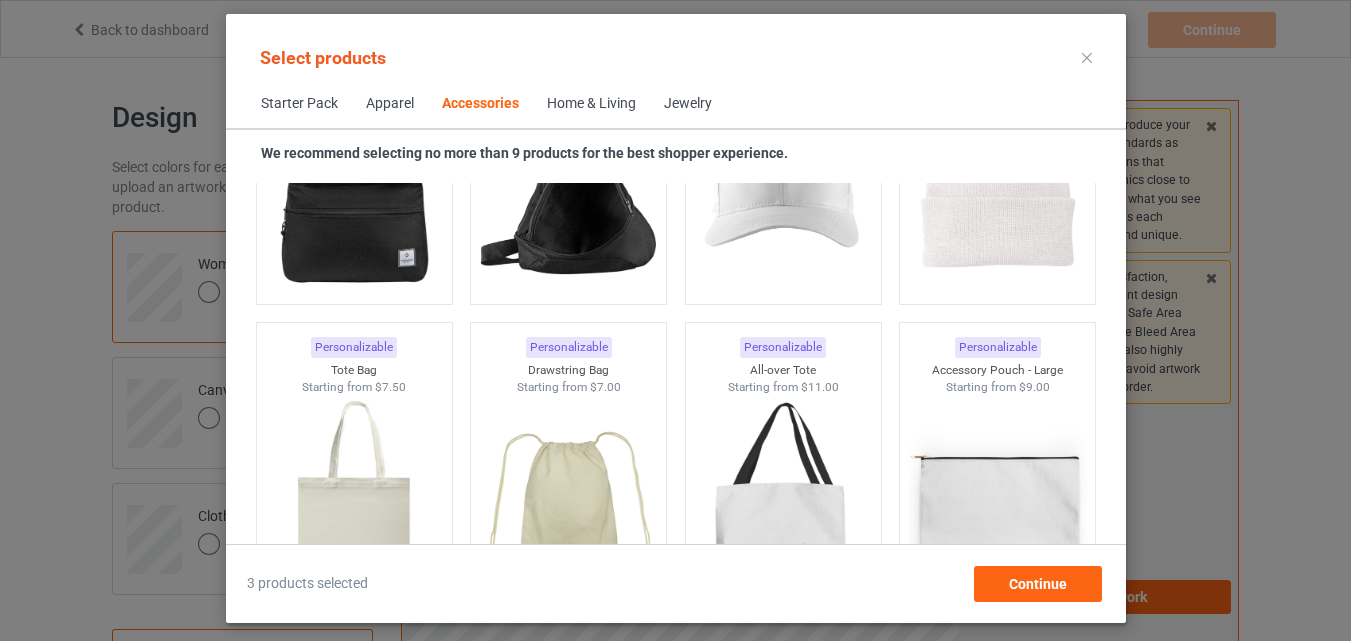 scroll, scrollTop: 5826, scrollLeft: 0, axis: vertical 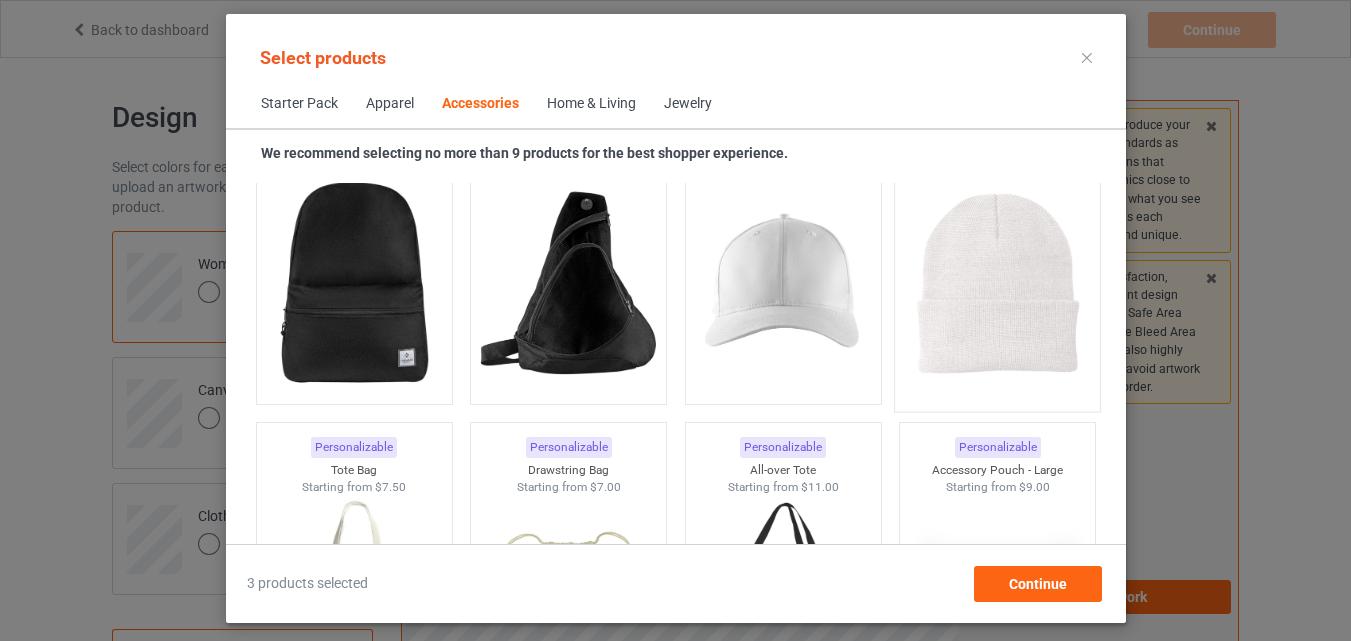click at bounding box center [997, 283] 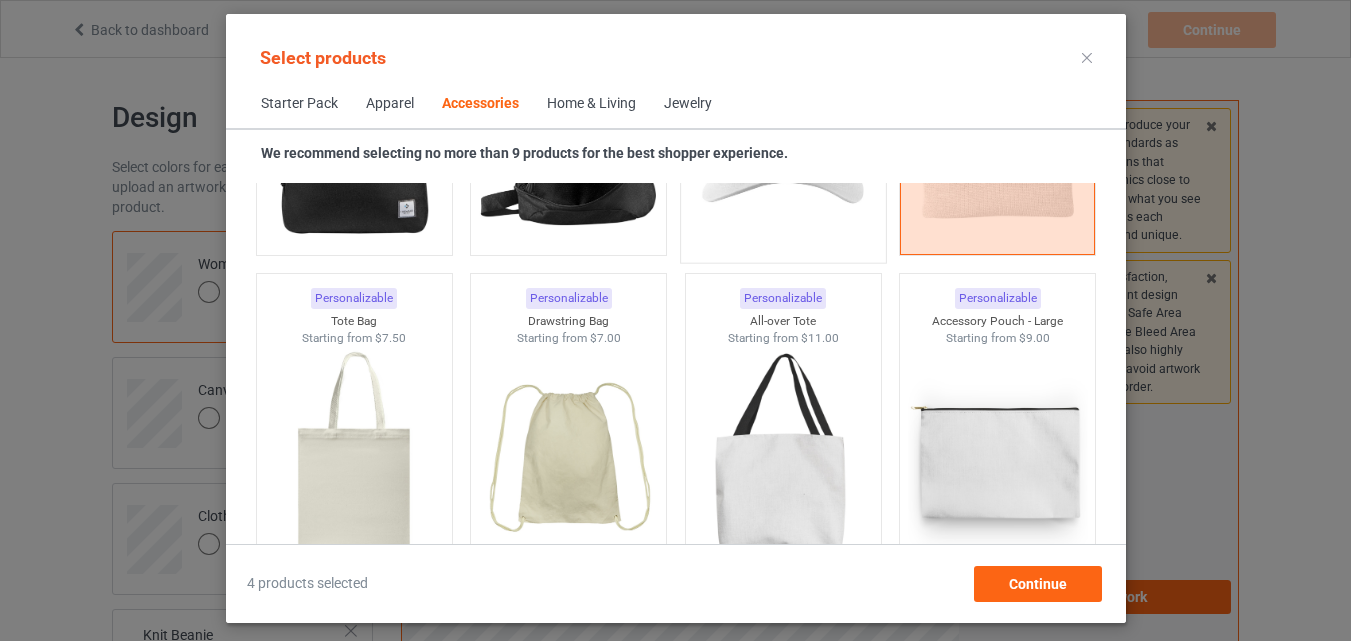 scroll, scrollTop: 6026, scrollLeft: 0, axis: vertical 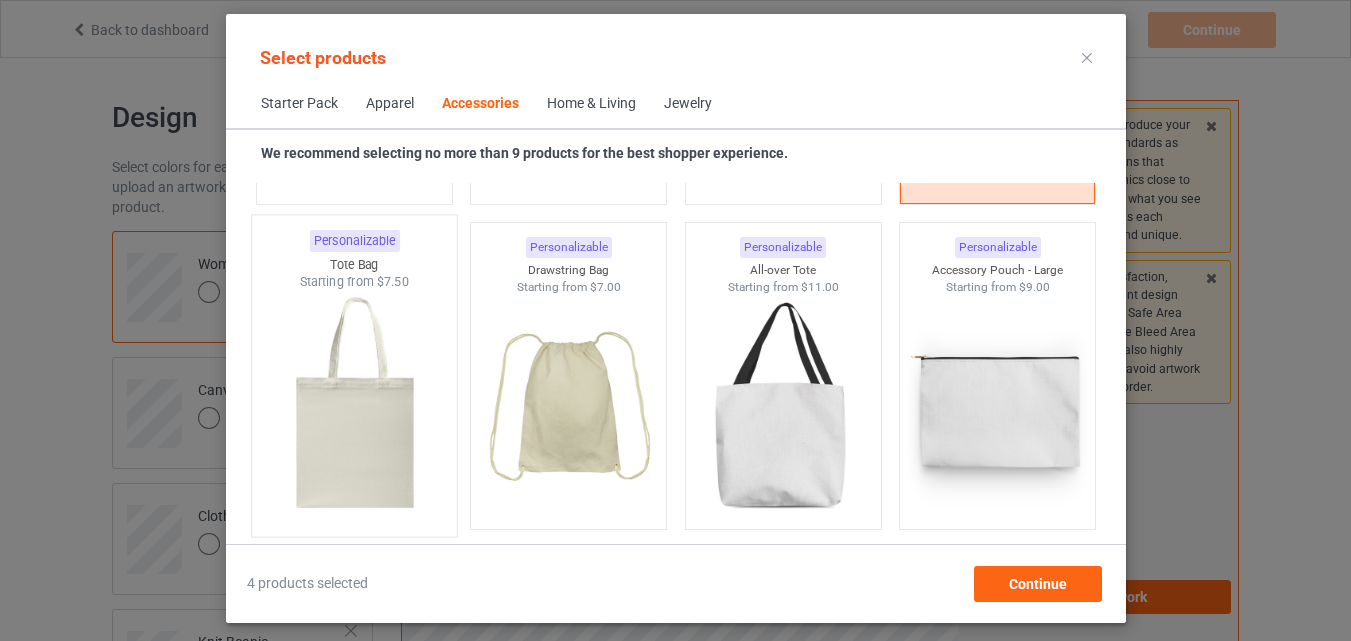 click at bounding box center [354, 408] 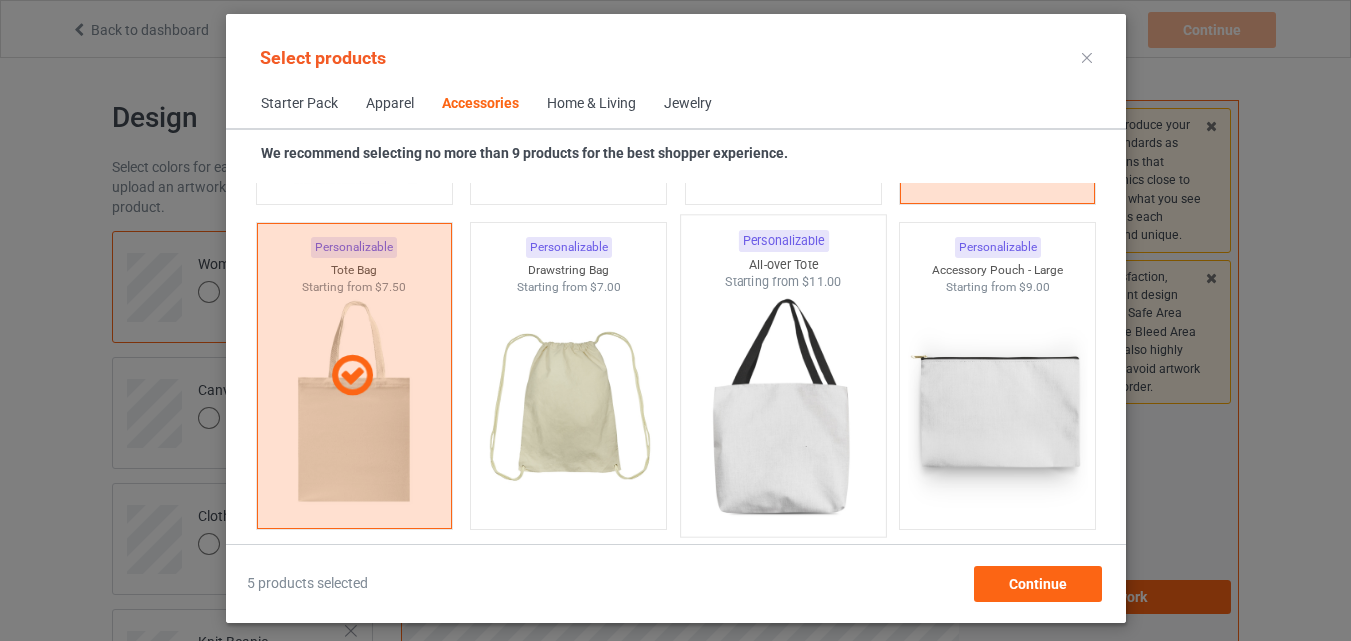 click at bounding box center [568, 407] 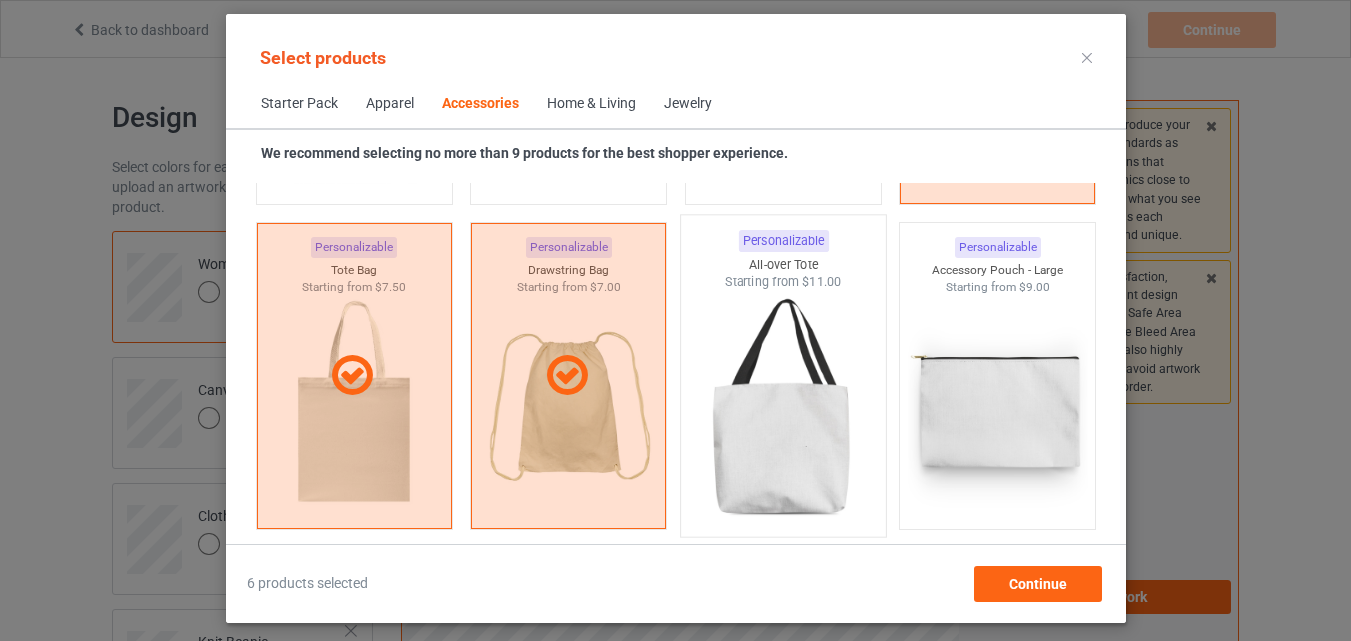 click at bounding box center [783, 408] 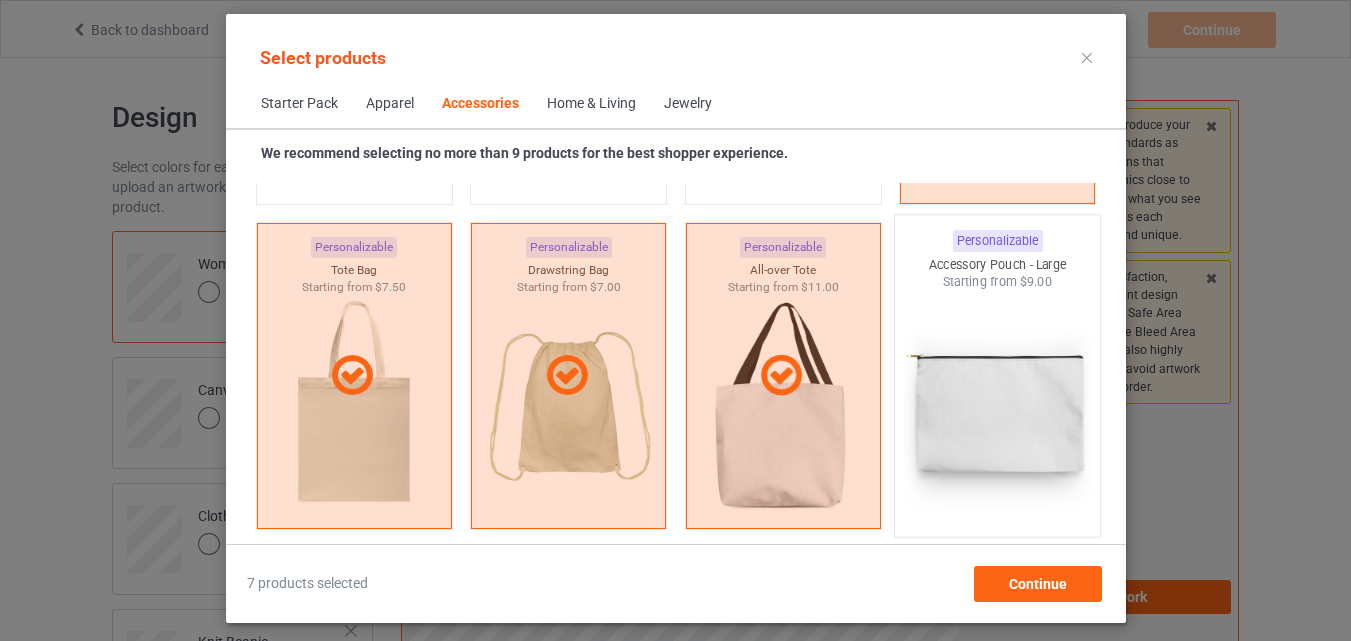 click at bounding box center (997, 408) 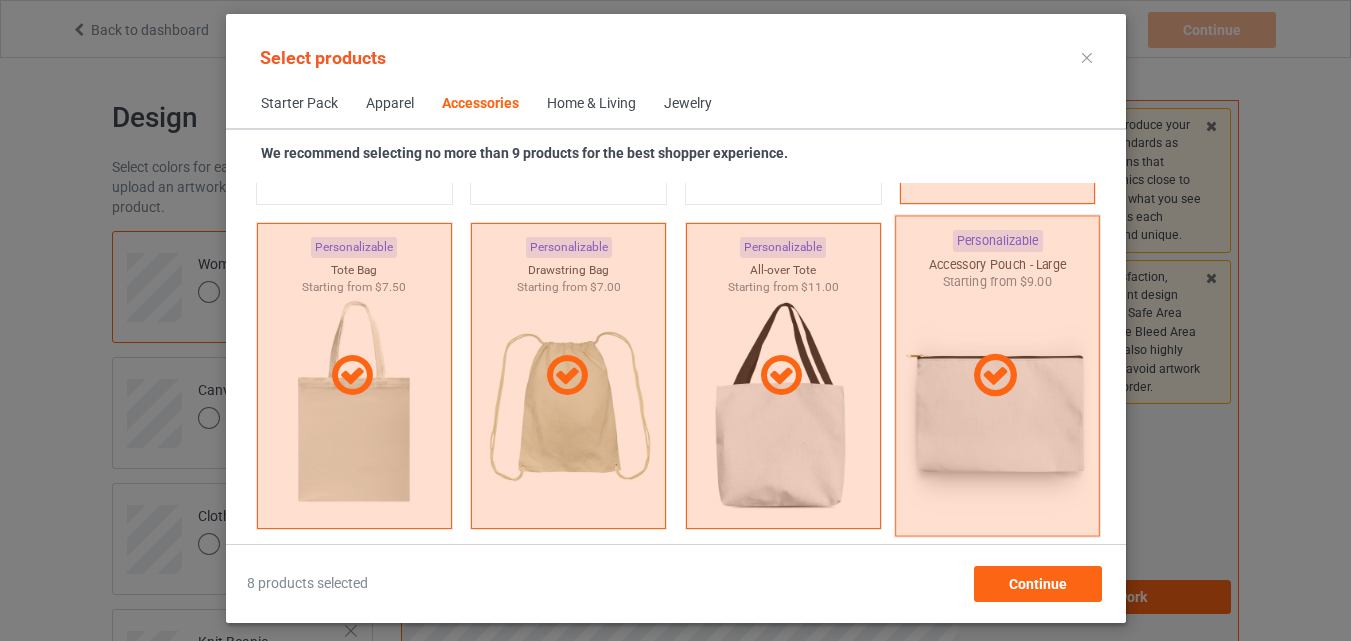 scroll, scrollTop: 6426, scrollLeft: 0, axis: vertical 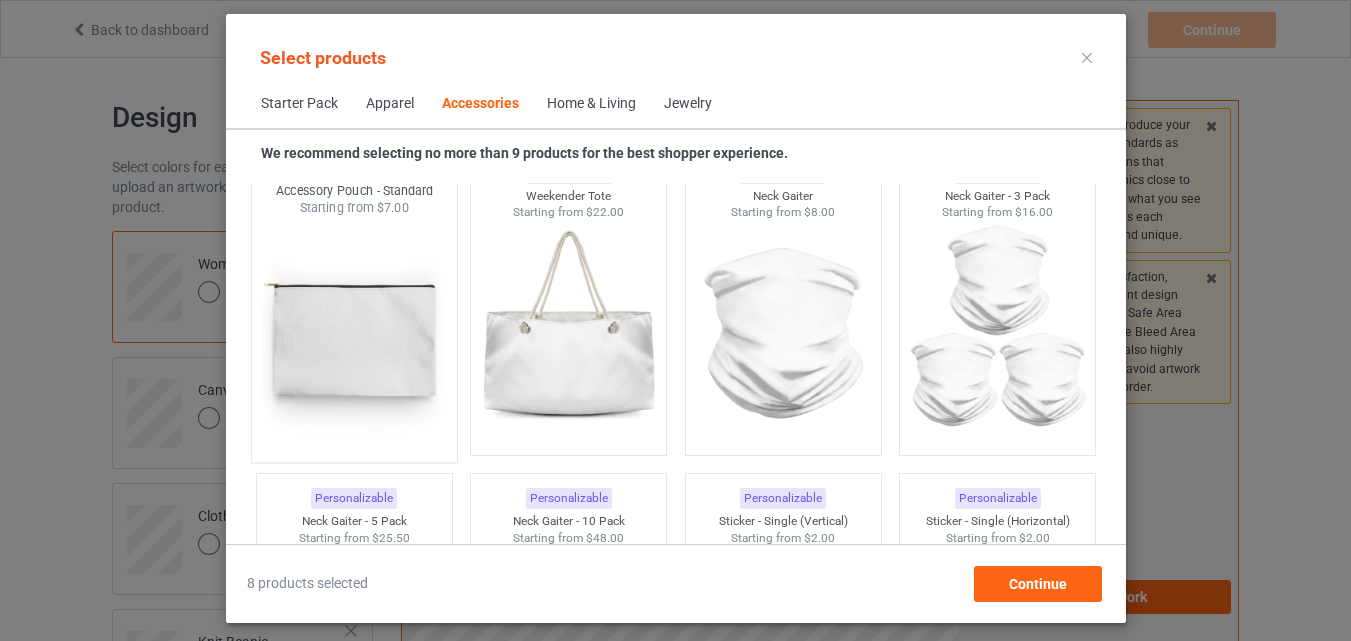 click at bounding box center [354, 334] 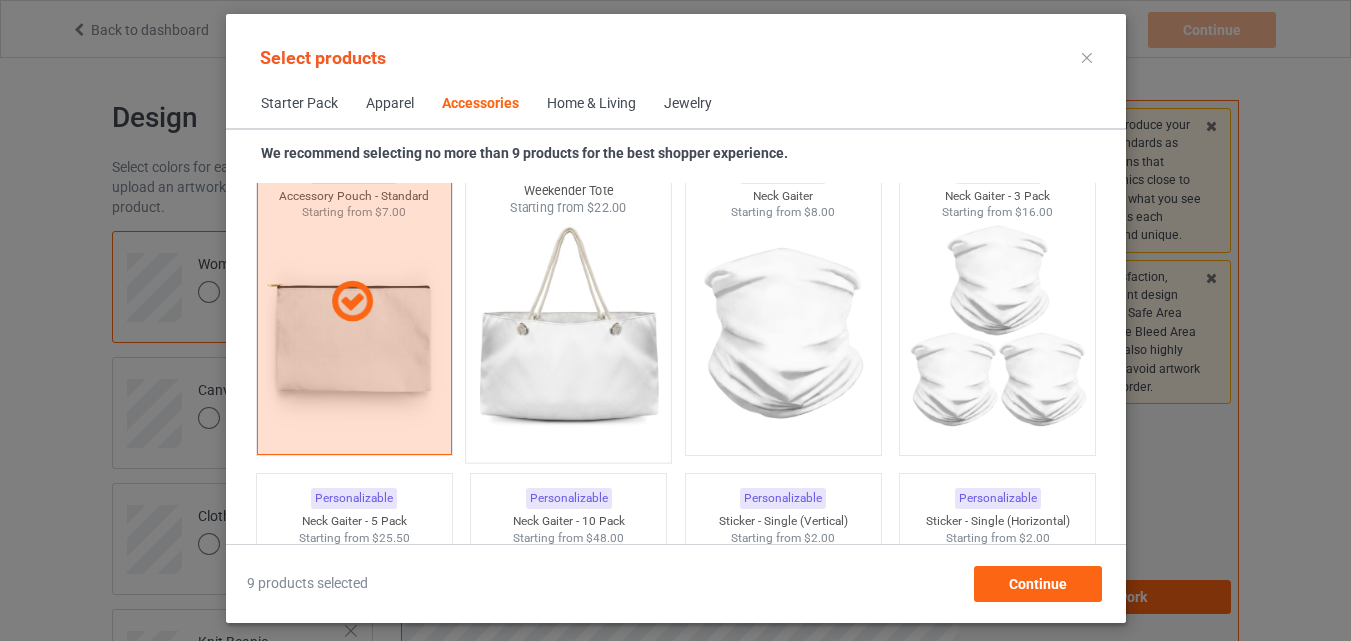 click at bounding box center [568, 334] 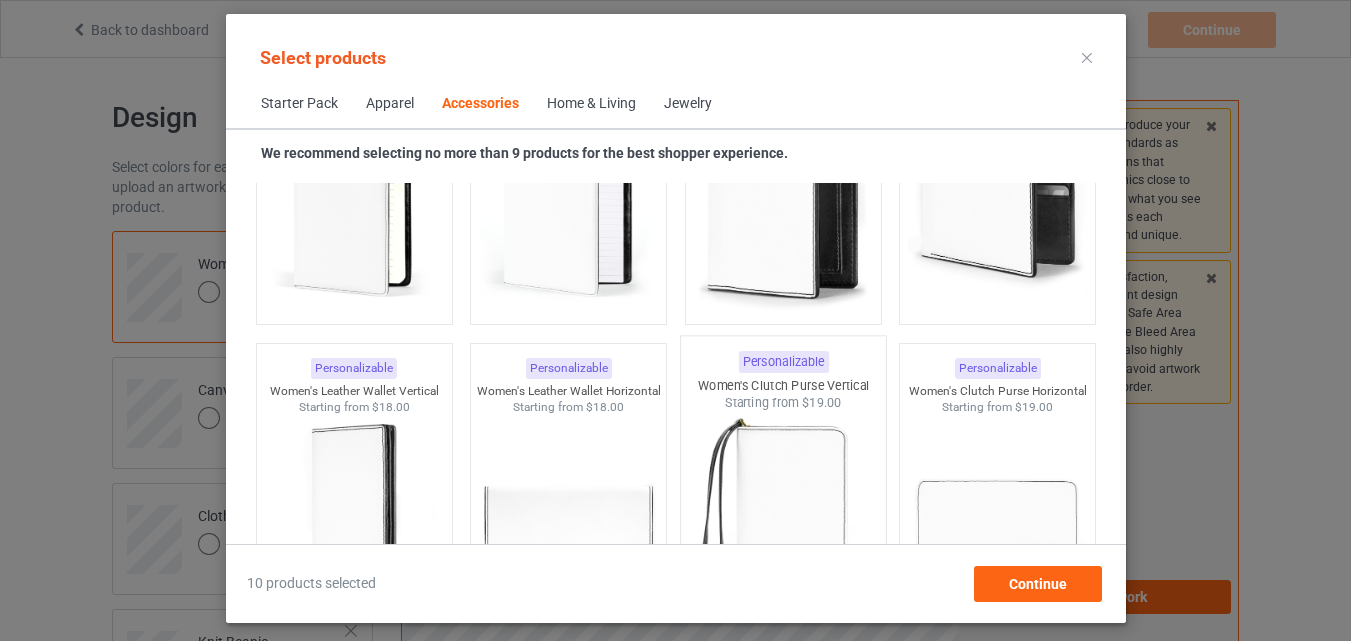 scroll, scrollTop: 8326, scrollLeft: 0, axis: vertical 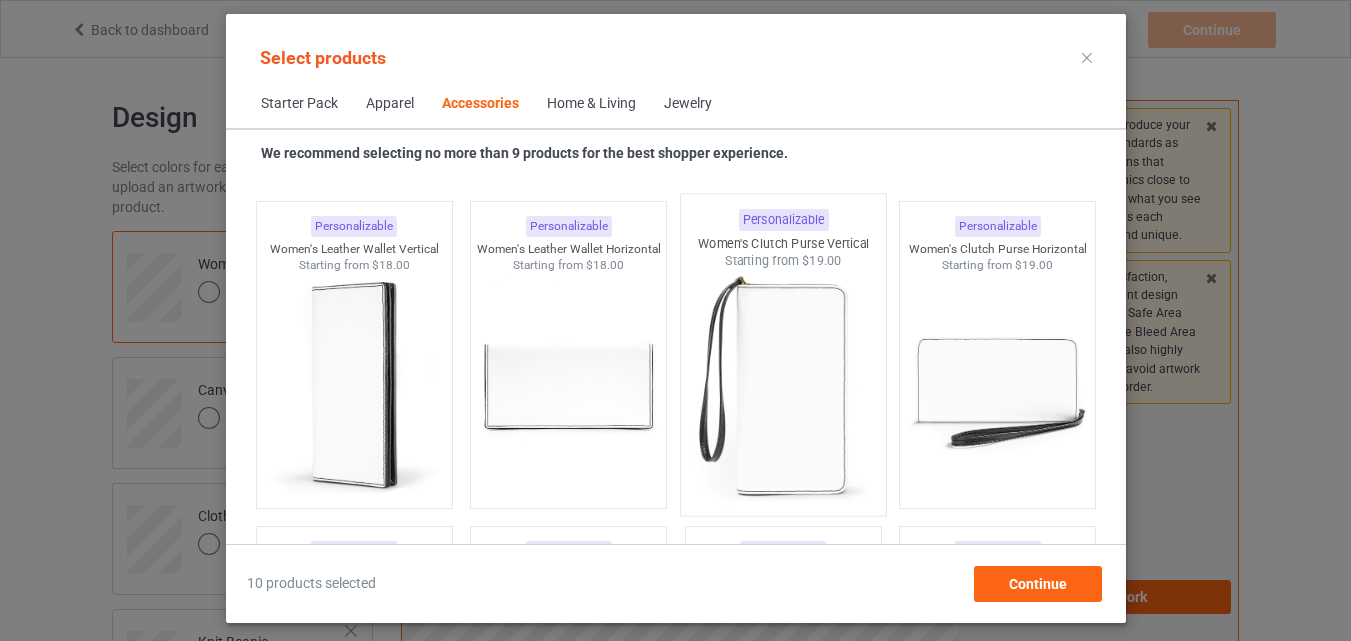 click at bounding box center [783, 387] 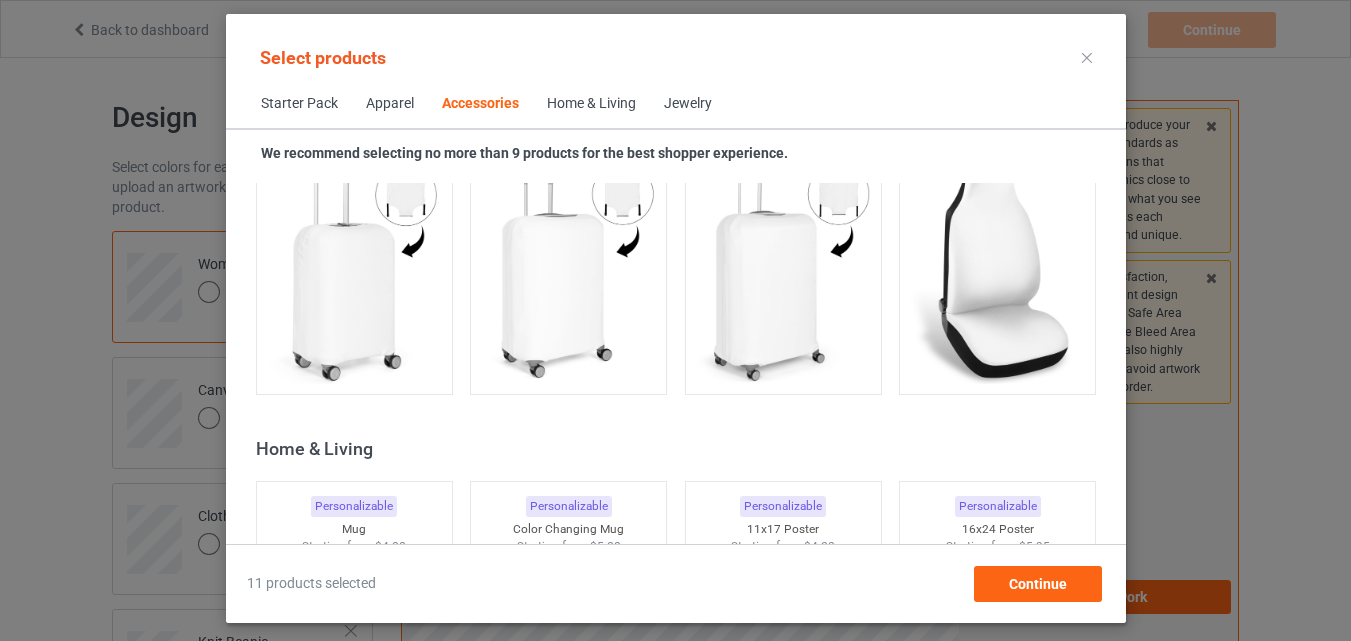 scroll, scrollTop: 8726, scrollLeft: 0, axis: vertical 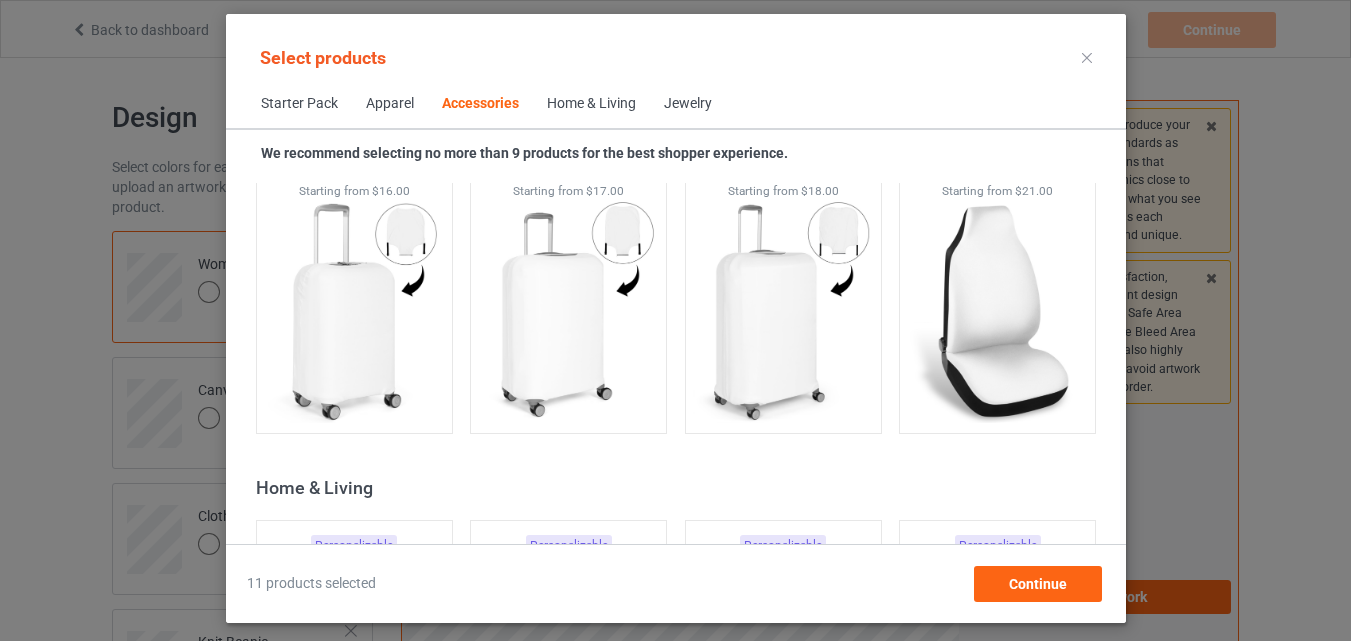 click at bounding box center (782, 311) 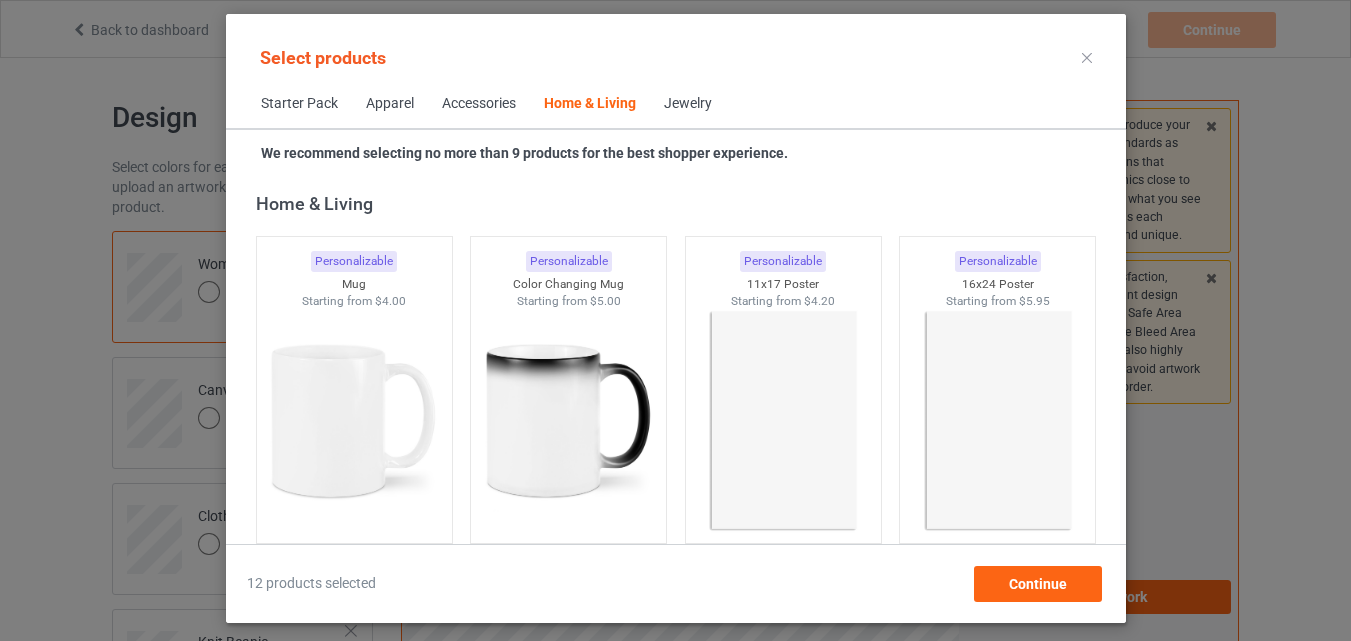 scroll, scrollTop: 9026, scrollLeft: 0, axis: vertical 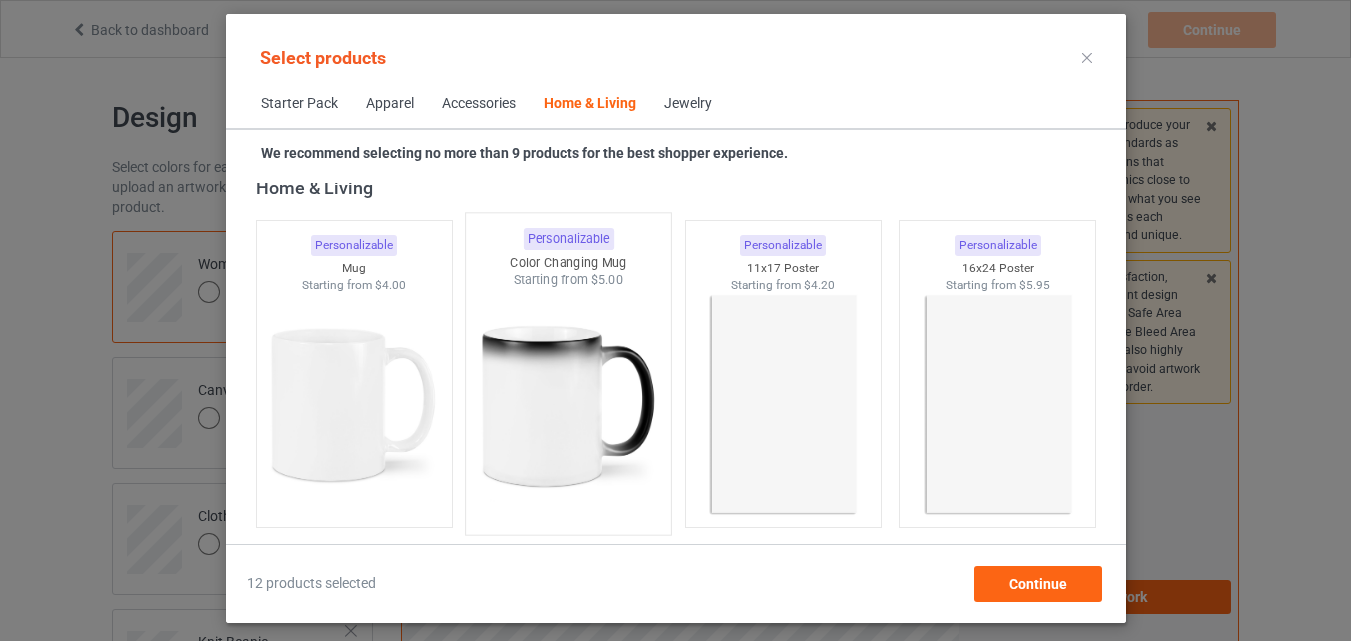 click at bounding box center [568, 406] 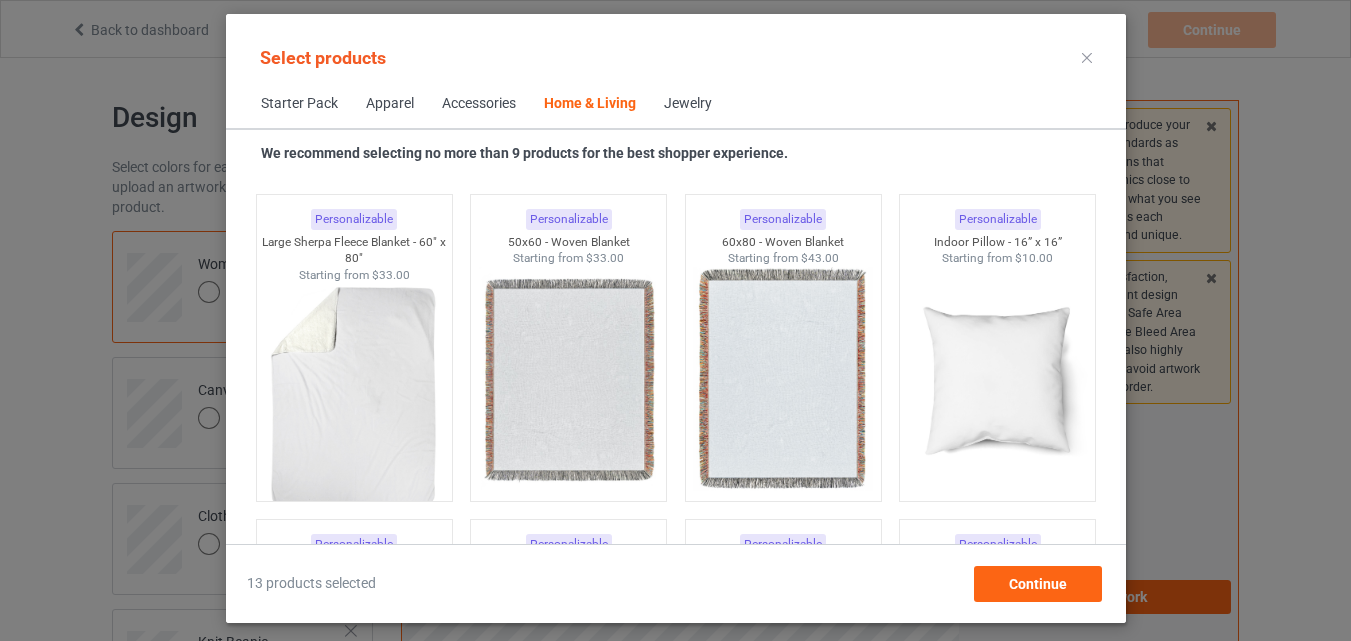 scroll, scrollTop: 10126, scrollLeft: 0, axis: vertical 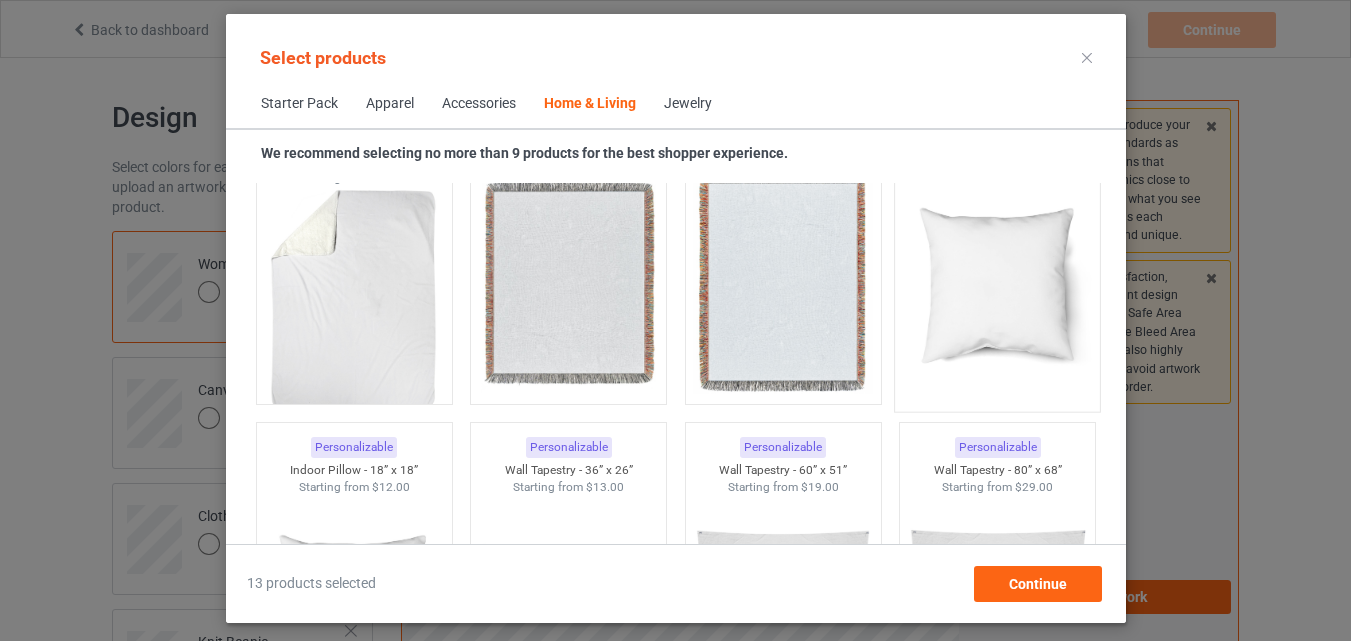 click at bounding box center (997, 283) 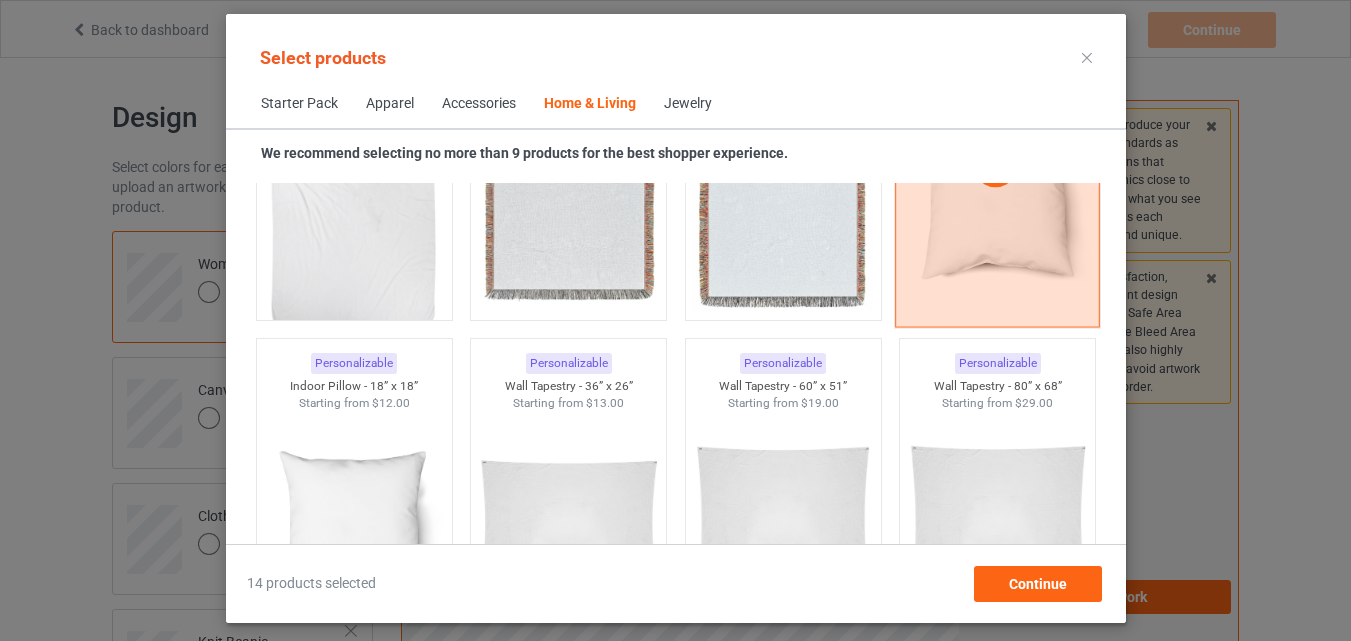scroll, scrollTop: 10326, scrollLeft: 0, axis: vertical 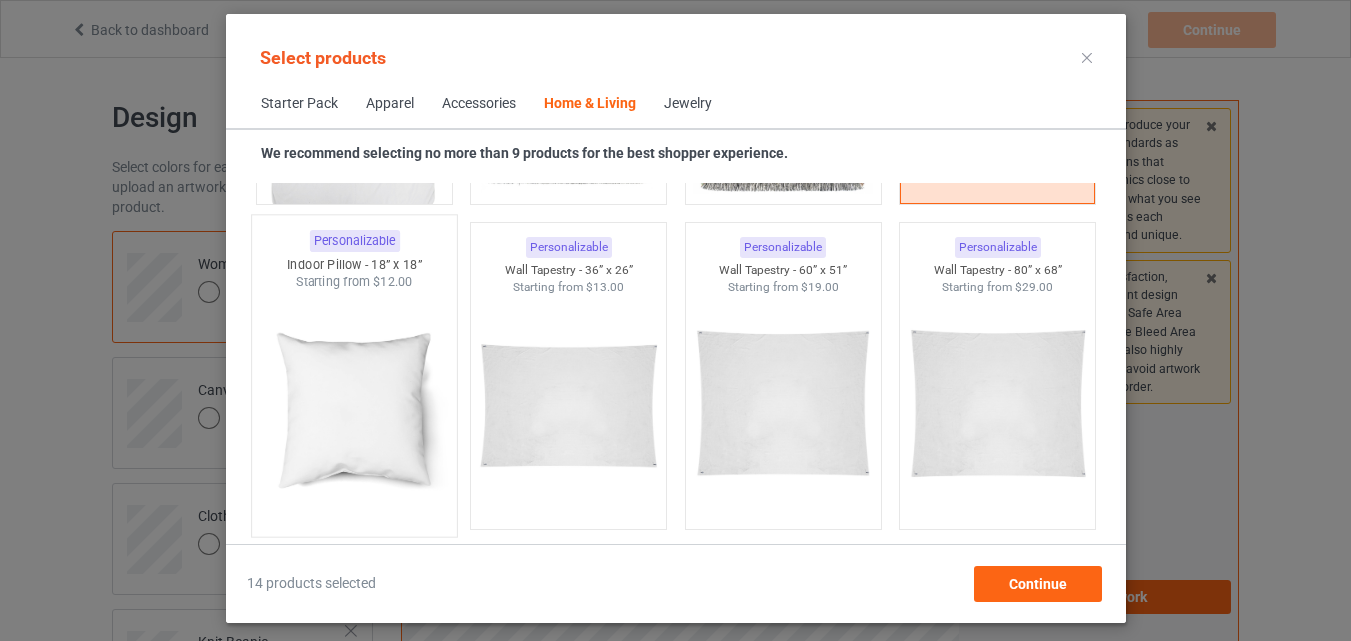 click at bounding box center (354, 408) 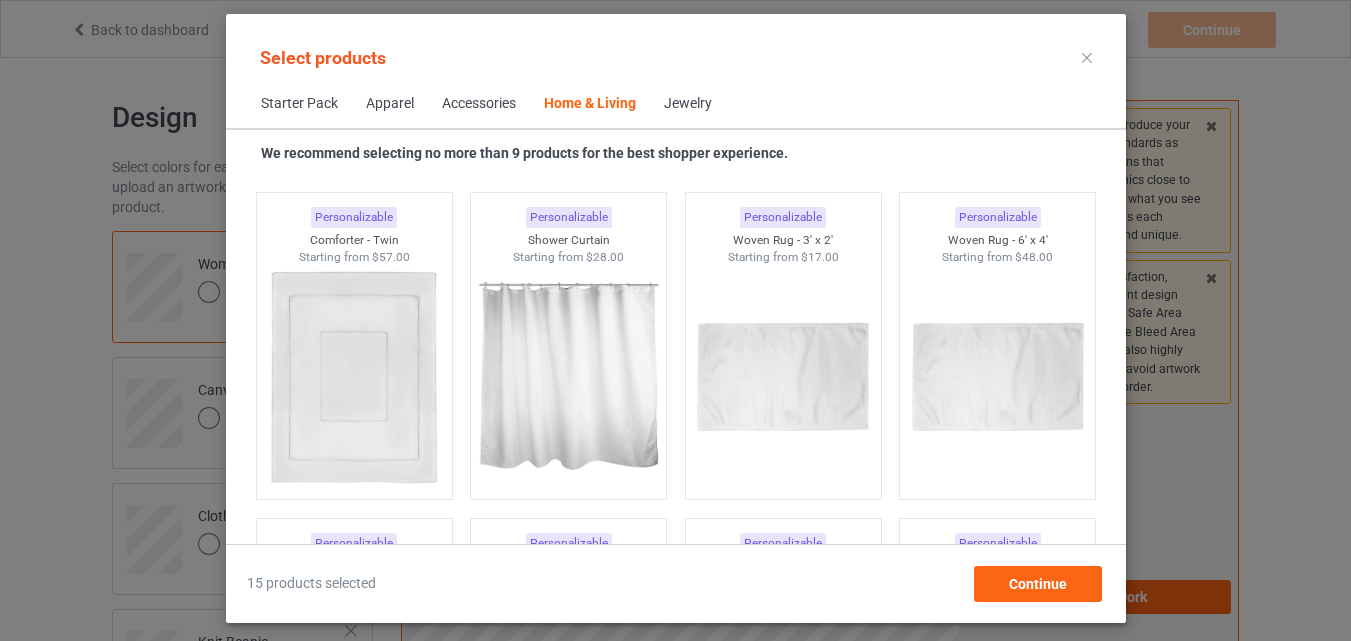 scroll, scrollTop: 11026, scrollLeft: 0, axis: vertical 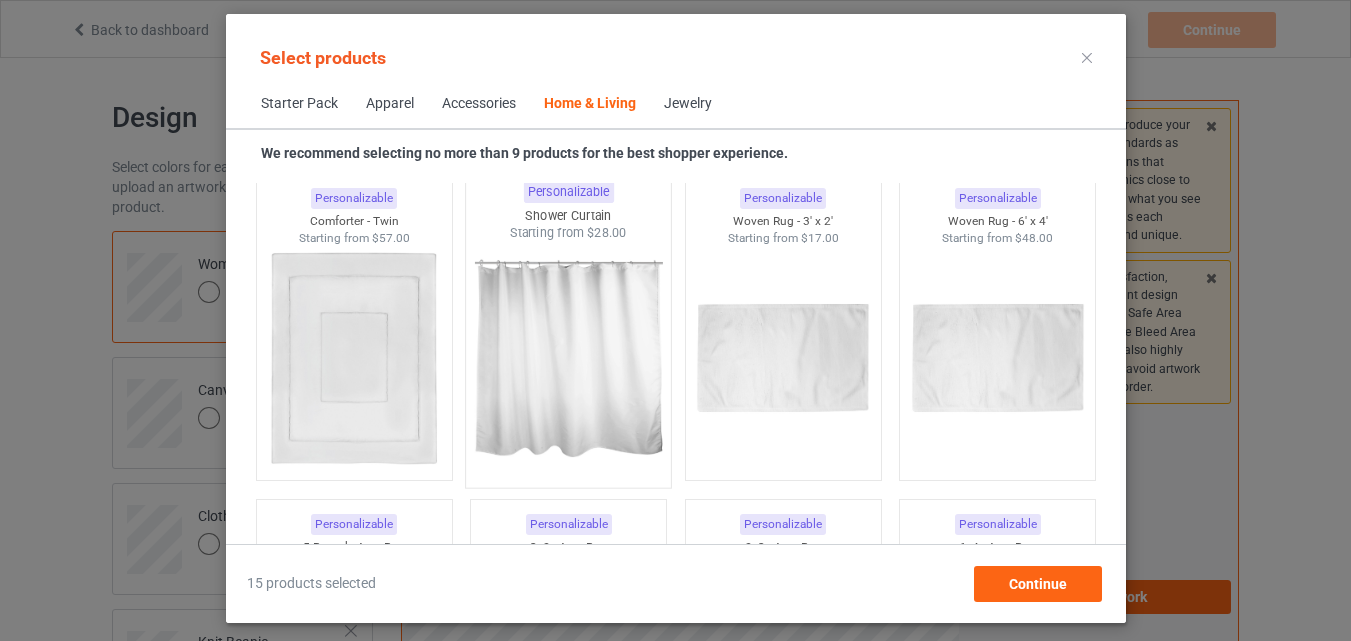 click at bounding box center [568, 359] 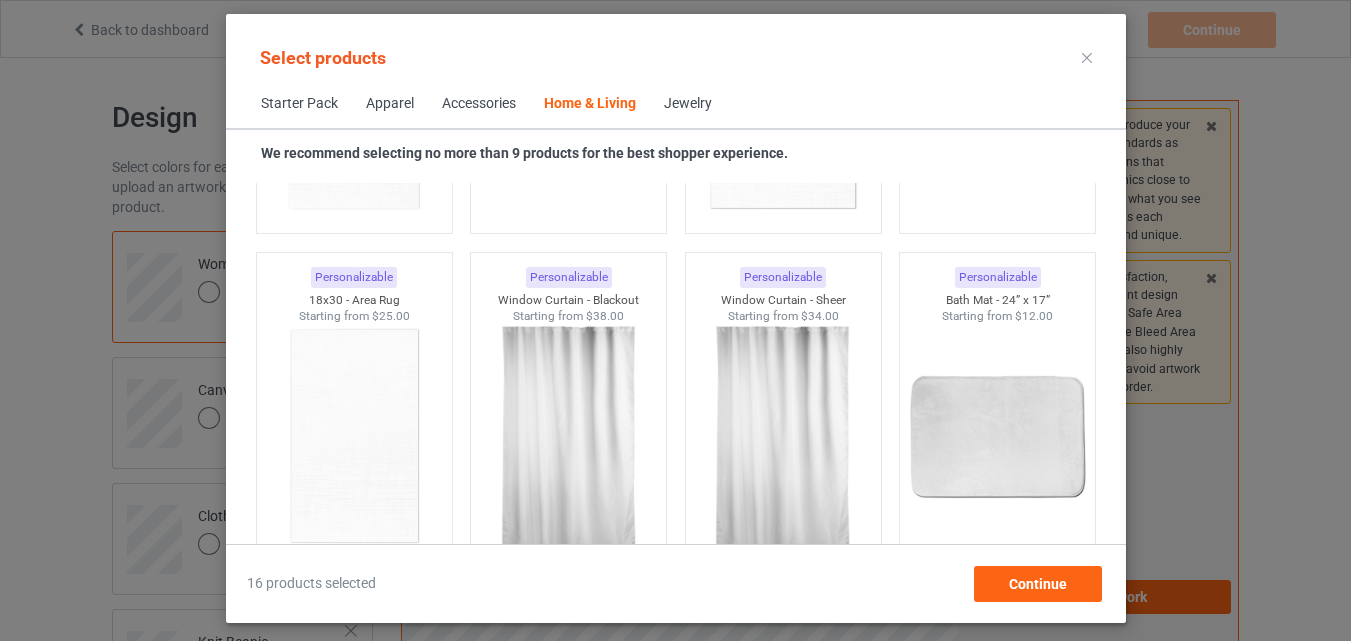 scroll, scrollTop: 11926, scrollLeft: 0, axis: vertical 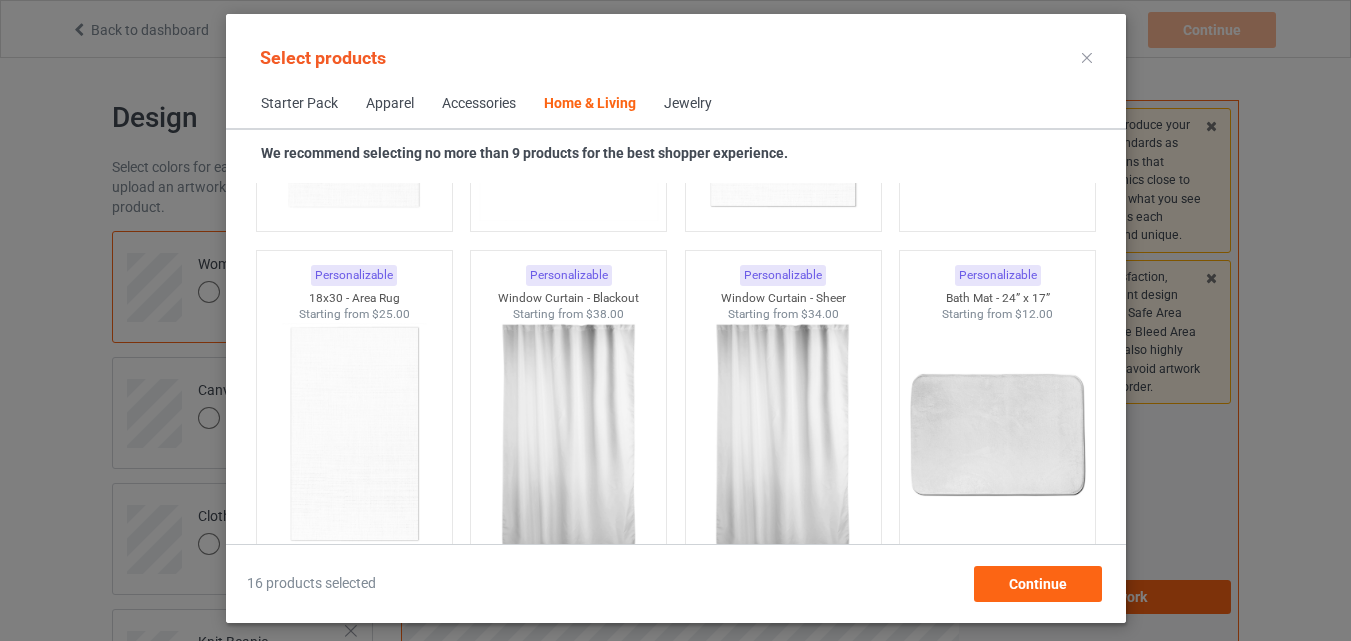click at bounding box center (568, 435) 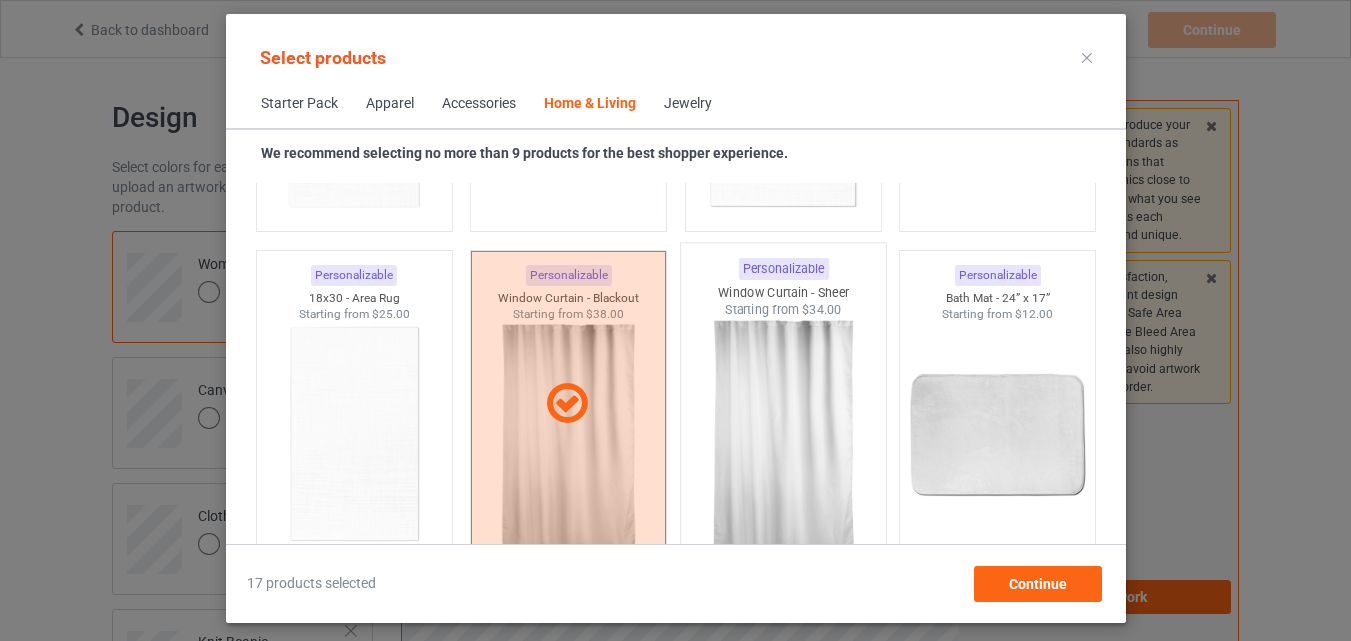 click at bounding box center [783, 436] 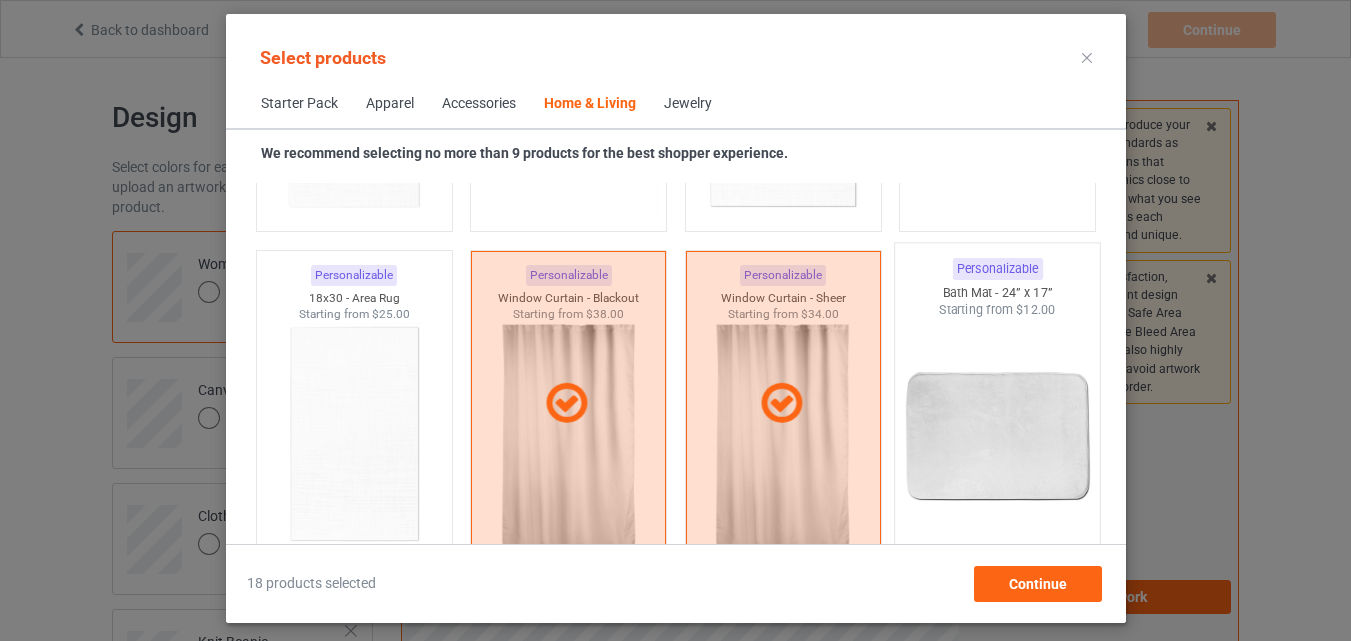 click at bounding box center [997, 436] 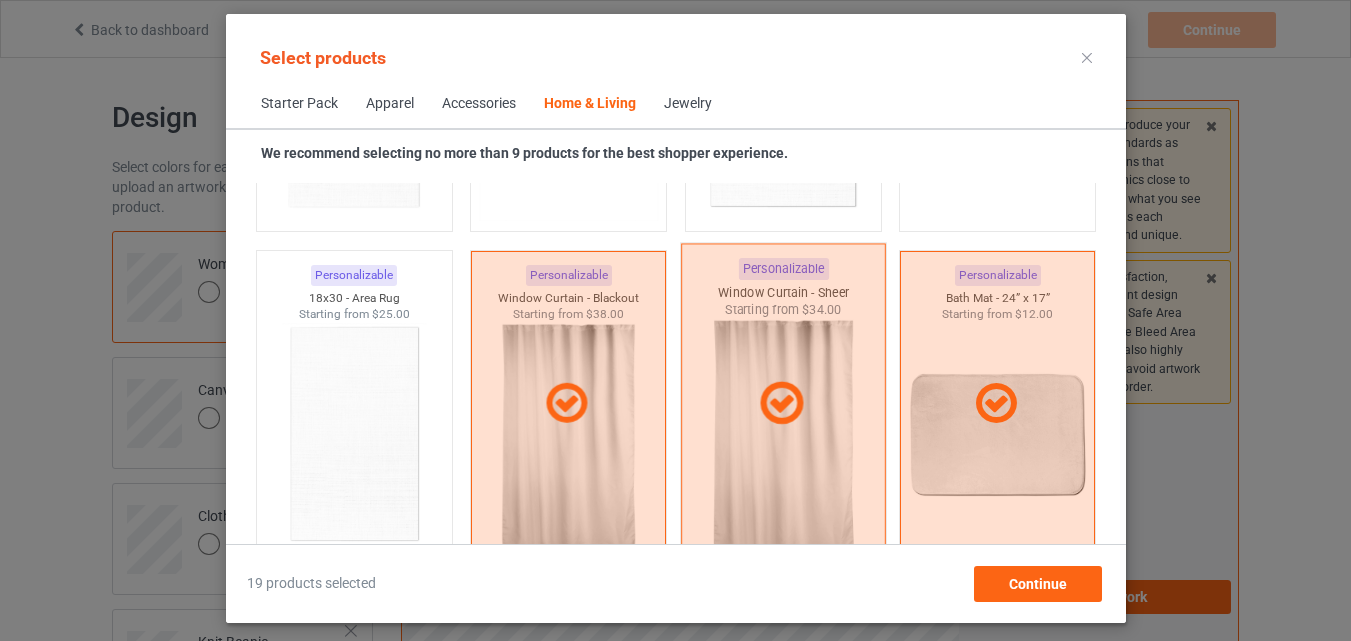 scroll, scrollTop: 12326, scrollLeft: 0, axis: vertical 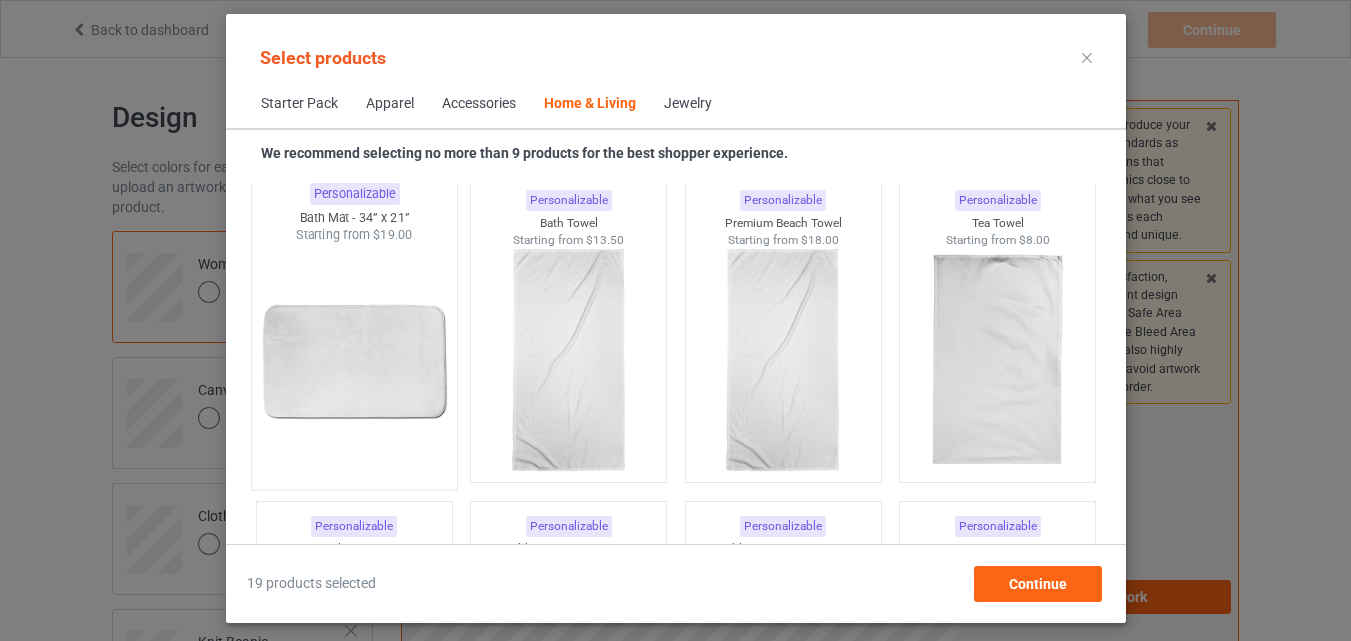 click at bounding box center (354, 361) 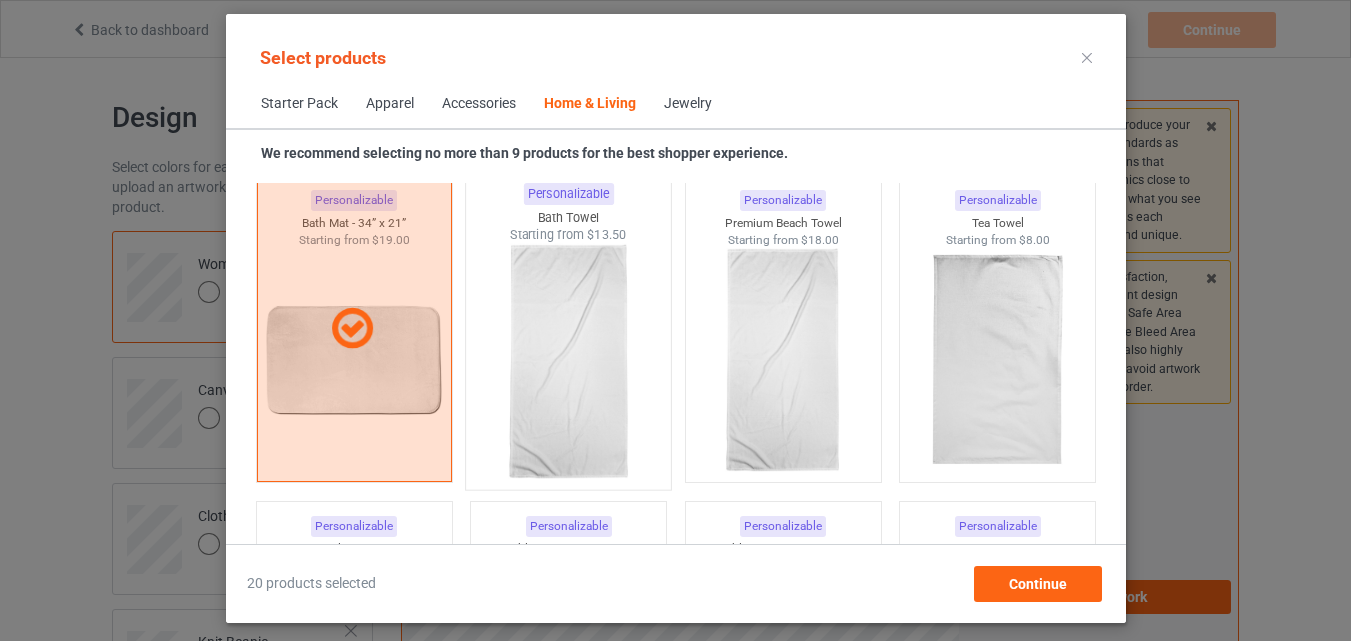 click at bounding box center (568, 361) 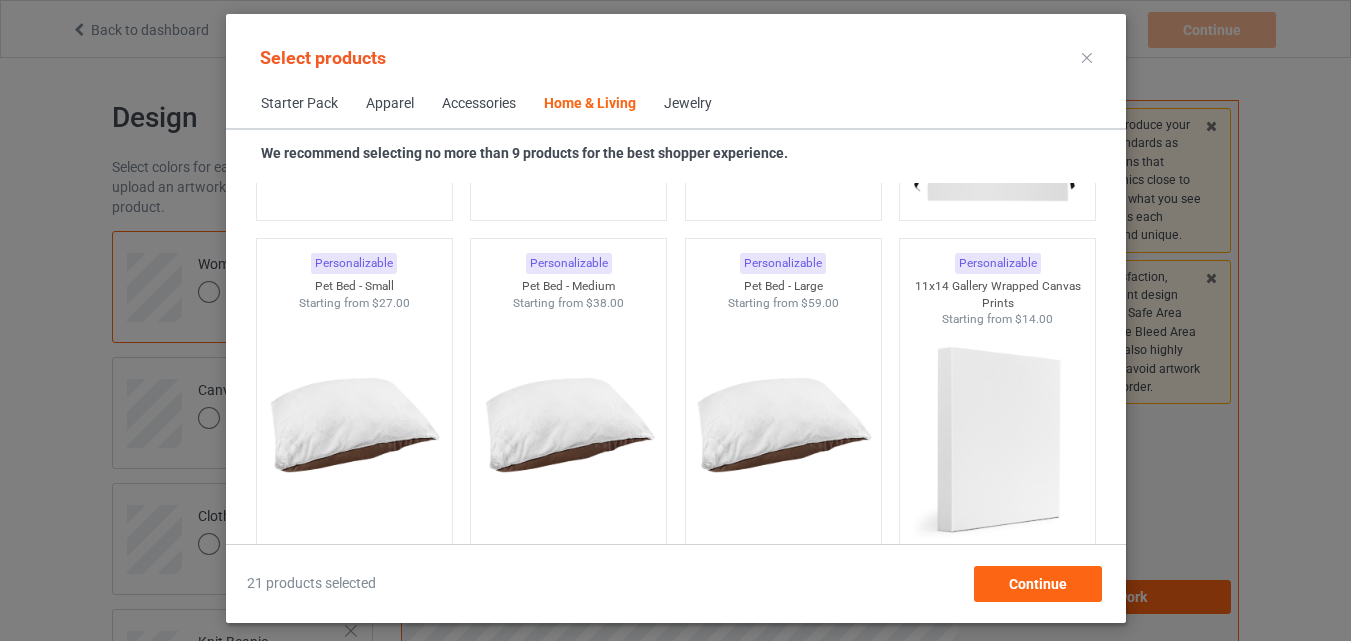 scroll, scrollTop: 12926, scrollLeft: 0, axis: vertical 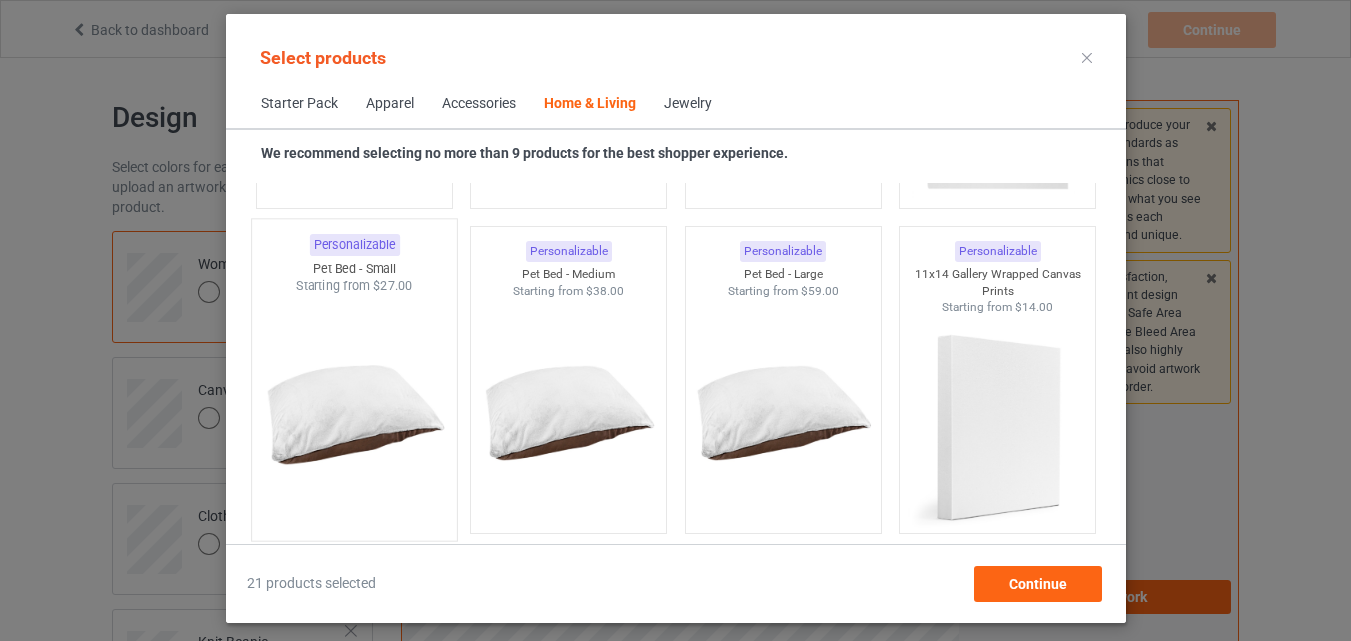 click at bounding box center (354, 412) 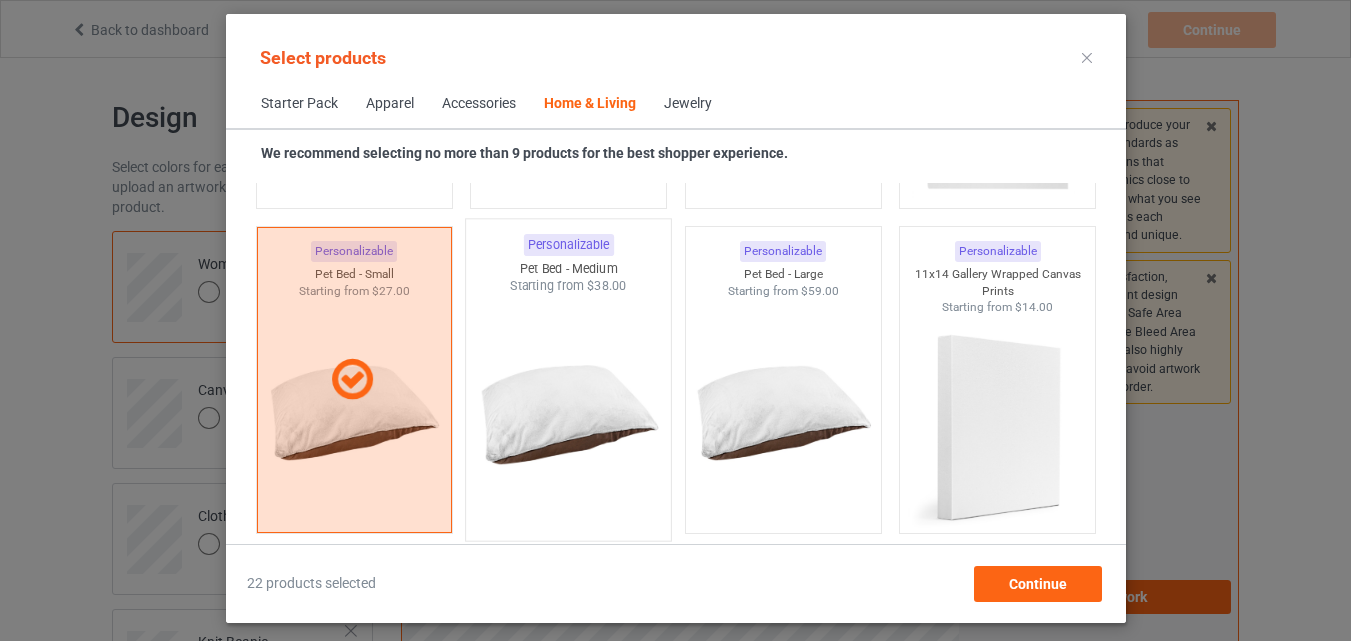 click at bounding box center [568, 412] 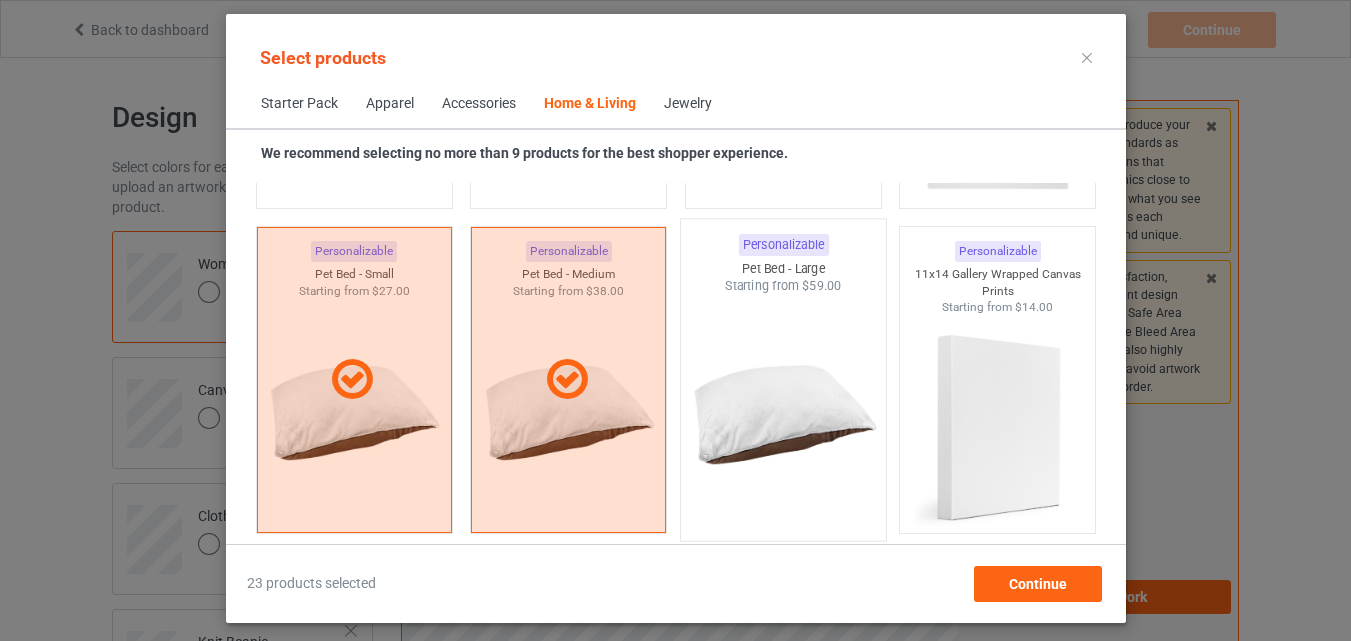 click at bounding box center [783, 412] 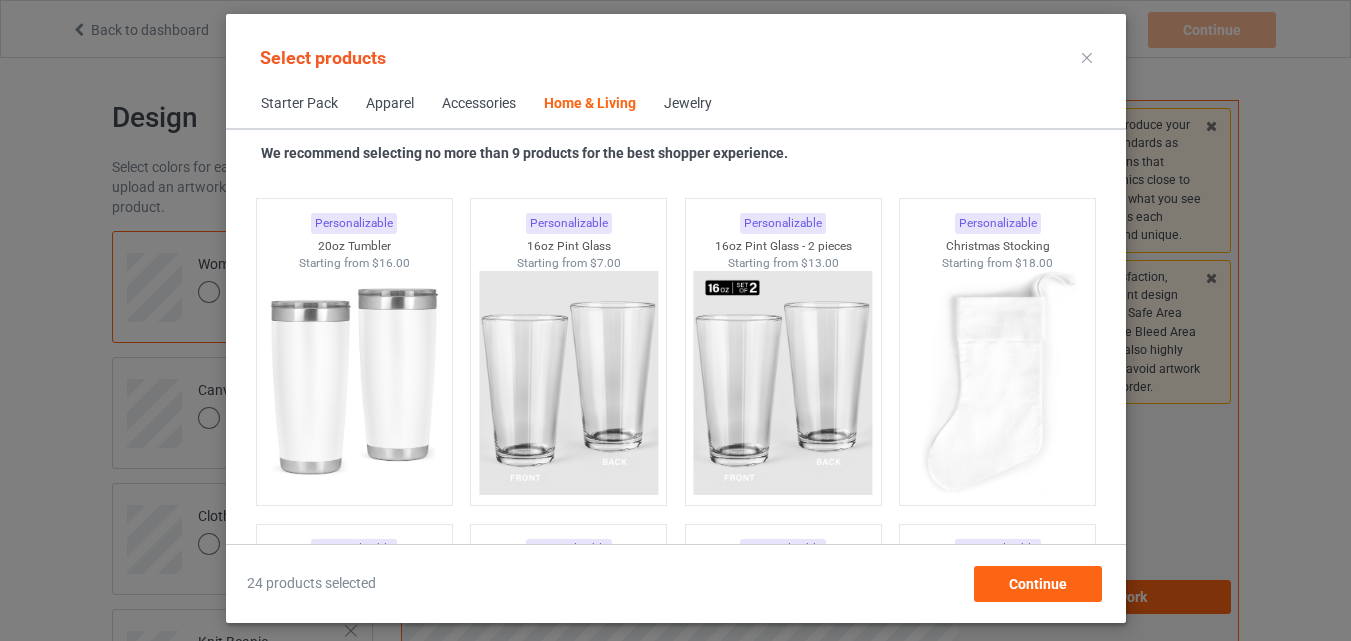 scroll, scrollTop: 14926, scrollLeft: 0, axis: vertical 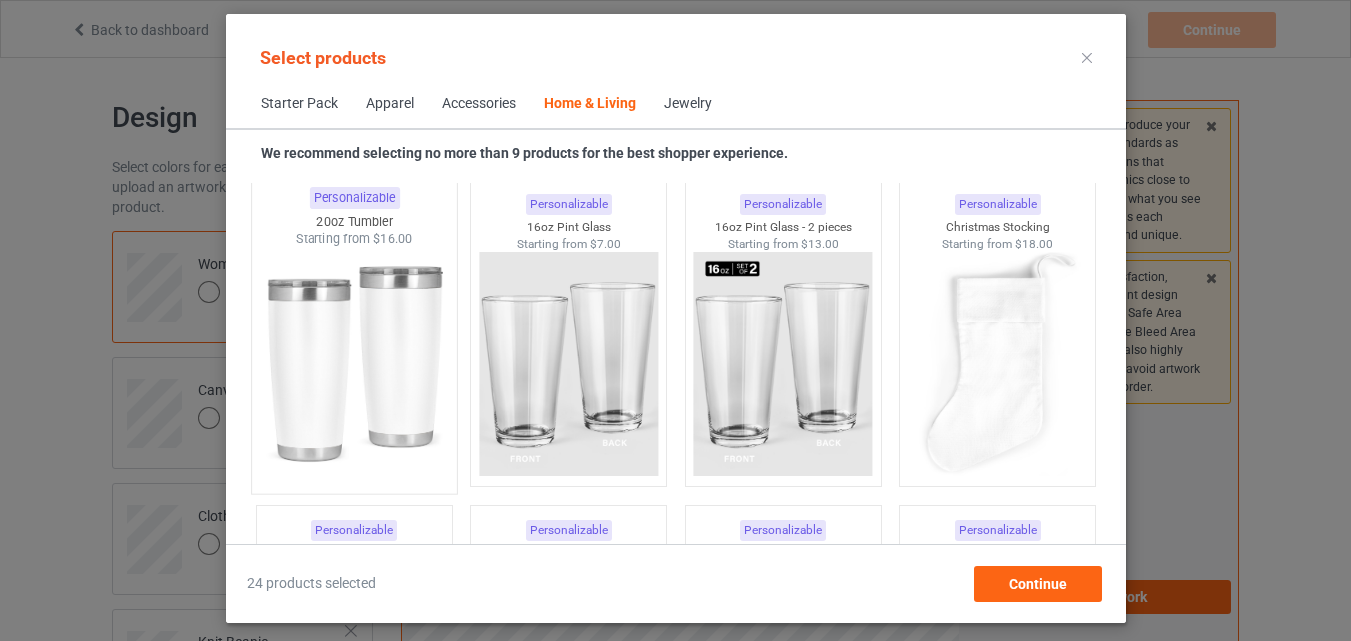 click at bounding box center (354, 365) 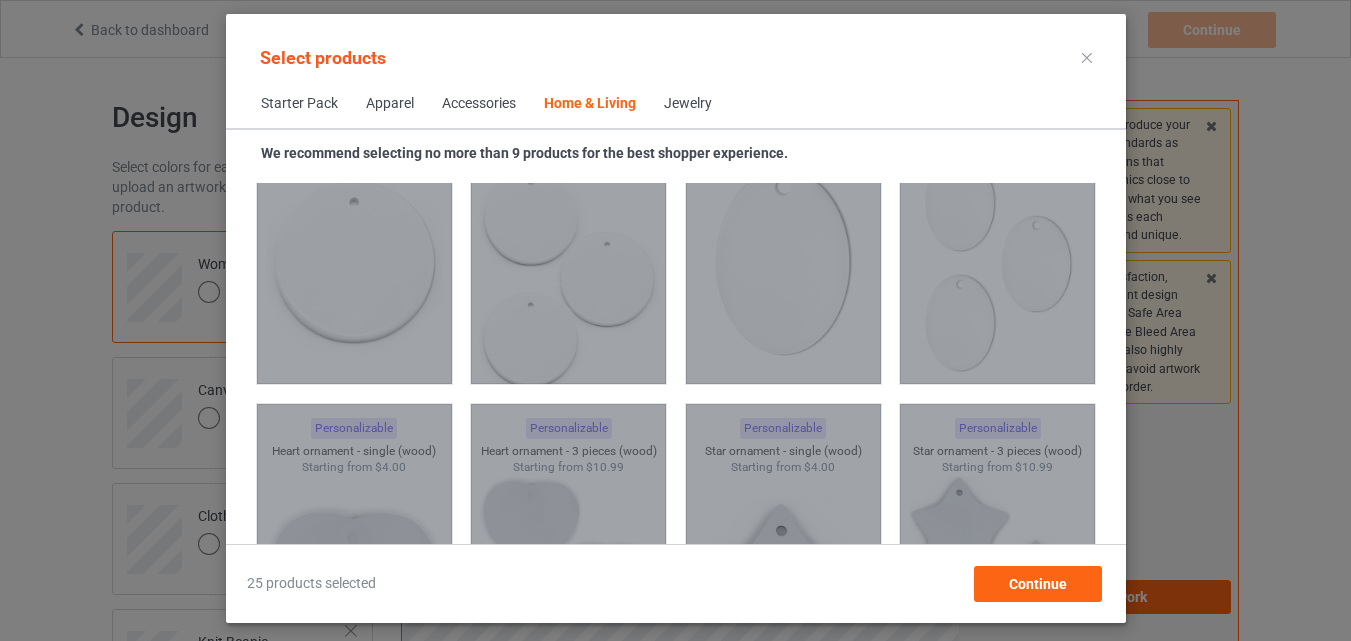 scroll, scrollTop: 15726, scrollLeft: 0, axis: vertical 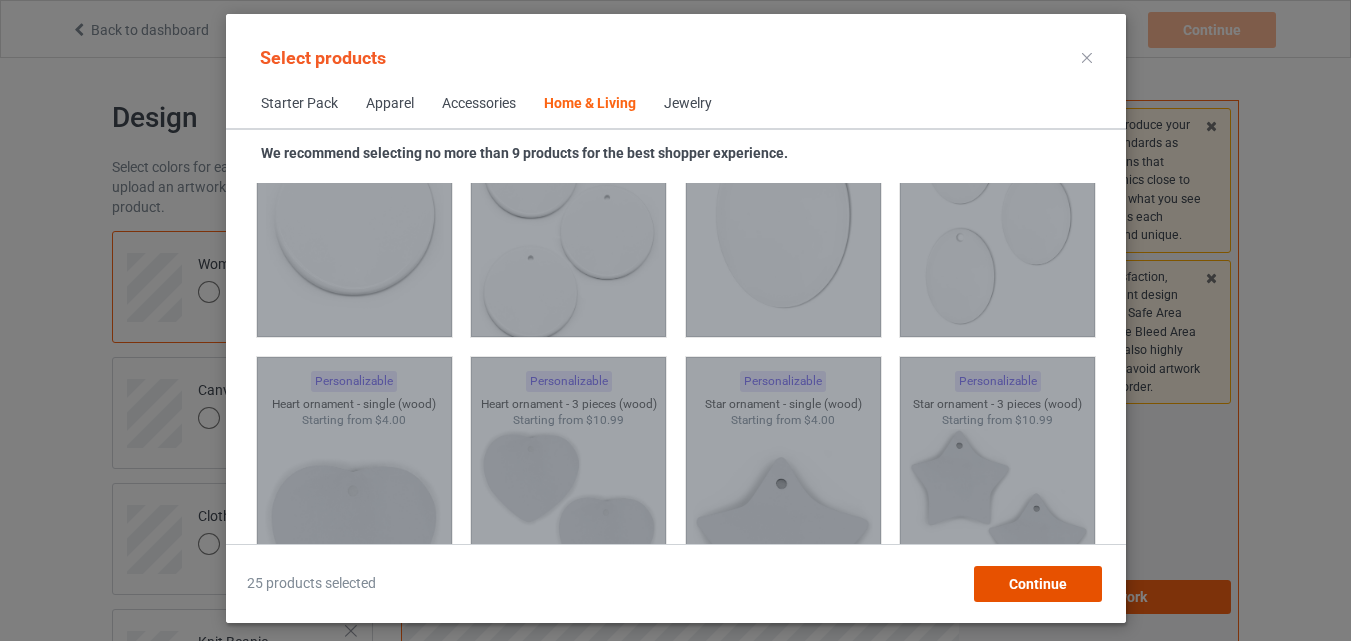 click on "Continue" at bounding box center [1037, 584] 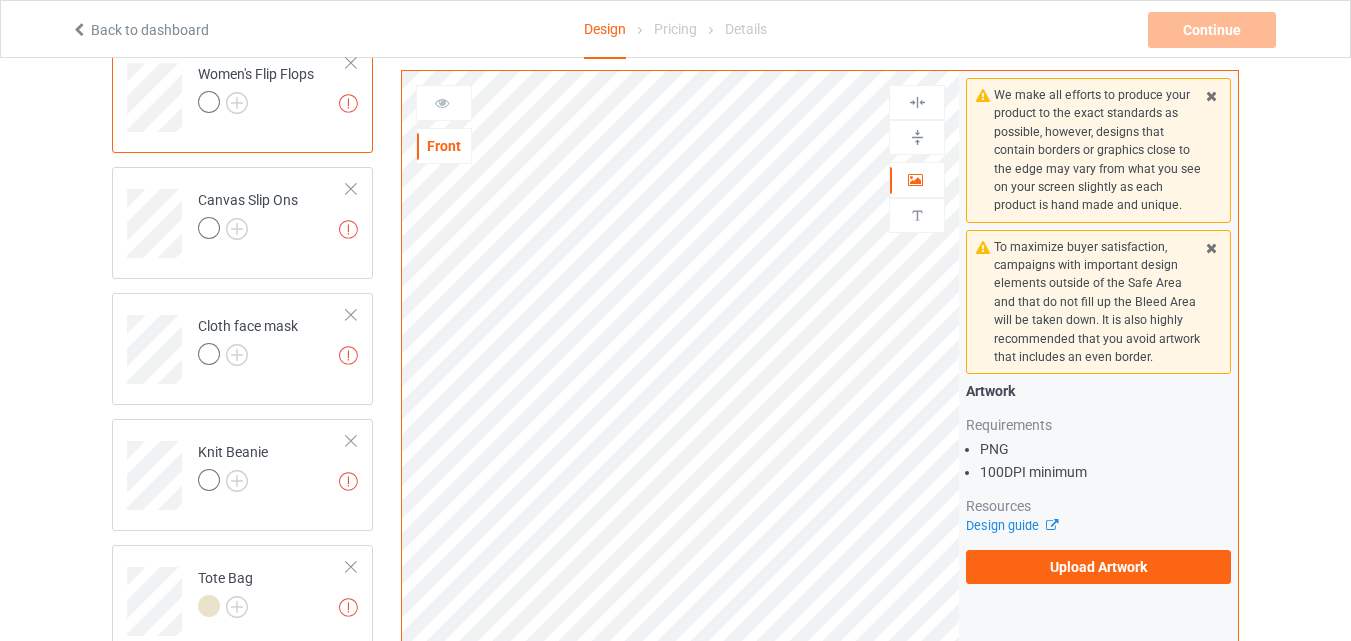 scroll, scrollTop: 300, scrollLeft: 0, axis: vertical 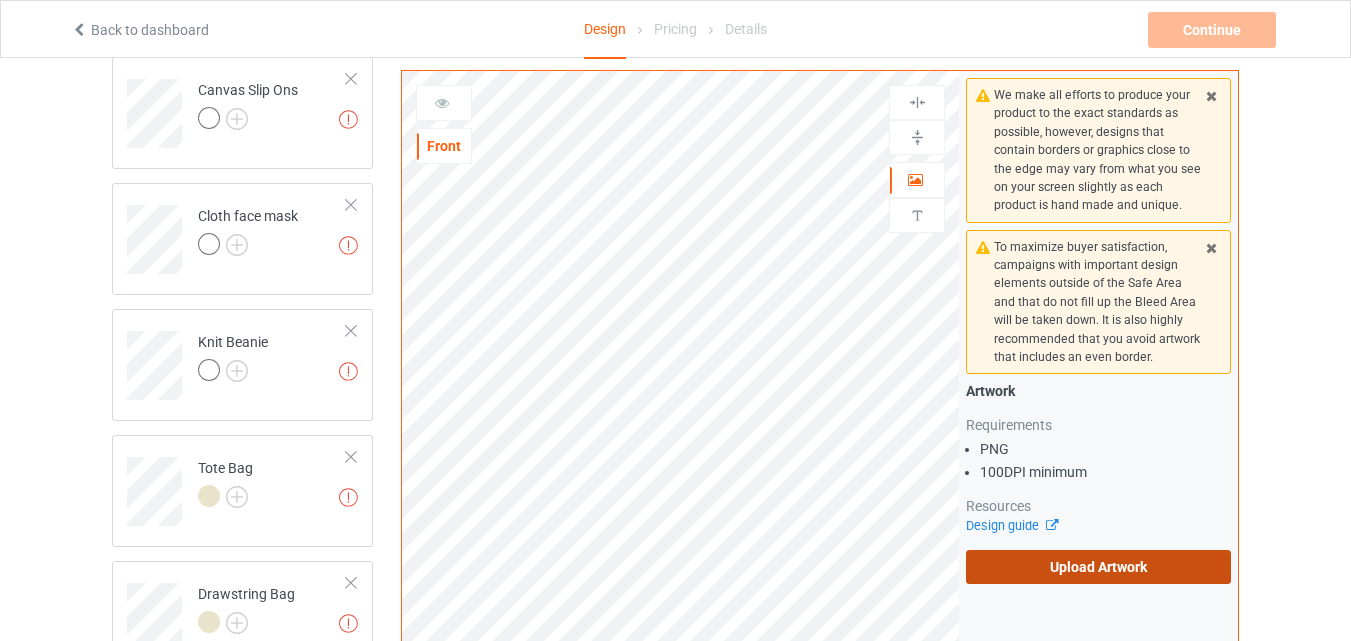 click on "Upload Artwork" at bounding box center [1098, 567] 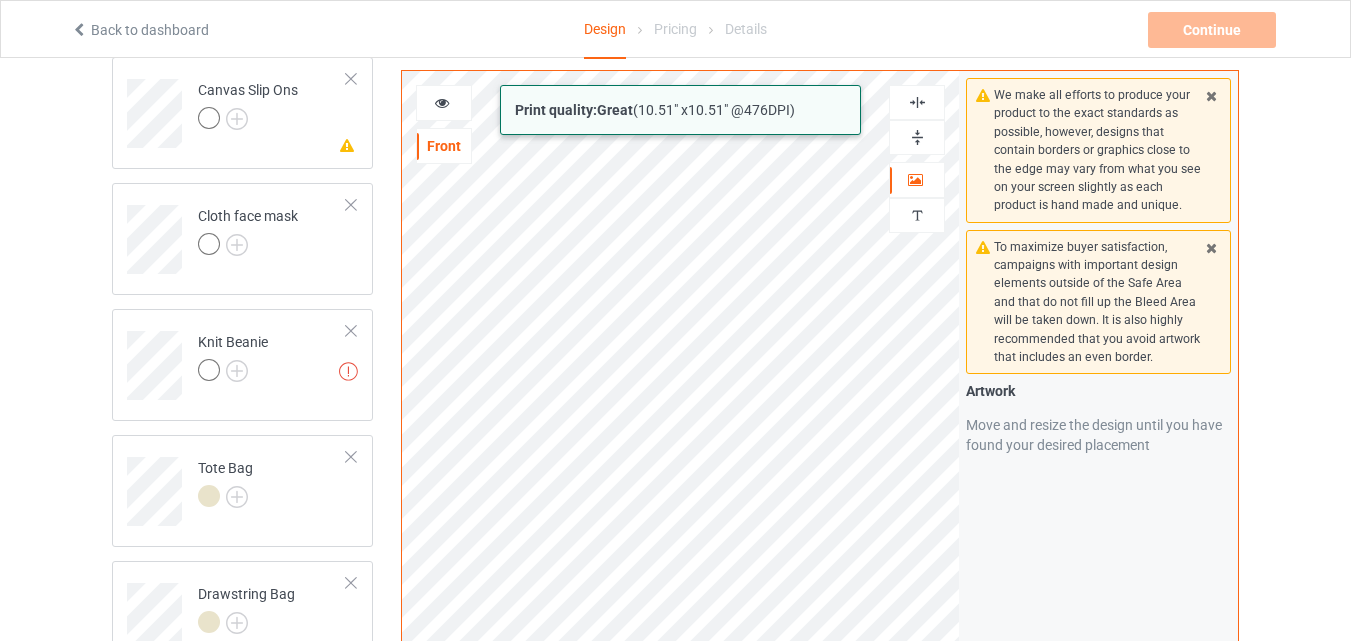 click on "Back to dashboard Design Pricing Details Continue Missing artworks Design Select colors for each of the products and upload an artwork file to design your product. Women's Flip Flops Missing artwork on 2 side(s) Canvas Slip Ons Cloth face mask Missing artworks Knit Beanie Tote Bag Drawstring Bag Missing artwork on 1 side(s) All-over Tote Missing artwork on 1 side(s) Accessory Pouch - Large Missing artwork on 1 side(s) Accessory Pouch - Standard Missing artwork on 1 side(s) Weekender Tote Women's Clutch Purse Vertical Missing artwork on 1 side(s) Large - Luggage Cover Color Changing Mug Missing artwork on 1 side(s) Indoor Pillow - 16” x 16” Missing artwork on 1 side(s) Indoor Pillow - 18” x 18” Shower Curtain Window Curtain - Blackout Window Curtain - Sheer Bath Mat - 24” x 17” Bath Mat - 34” x 21” Bath Towel Pet Bed - Small Pet Bed - Medium Pet Bed - Large Missing artworks 20oz Tumbler Add product Print quality:  Great  (  10.51 " x" at bounding box center (675, 20) 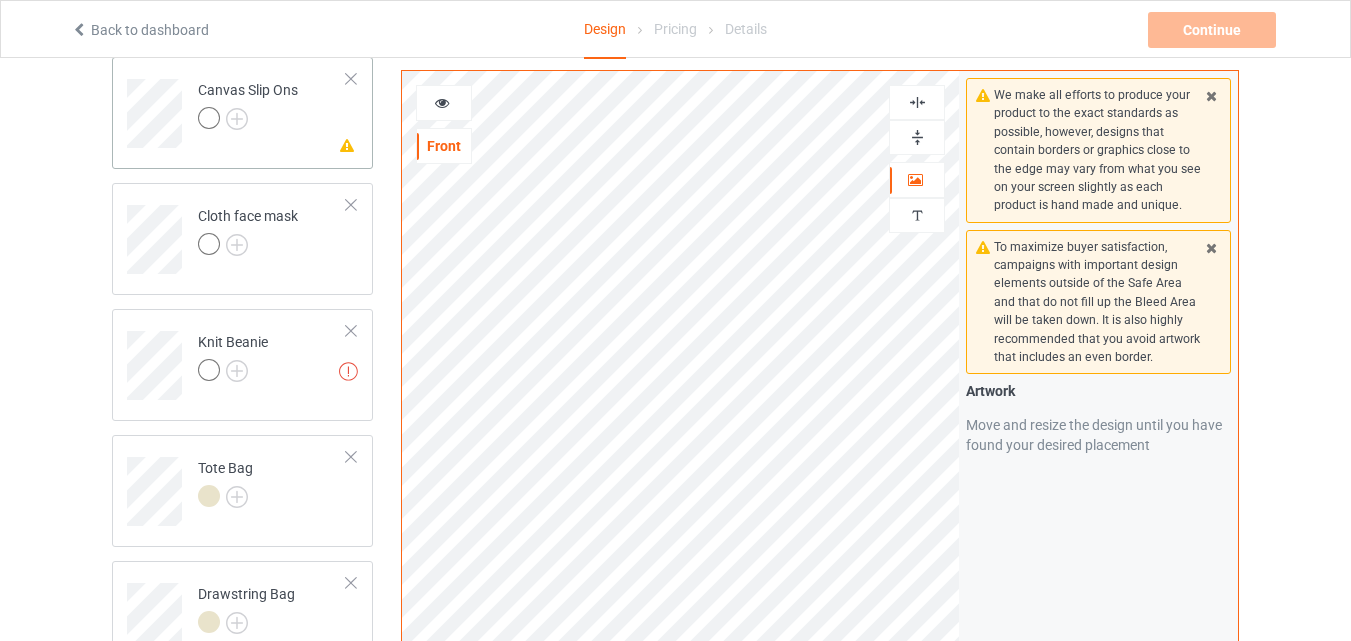click at bounding box center (351, 79) 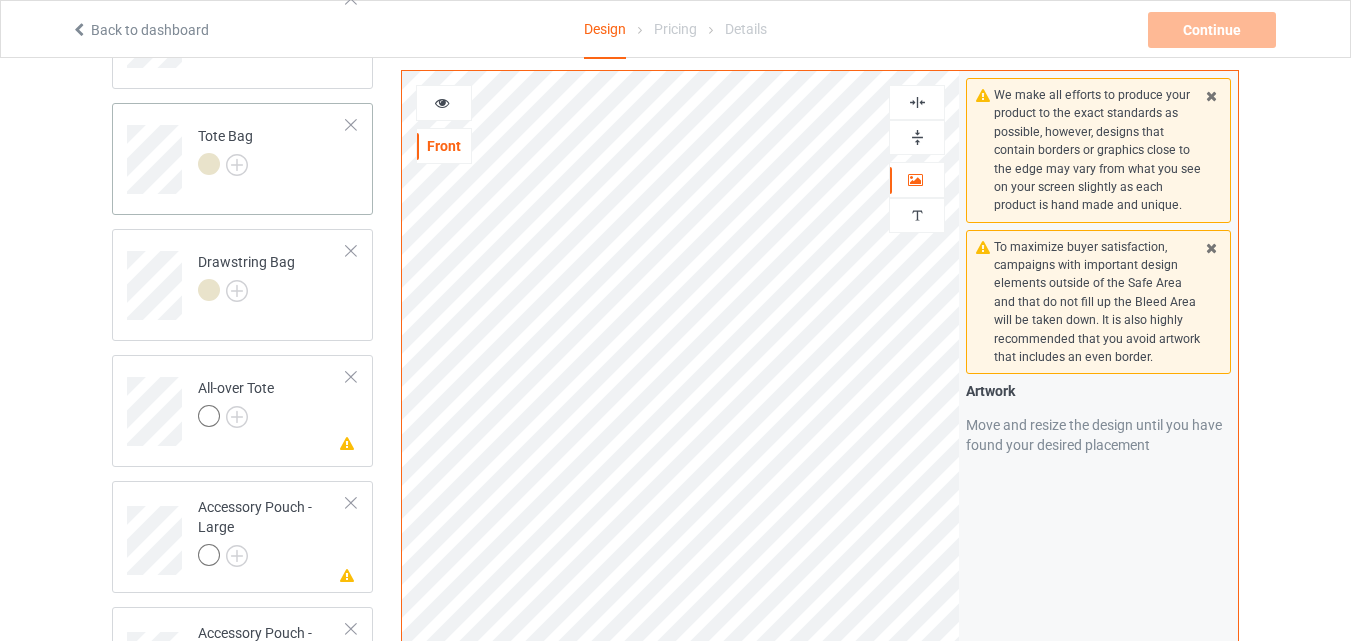 scroll, scrollTop: 600, scrollLeft: 0, axis: vertical 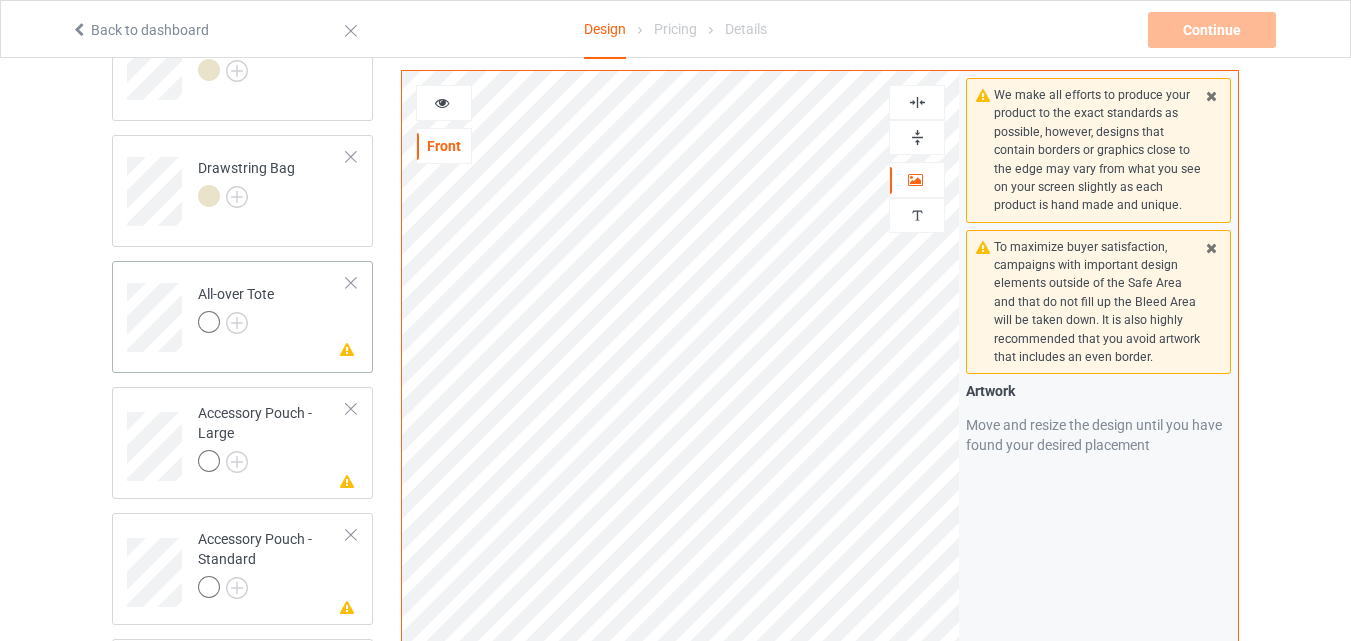 click at bounding box center (351, 283) 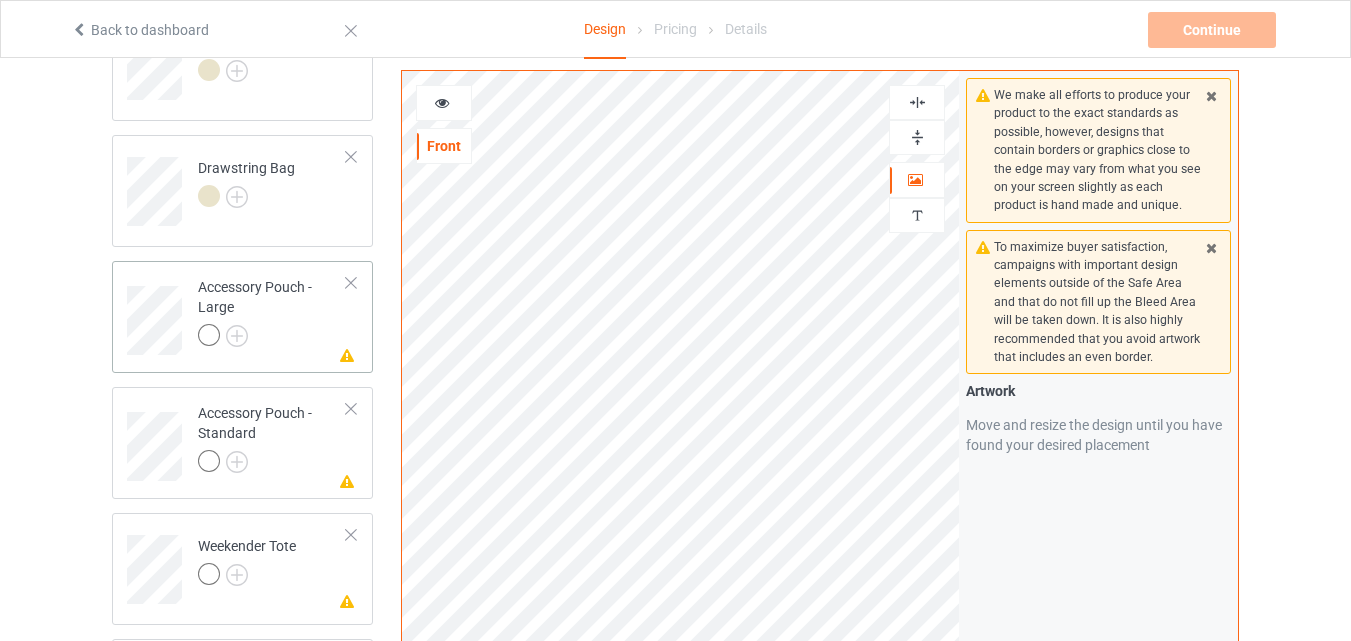 click at bounding box center [351, 283] 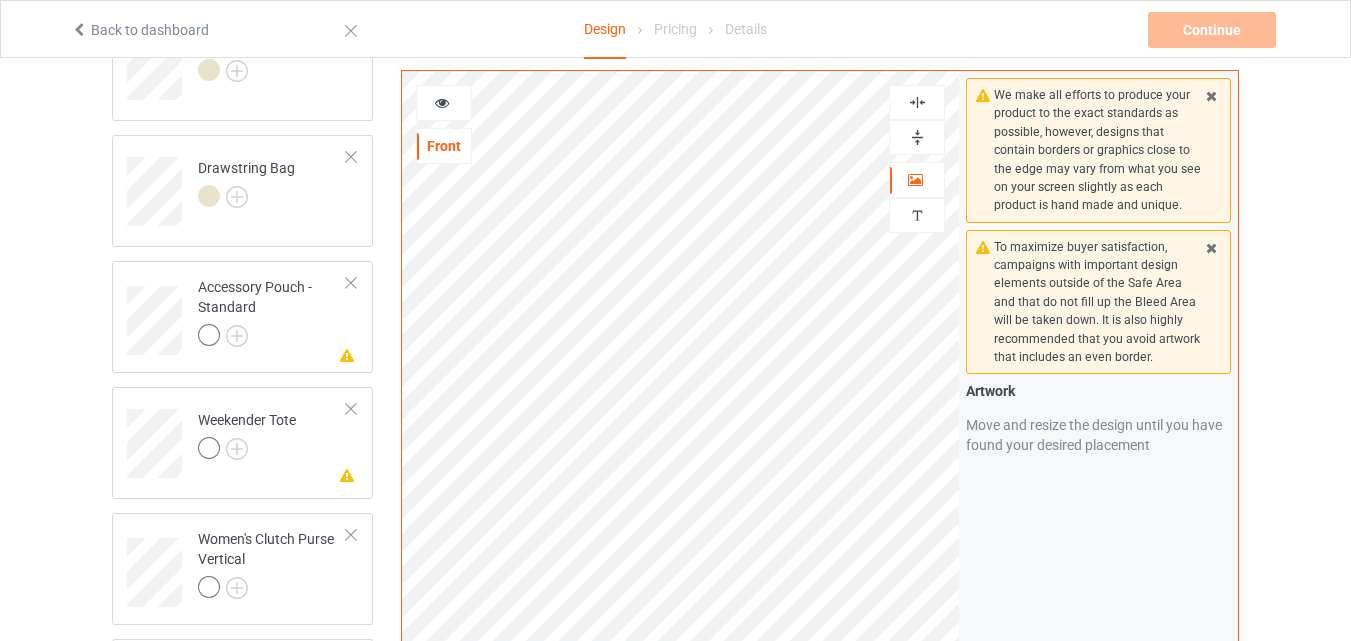 click at bounding box center [351, 283] 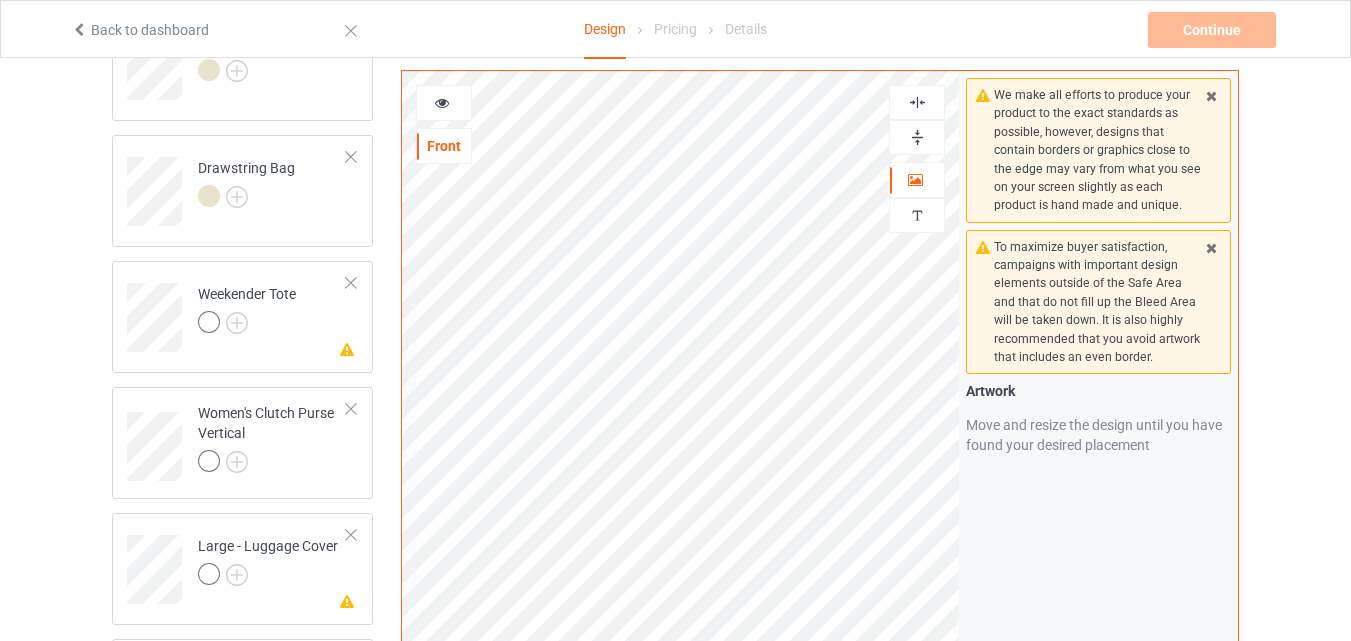 click at bounding box center (351, 283) 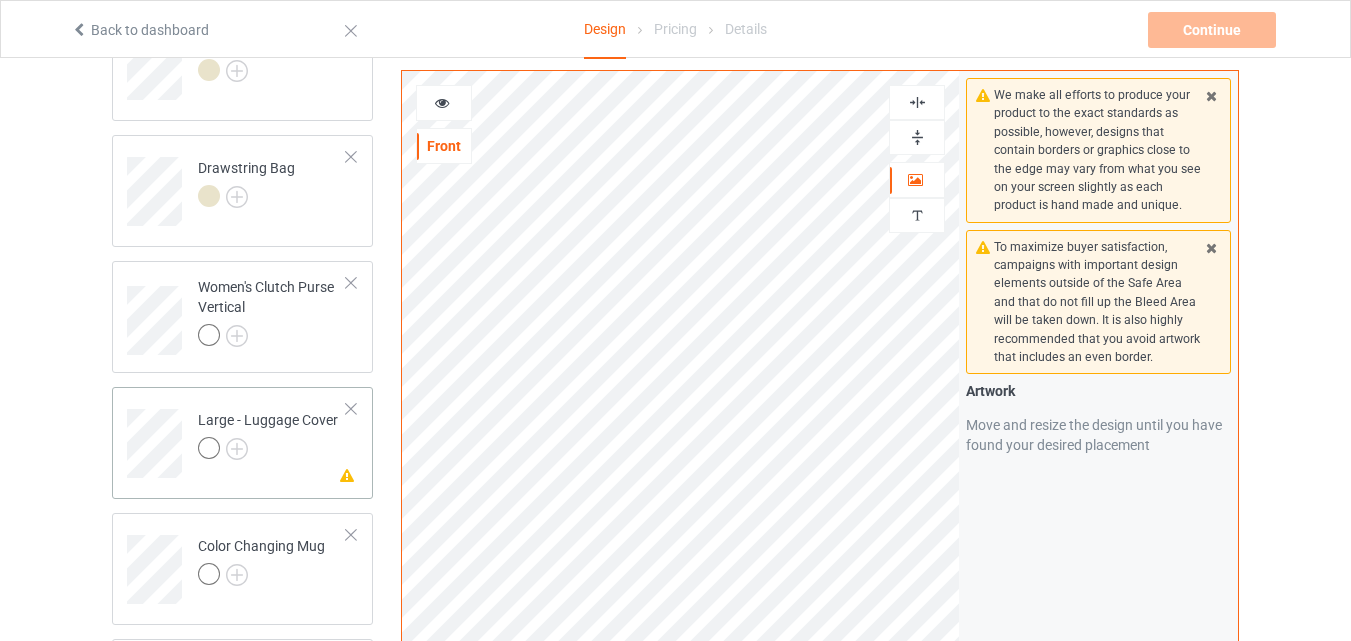 click at bounding box center (351, 409) 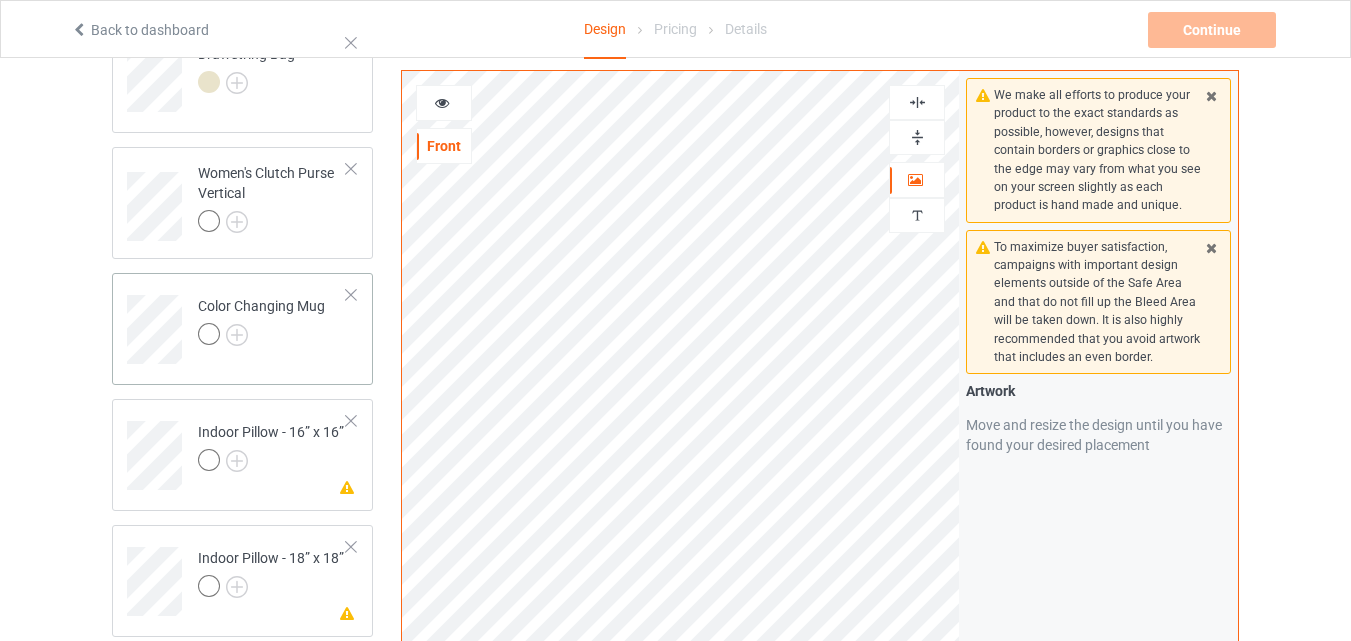 scroll, scrollTop: 800, scrollLeft: 0, axis: vertical 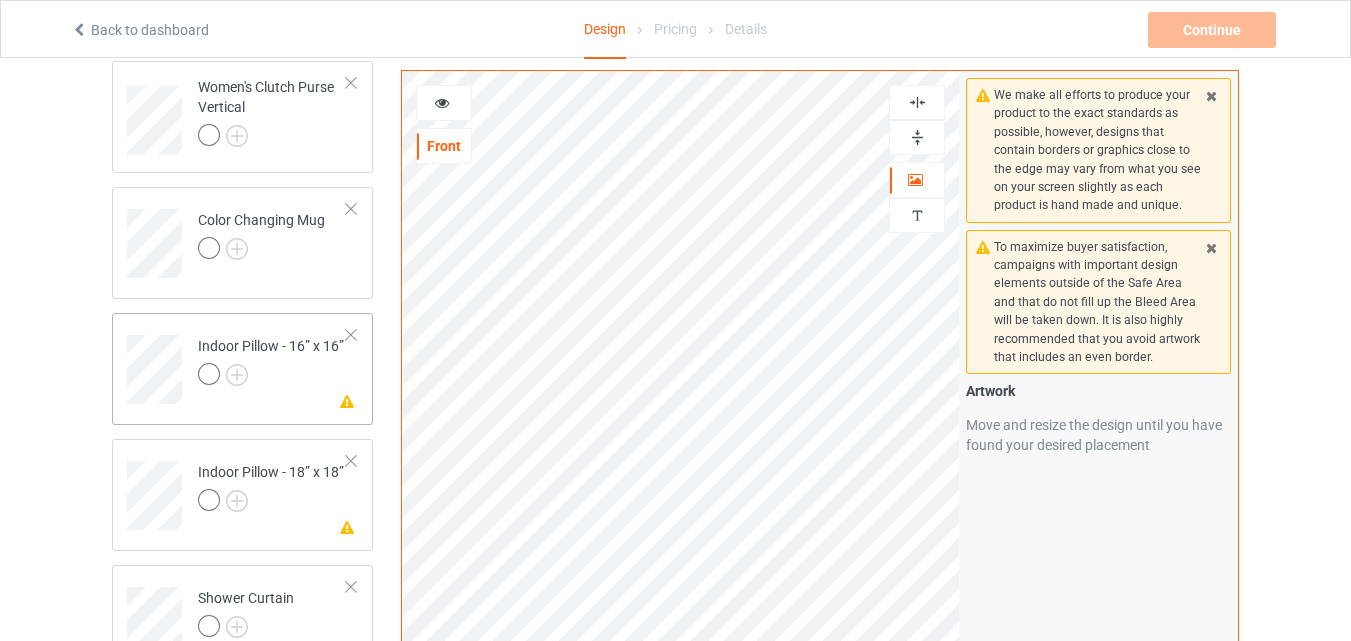click at bounding box center (271, 377) 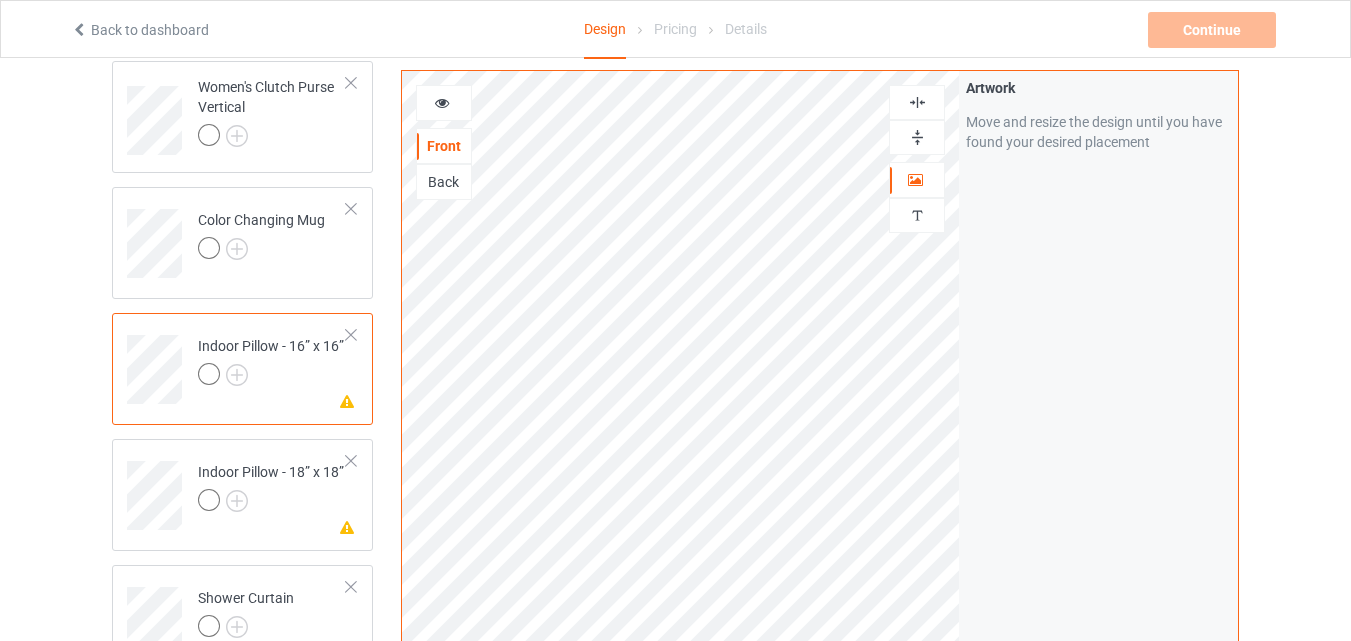 click at bounding box center (351, 335) 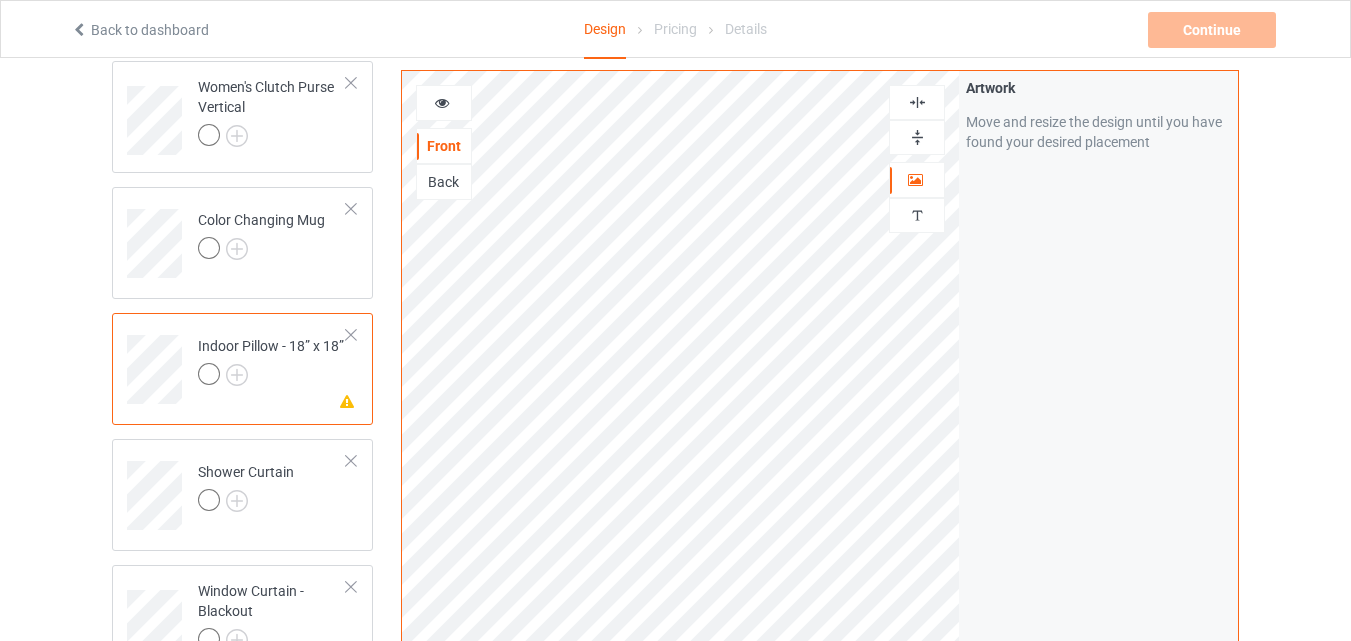 click at bounding box center [351, 335] 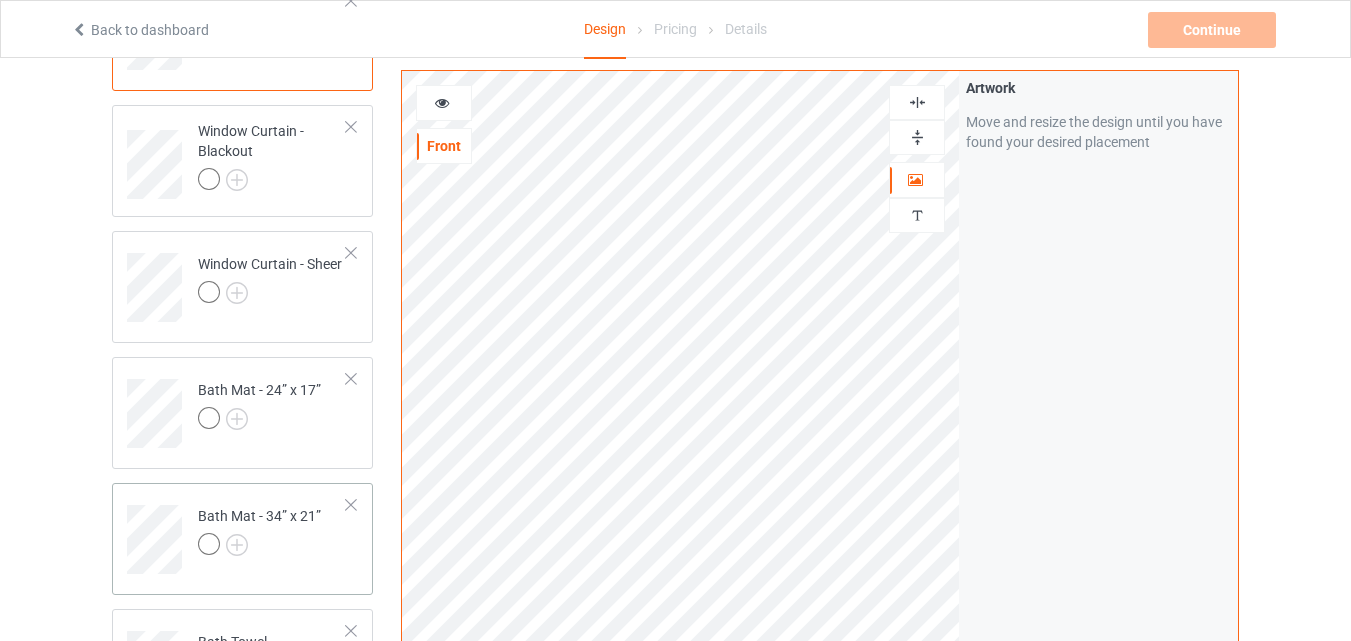 scroll, scrollTop: 953, scrollLeft: 0, axis: vertical 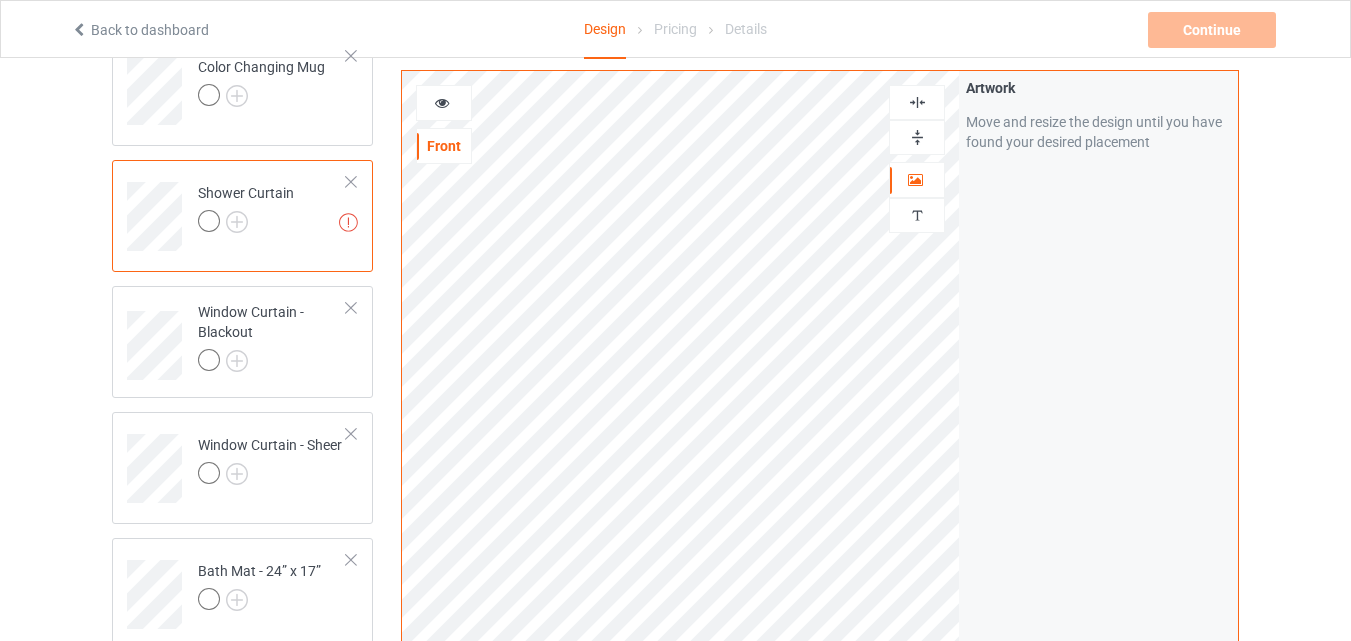 click at bounding box center [917, 137] 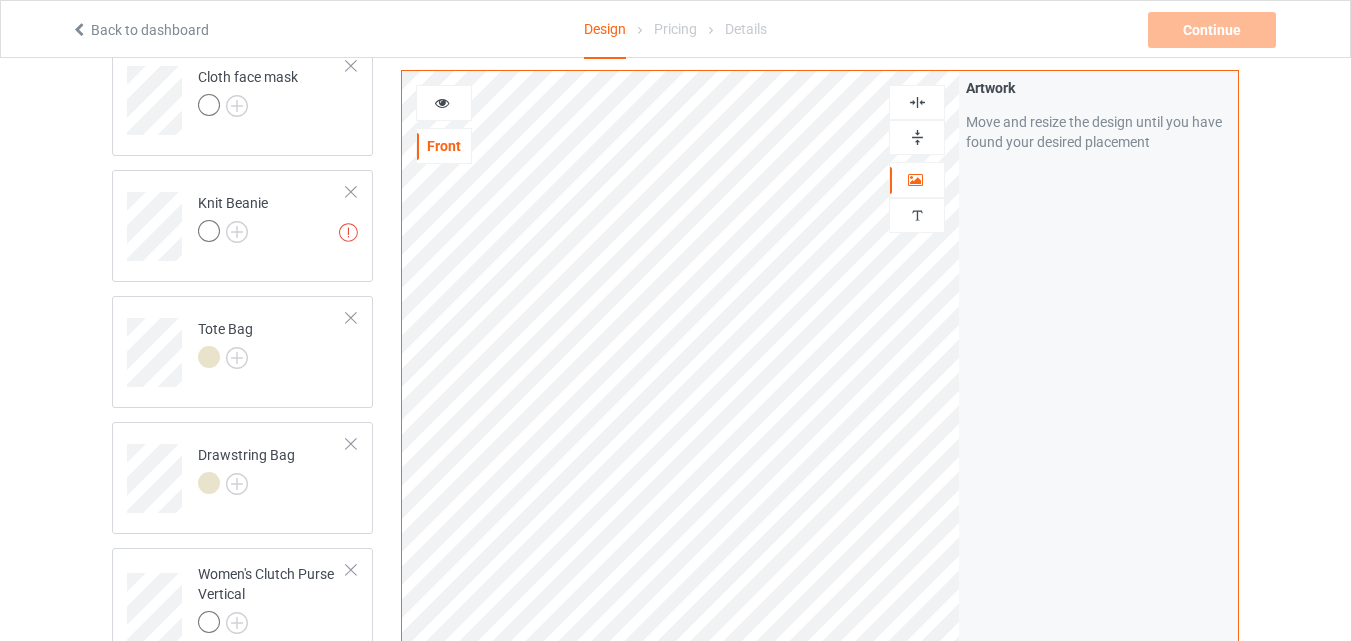 scroll, scrollTop: 400, scrollLeft: 0, axis: vertical 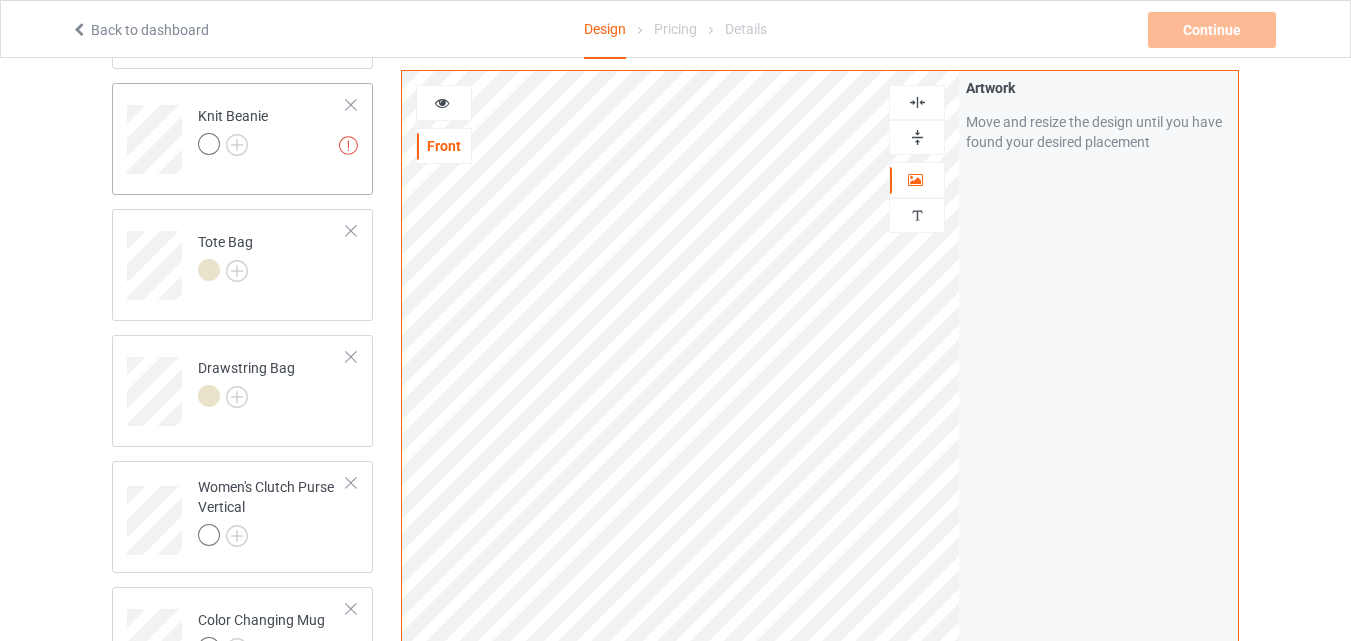 click at bounding box center [351, 105] 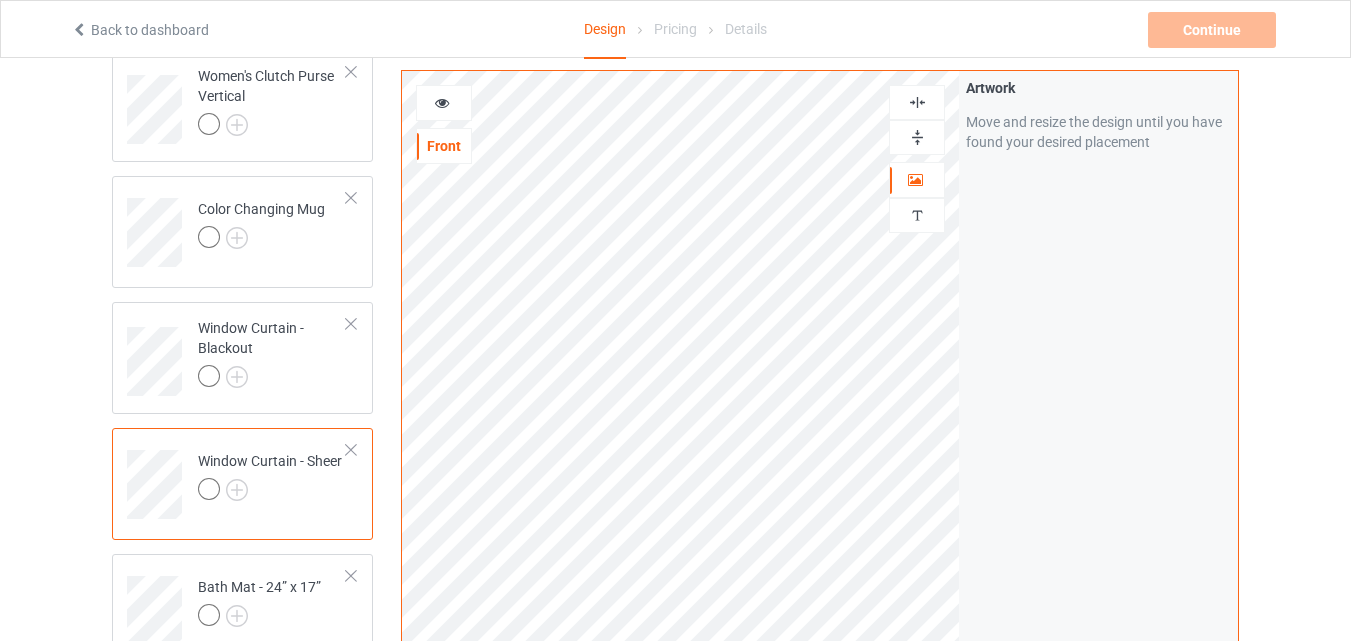 scroll, scrollTop: 800, scrollLeft: 0, axis: vertical 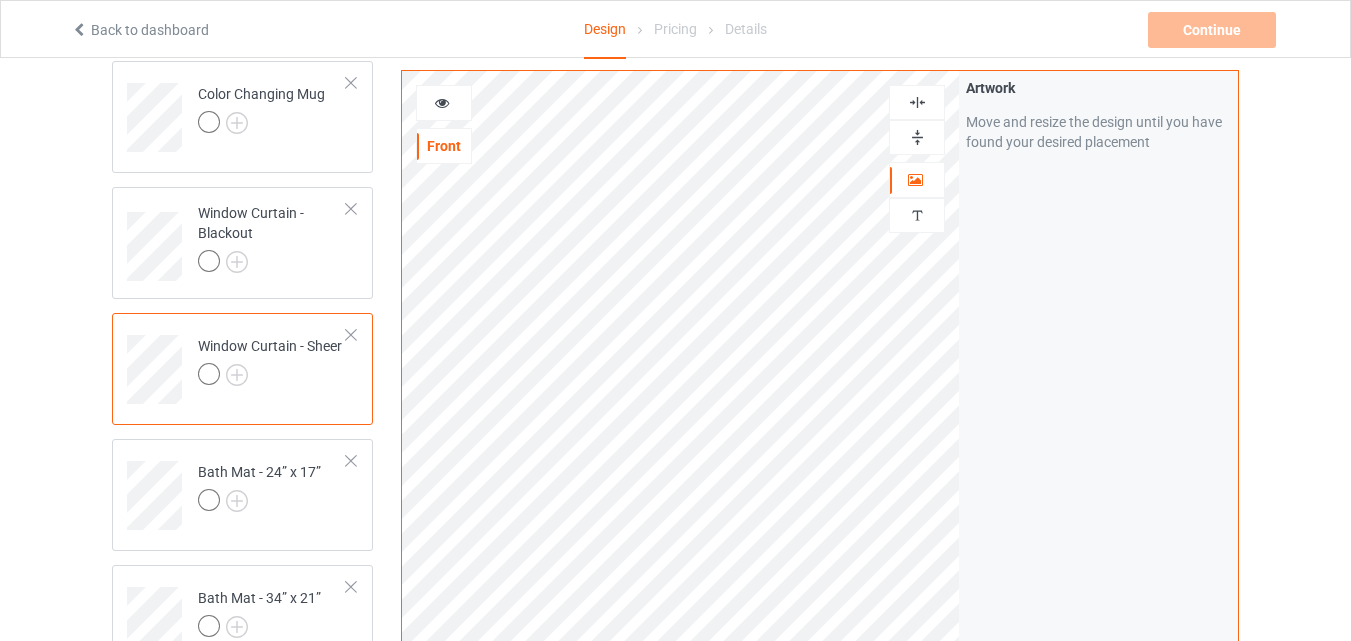click at bounding box center (351, 335) 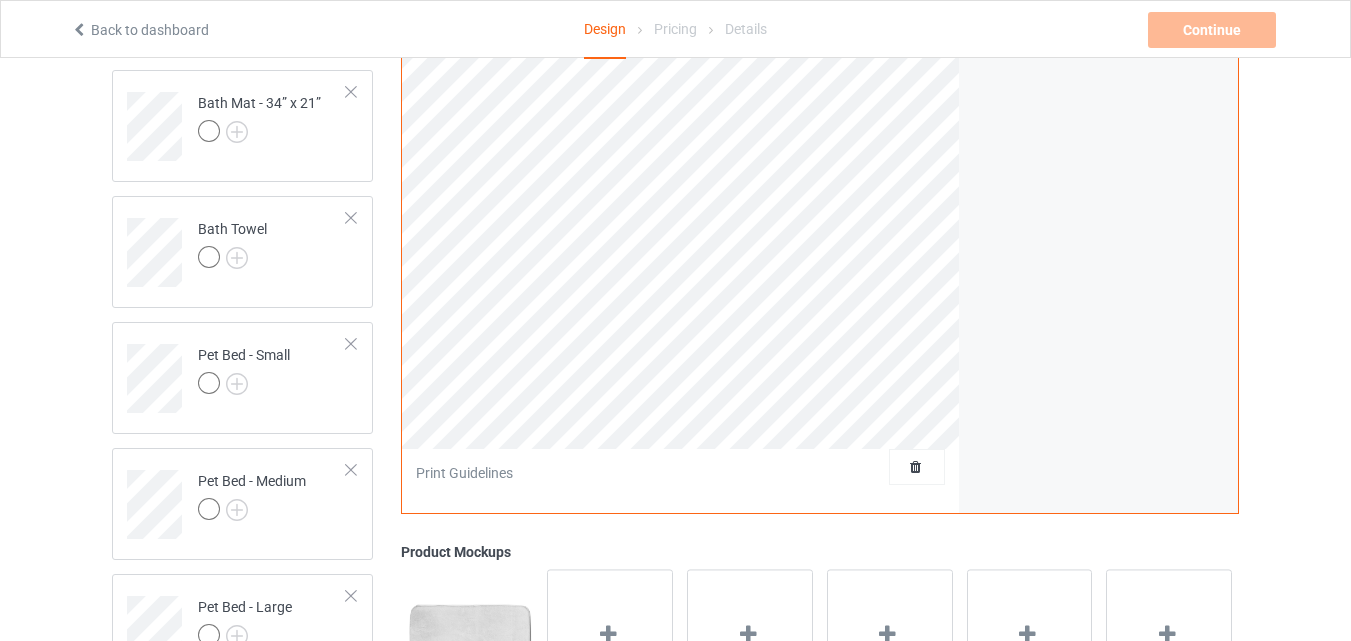 scroll, scrollTop: 1475, scrollLeft: 0, axis: vertical 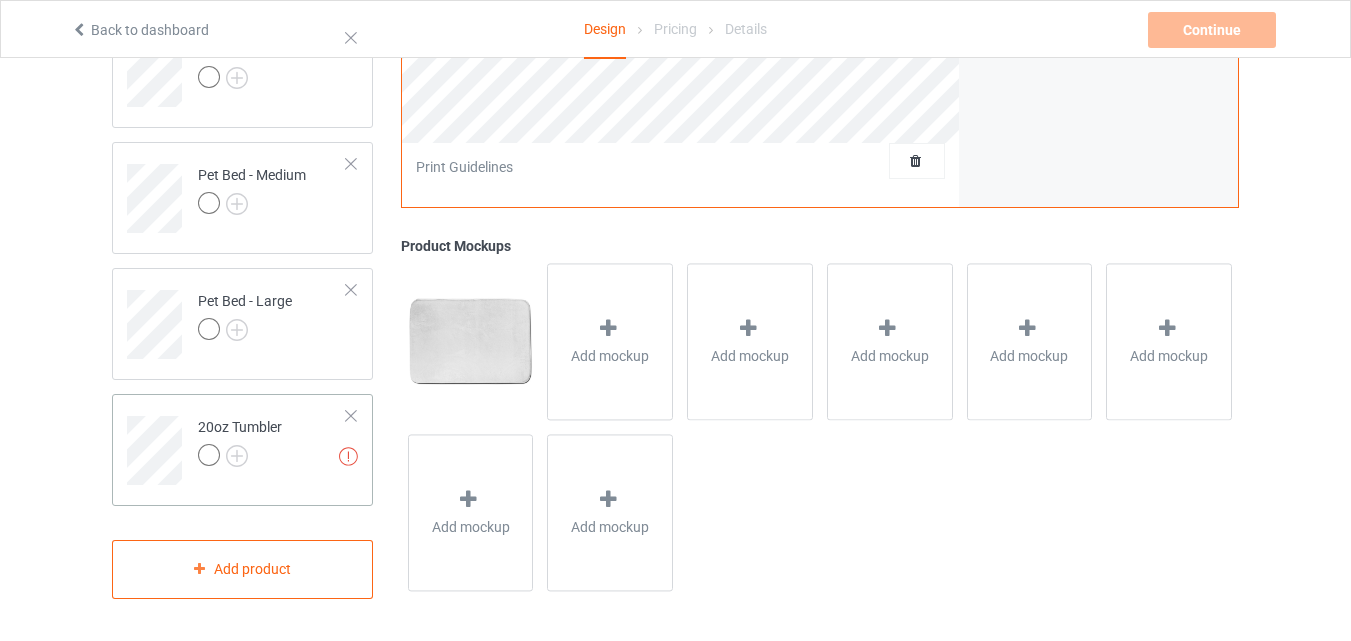 click on "Missing artworks 20oz Tumbler" at bounding box center [242, 450] 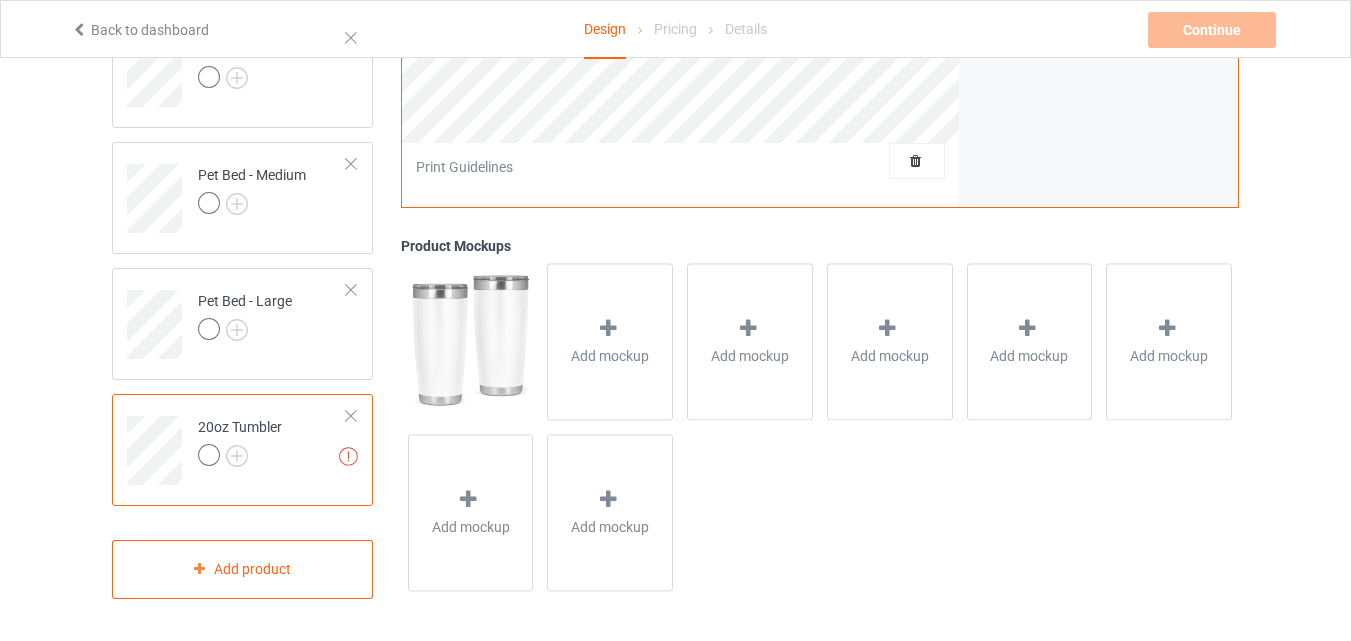 click at bounding box center (351, 416) 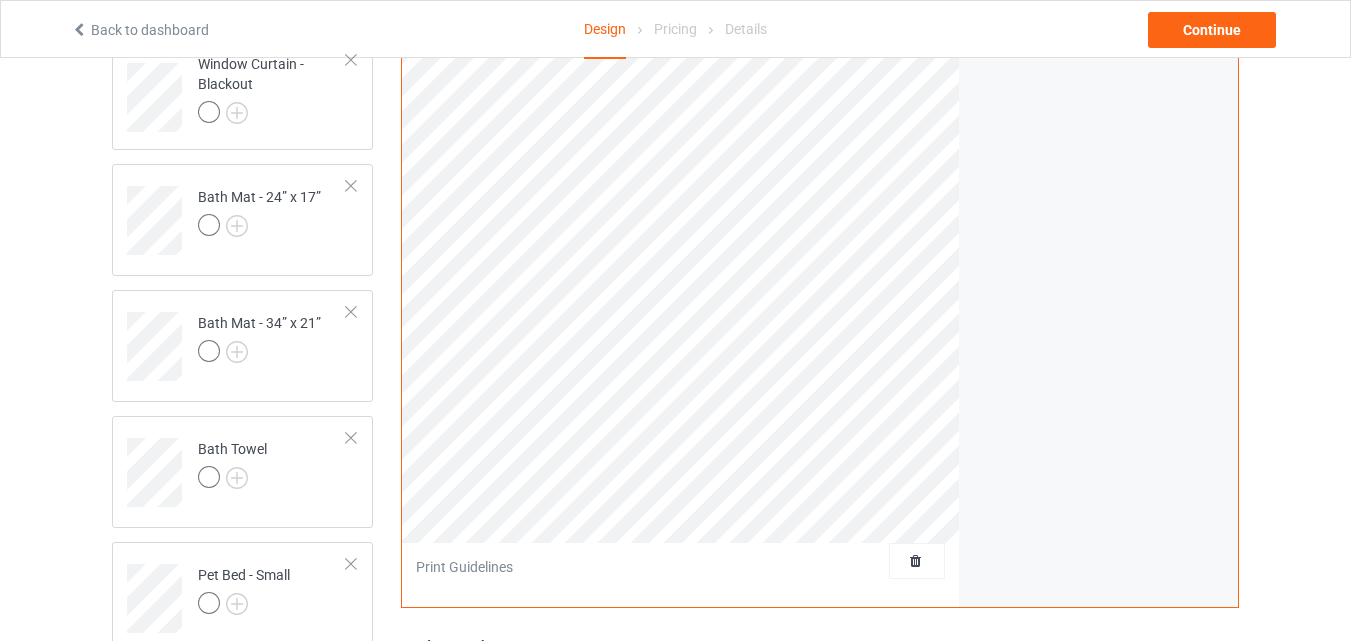 scroll, scrollTop: 749, scrollLeft: 0, axis: vertical 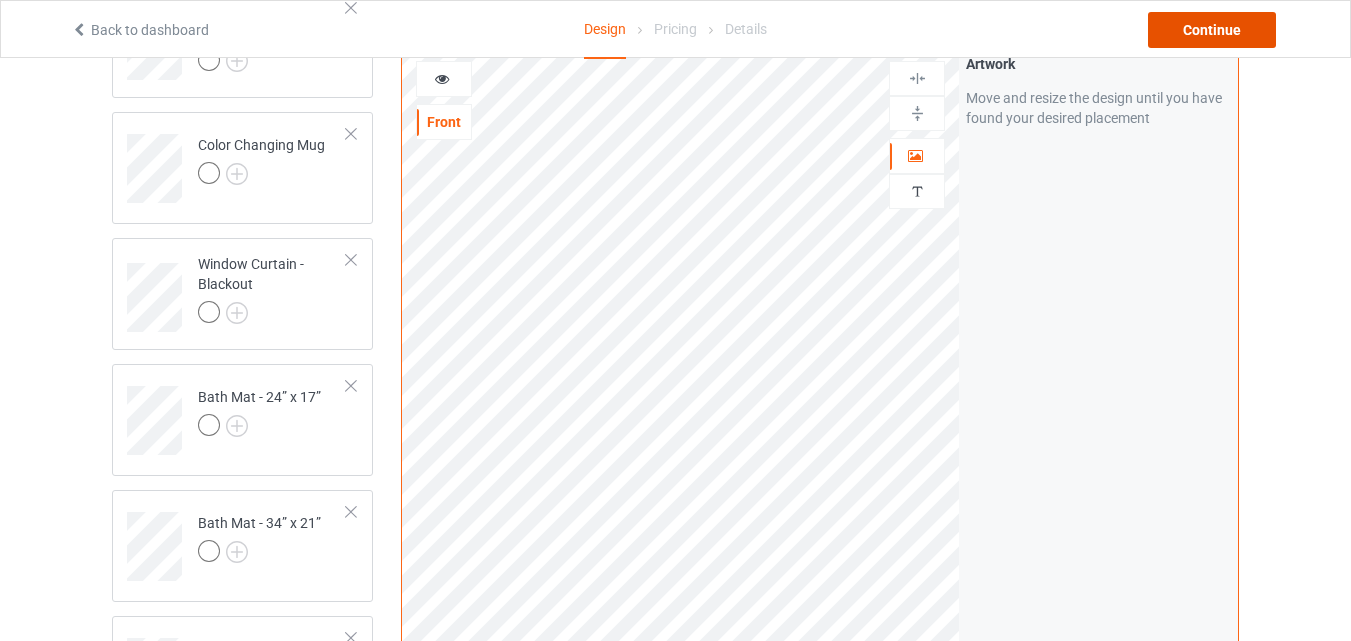 click on "Continue" at bounding box center (1212, 30) 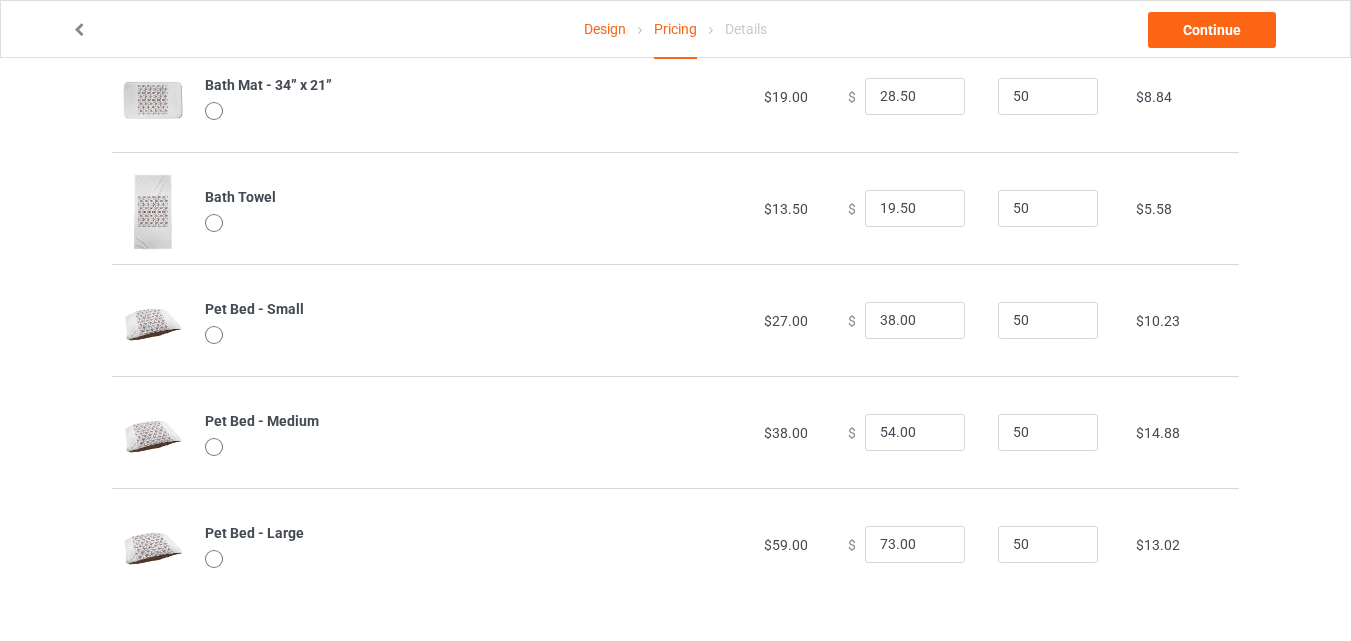 scroll, scrollTop: 1054, scrollLeft: 0, axis: vertical 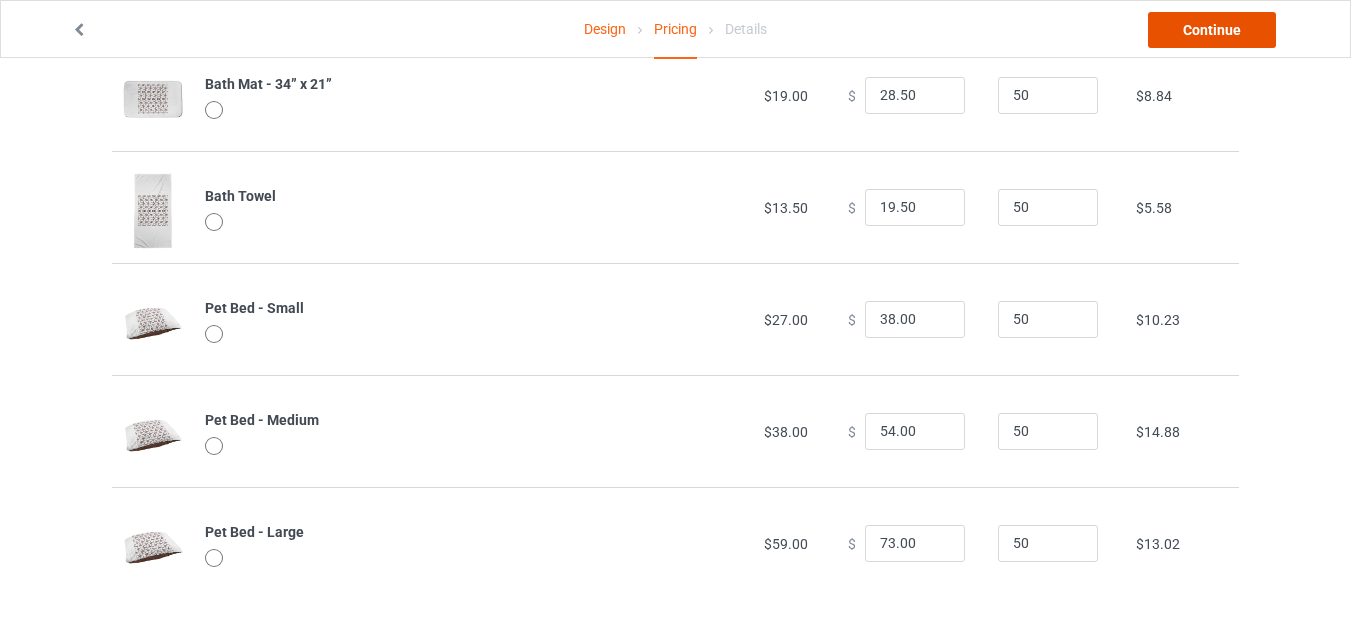 click on "Continue" at bounding box center [1212, 30] 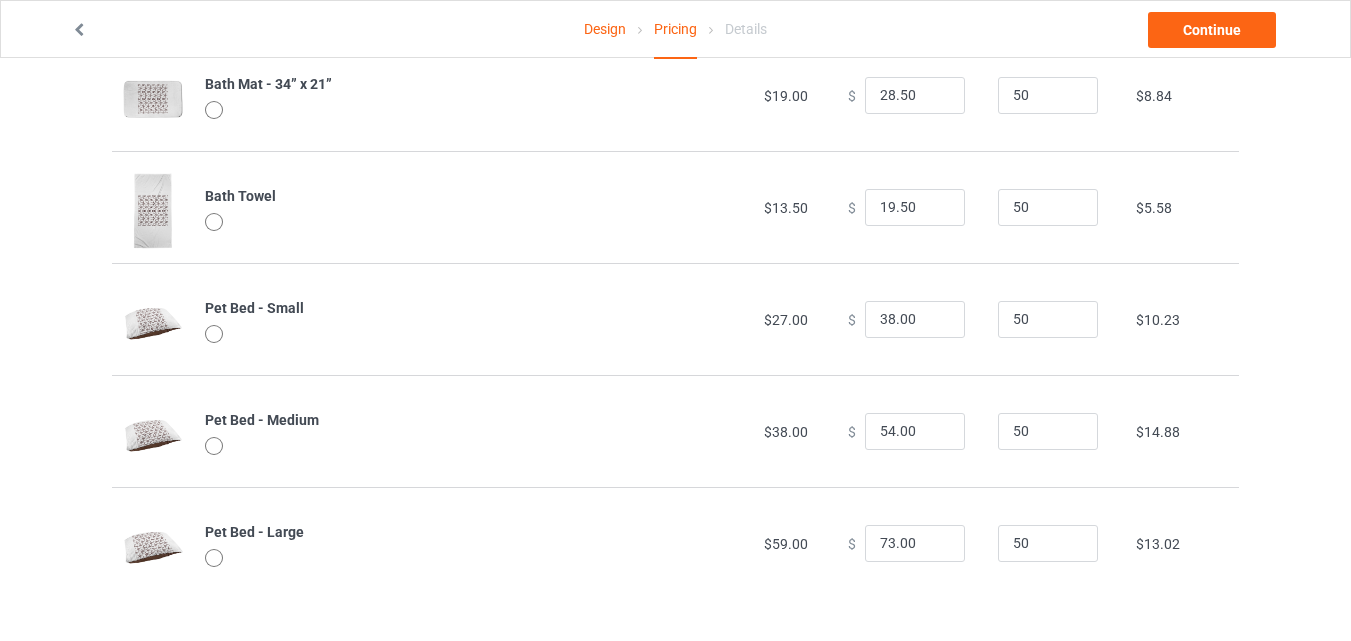 scroll, scrollTop: 0, scrollLeft: 0, axis: both 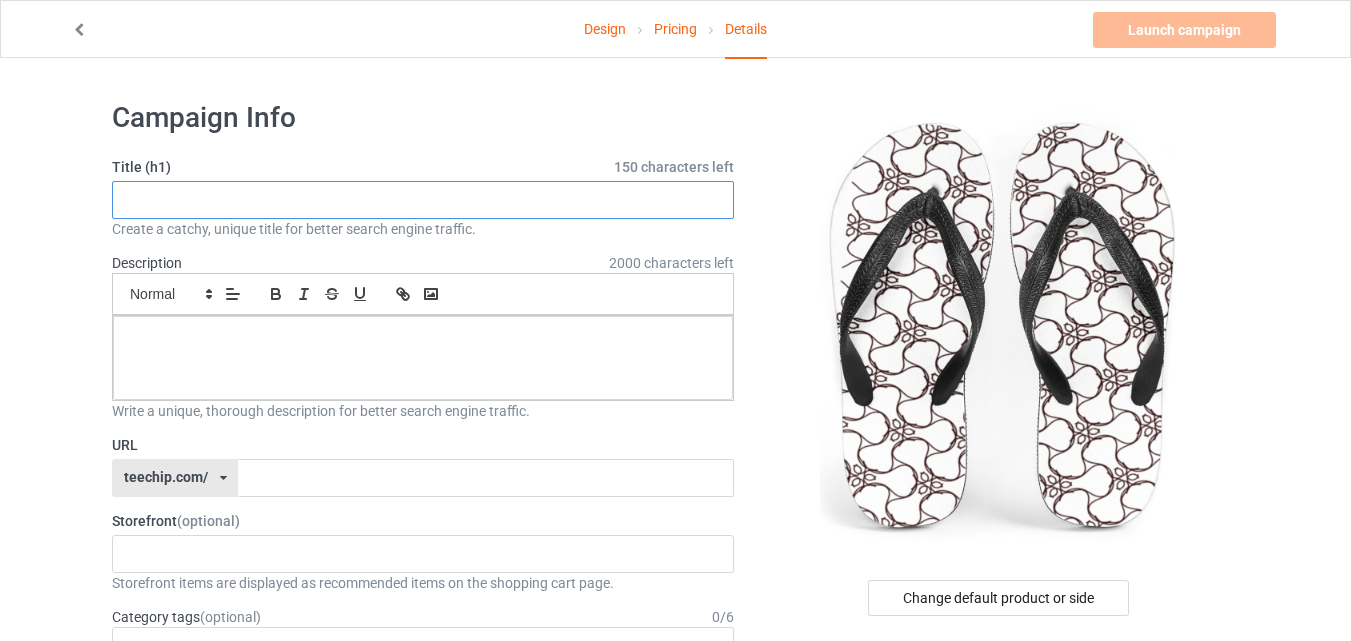 paste on "Dark Floral Petal Loop Pattern" 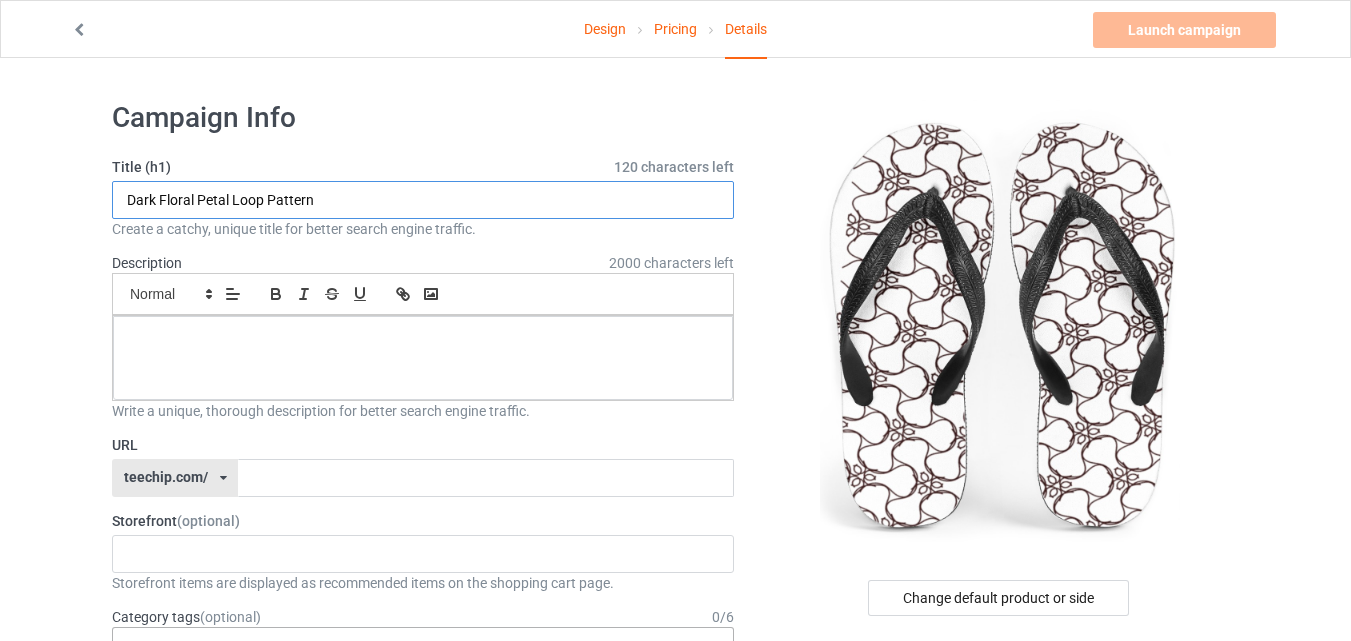 type on "Dark Floral Petal Loop Pattern" 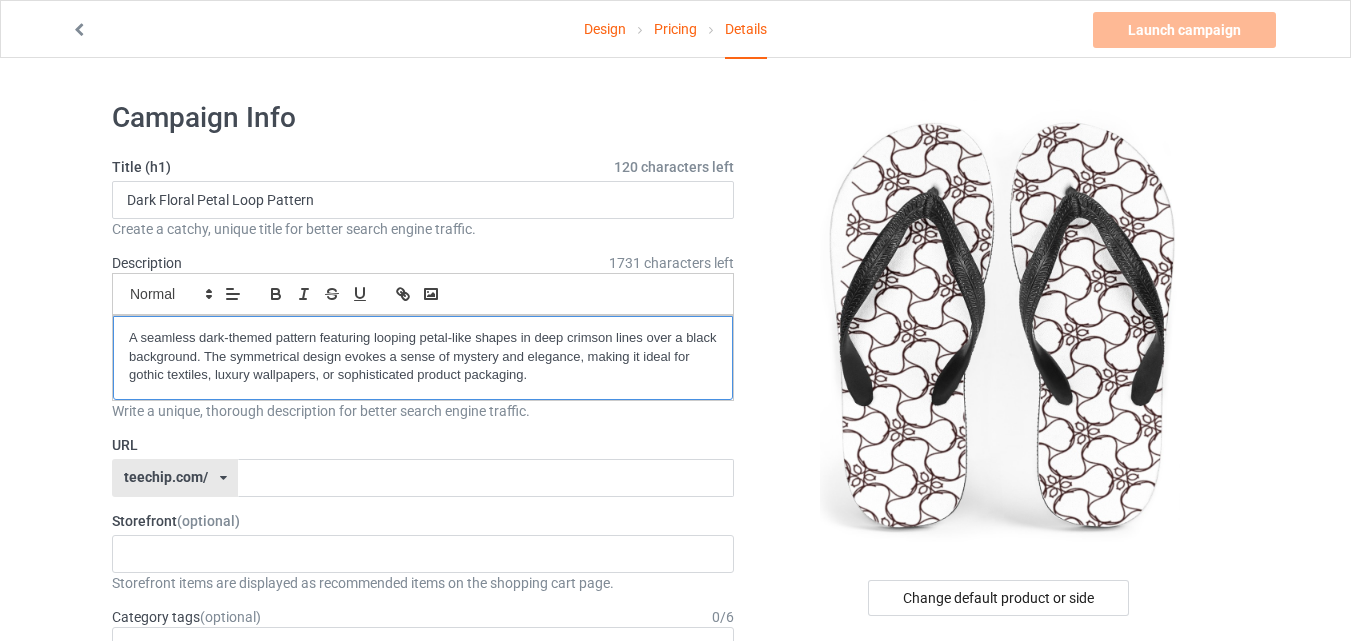 scroll, scrollTop: 0, scrollLeft: 0, axis: both 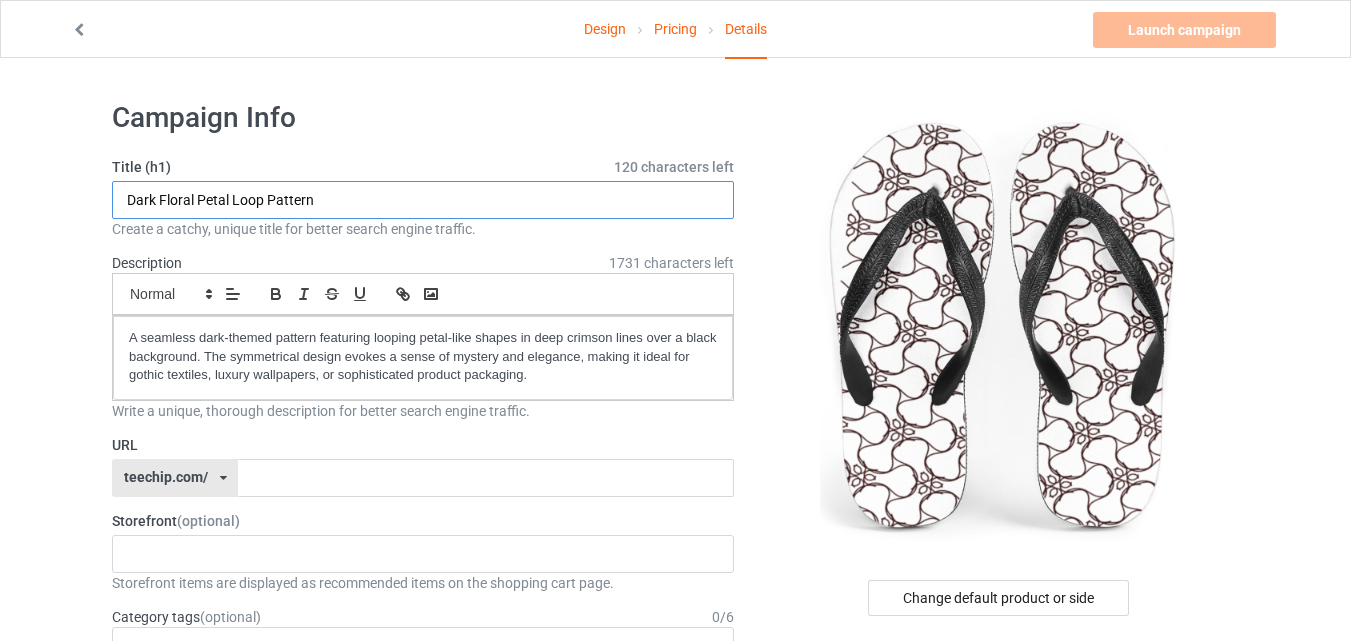 click on "Dark Floral Petal Loop Pattern" at bounding box center [423, 200] 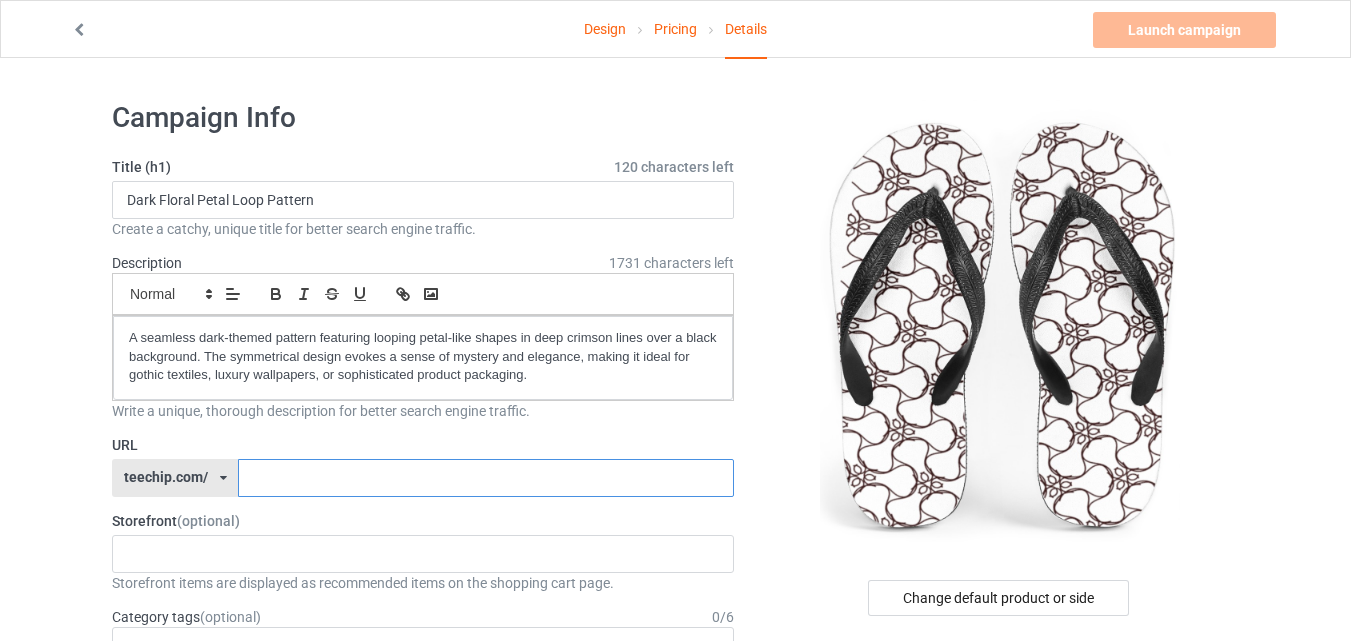 click at bounding box center (485, 478) 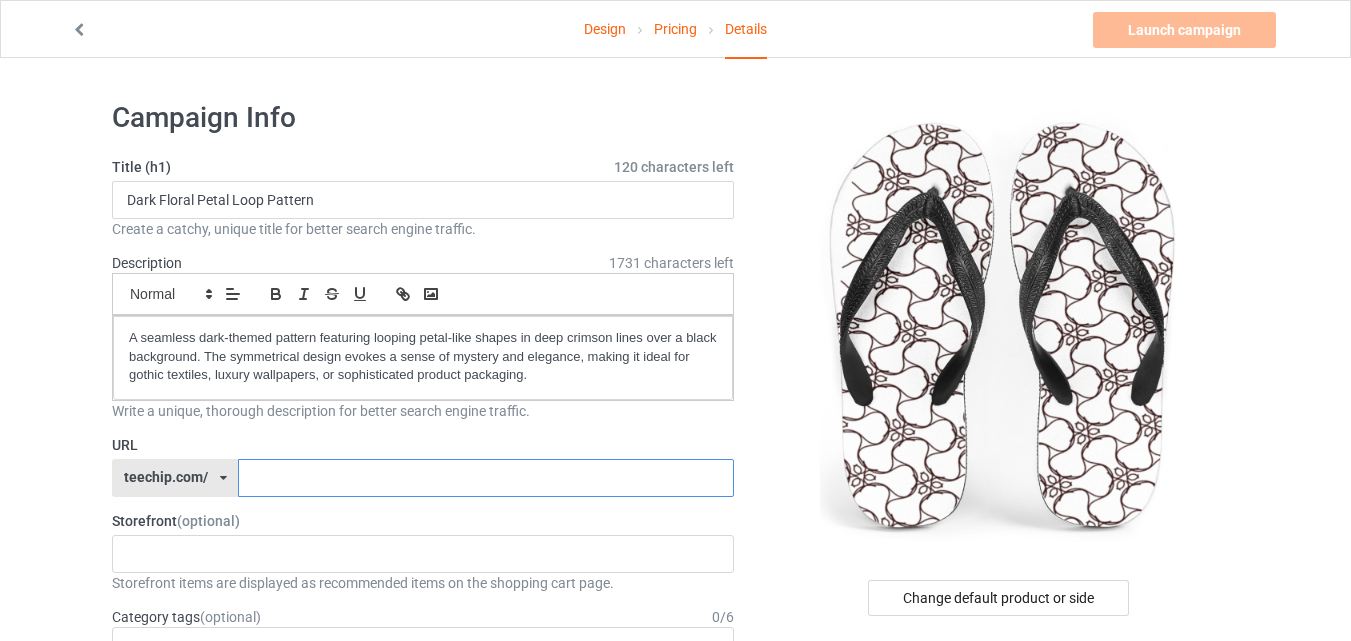 paste on "Petal" 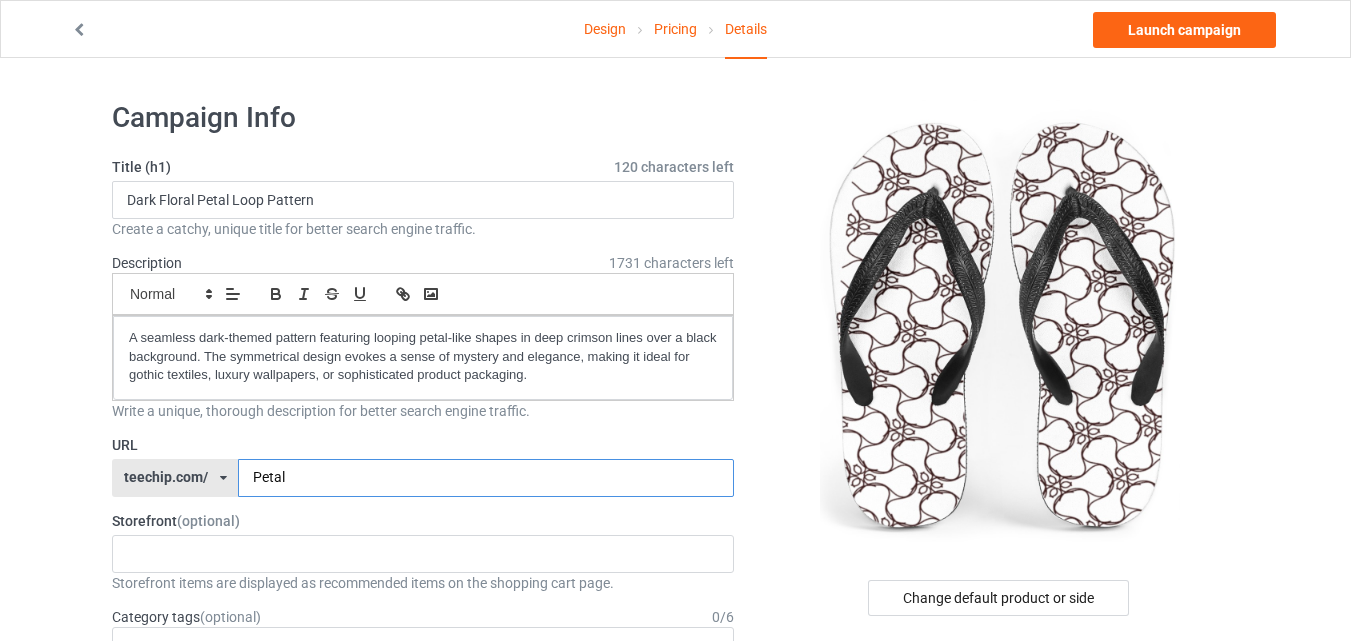 type on "Petal" 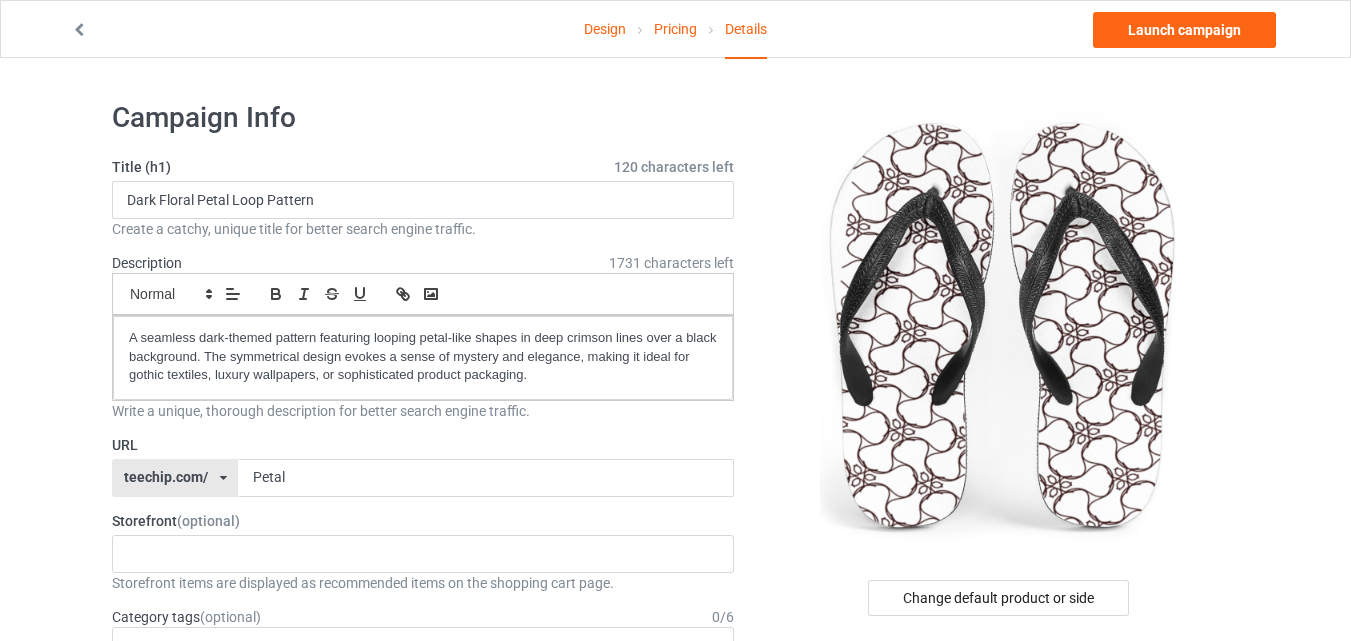 click at bounding box center (1000, 325) 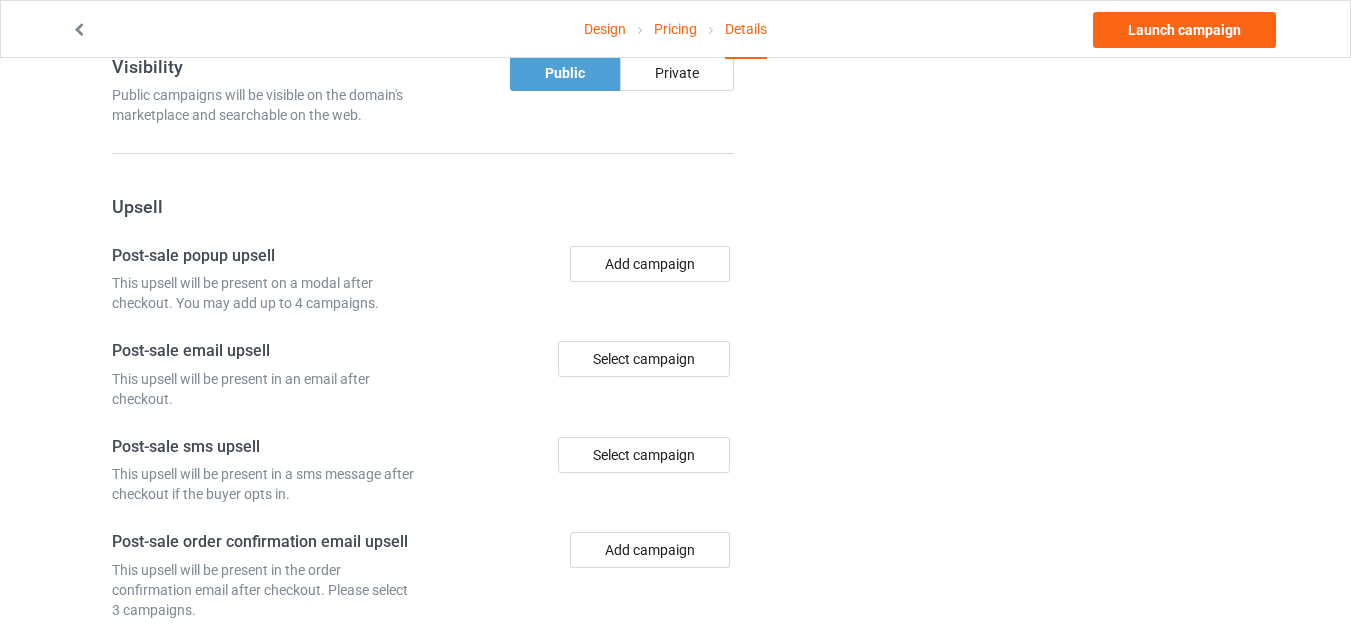 scroll, scrollTop: 1400, scrollLeft: 0, axis: vertical 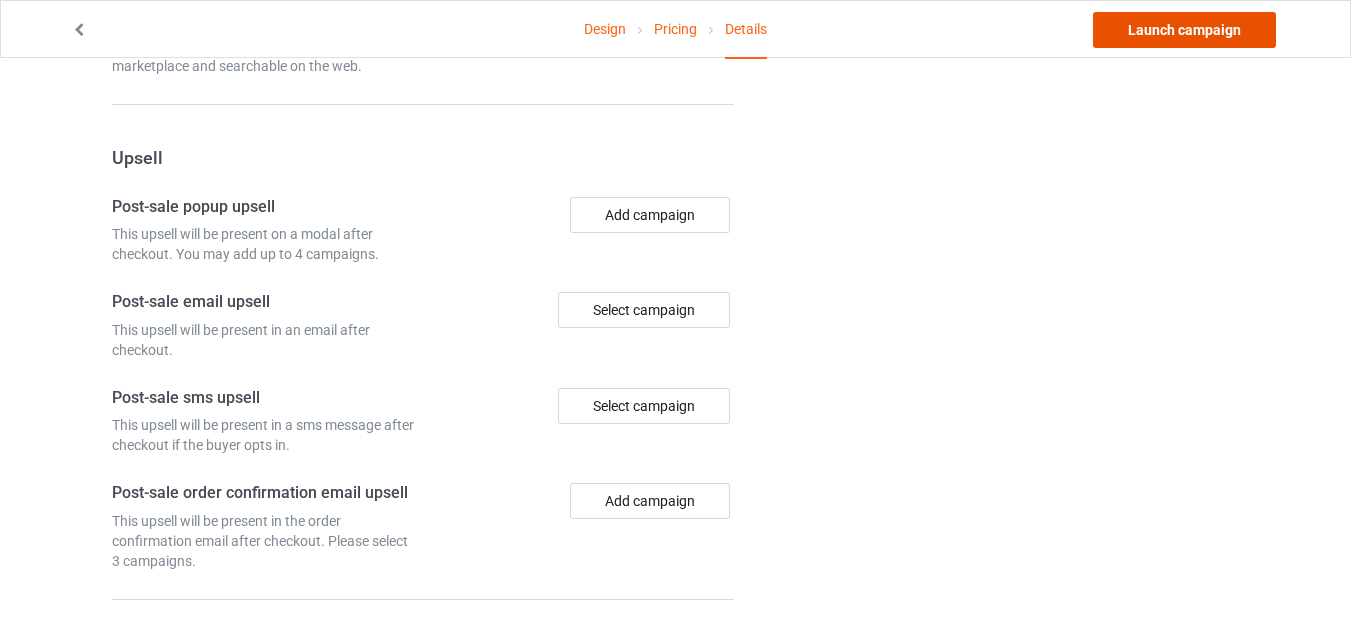 click on "Launch campaign" at bounding box center [1184, 30] 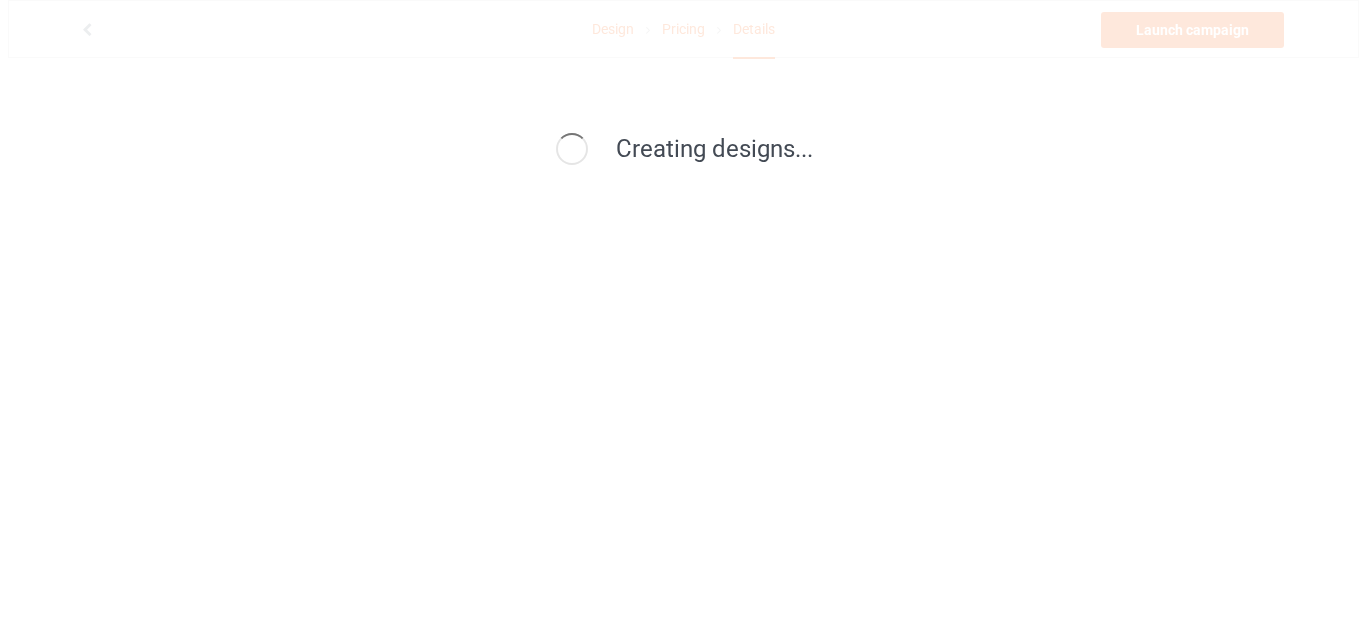 scroll, scrollTop: 0, scrollLeft: 0, axis: both 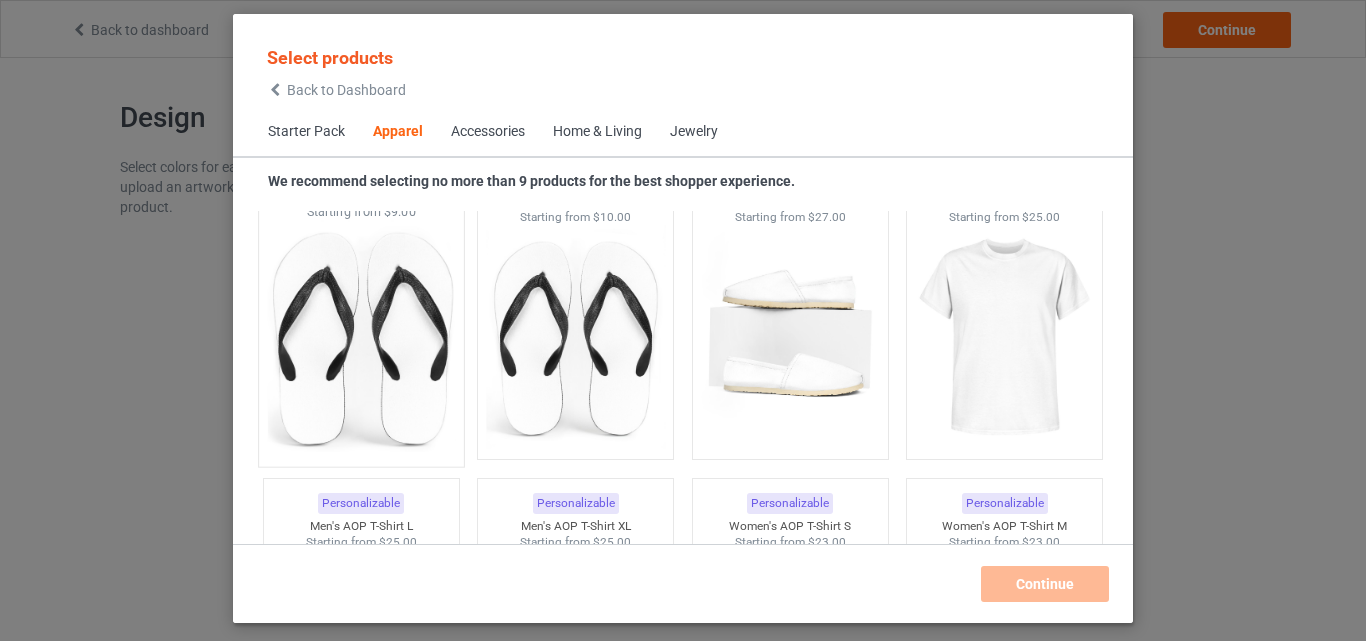 click at bounding box center (361, 338) 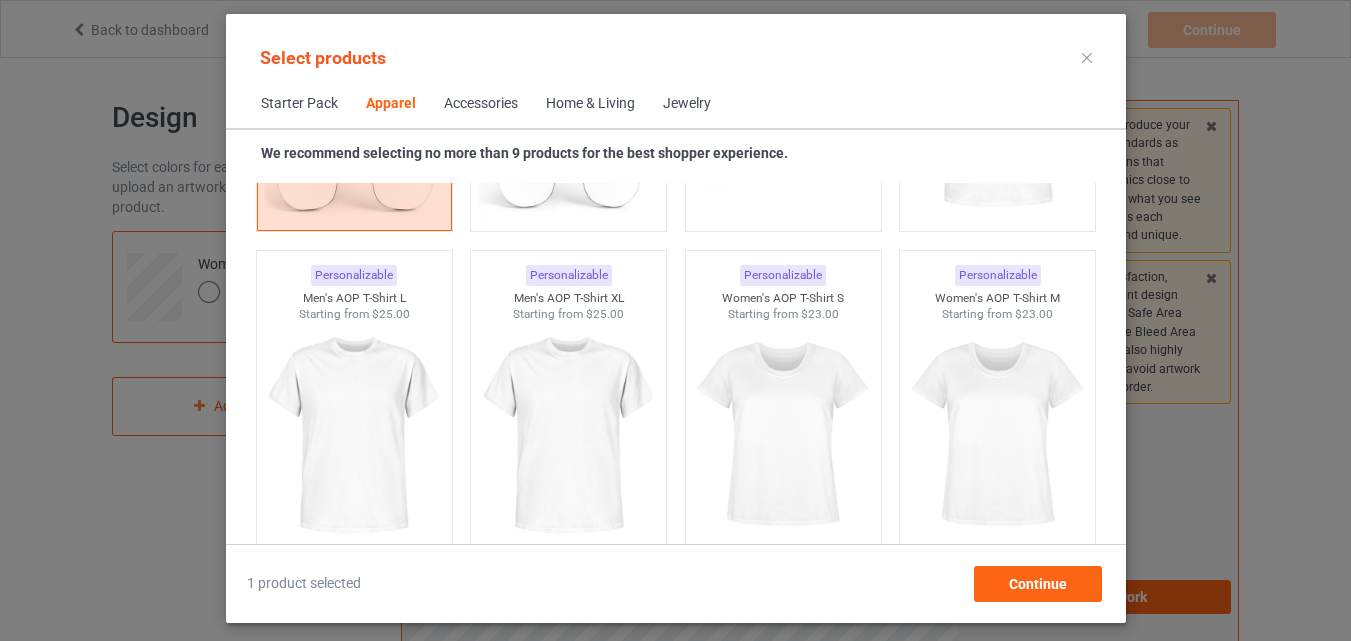 scroll, scrollTop: 3626, scrollLeft: 0, axis: vertical 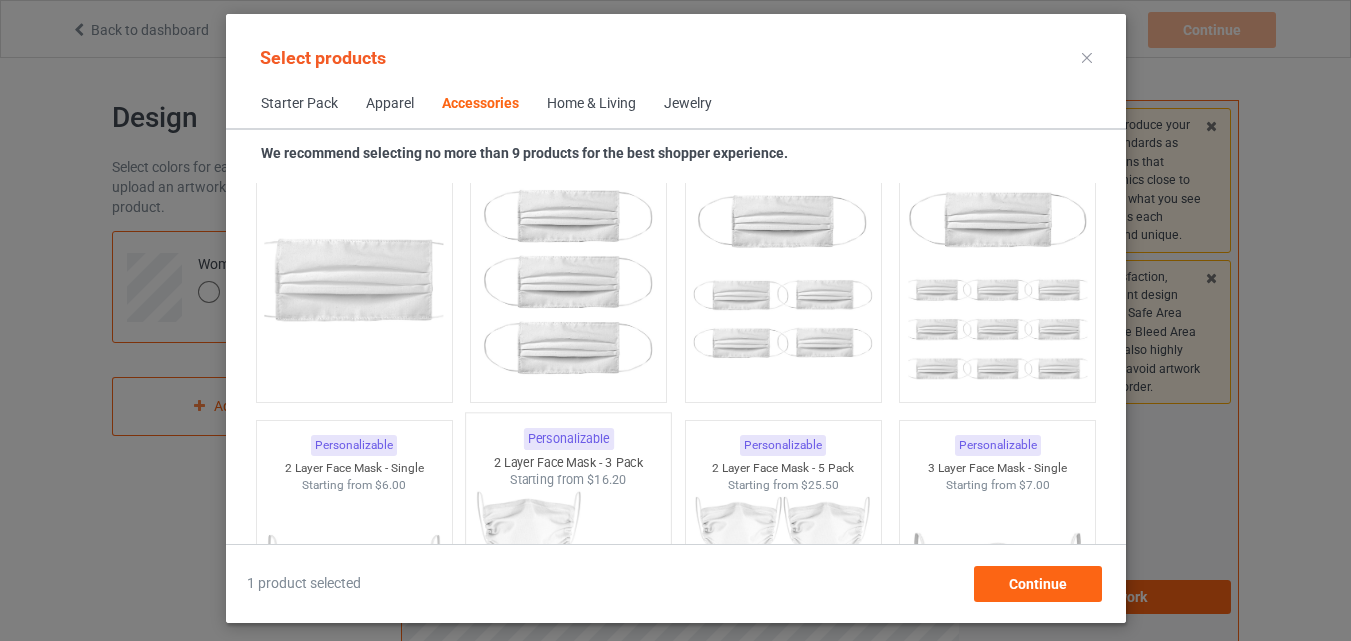 click at bounding box center (353, 280) 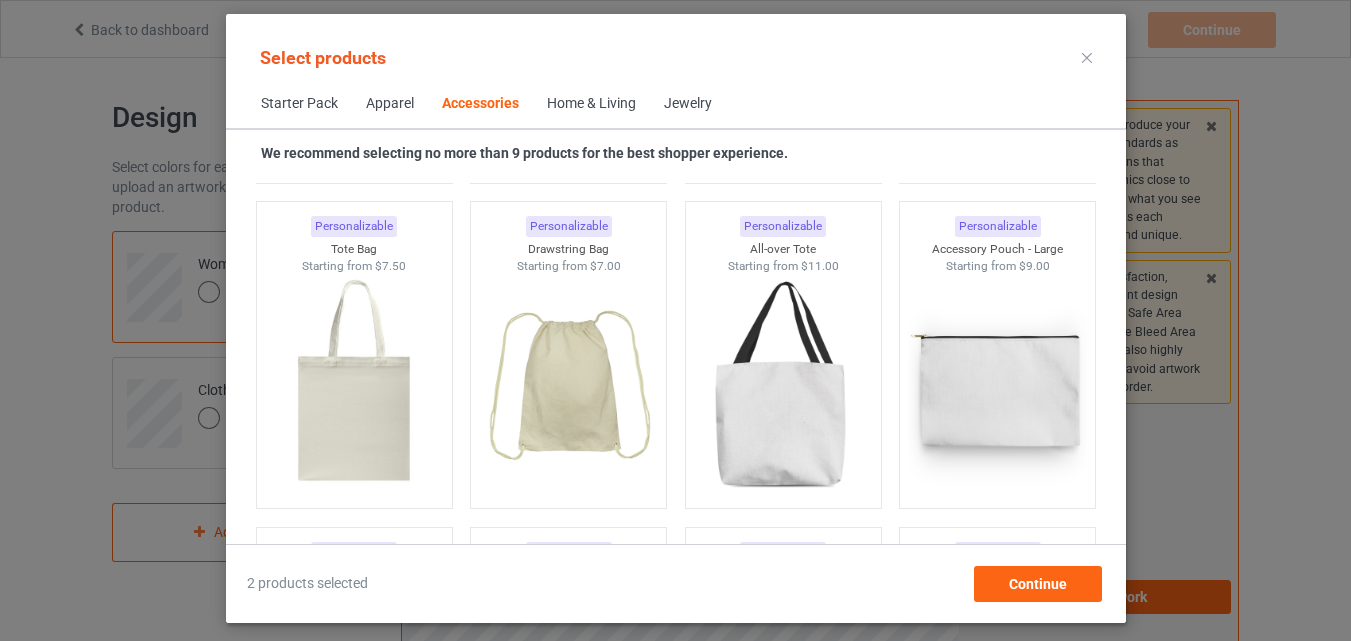 scroll, scrollTop: 6126, scrollLeft: 0, axis: vertical 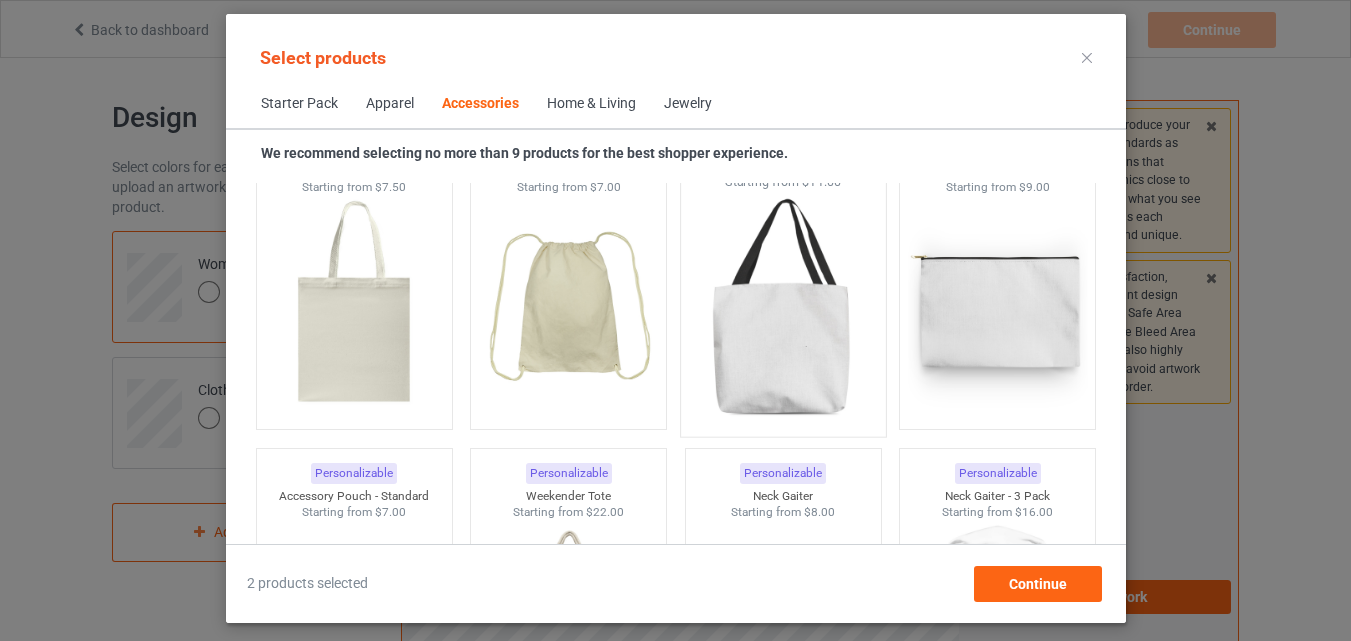 click at bounding box center [783, 308] 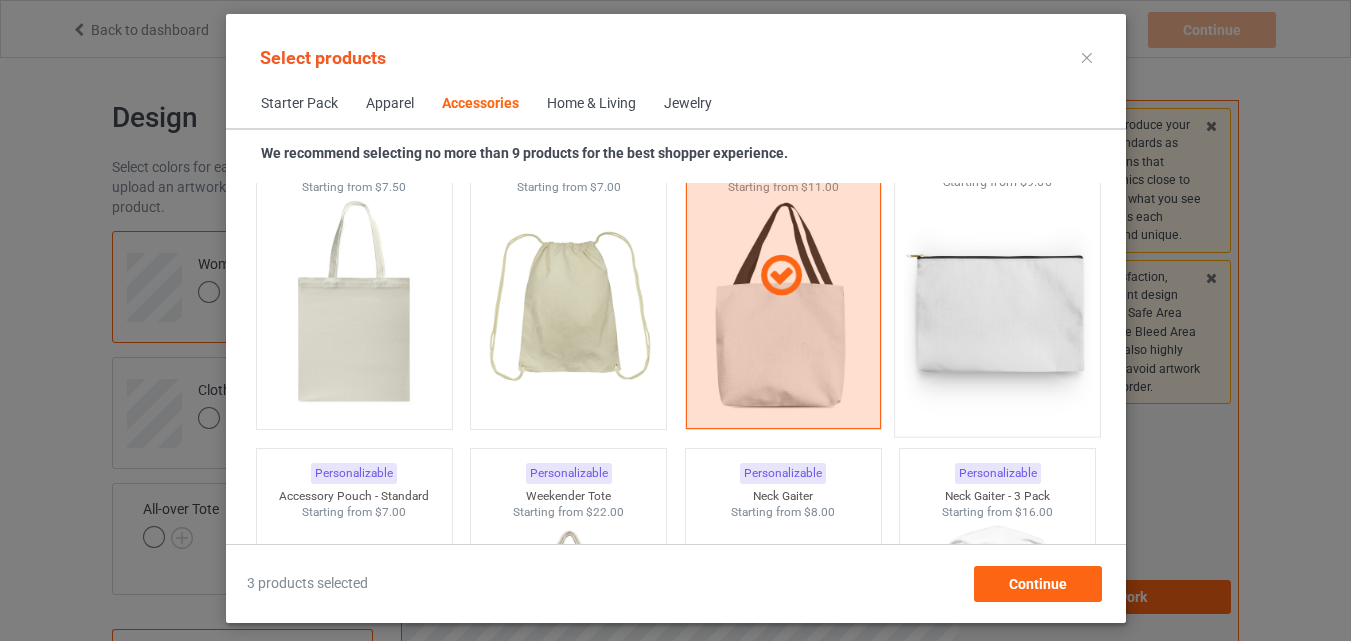 click at bounding box center [997, 308] 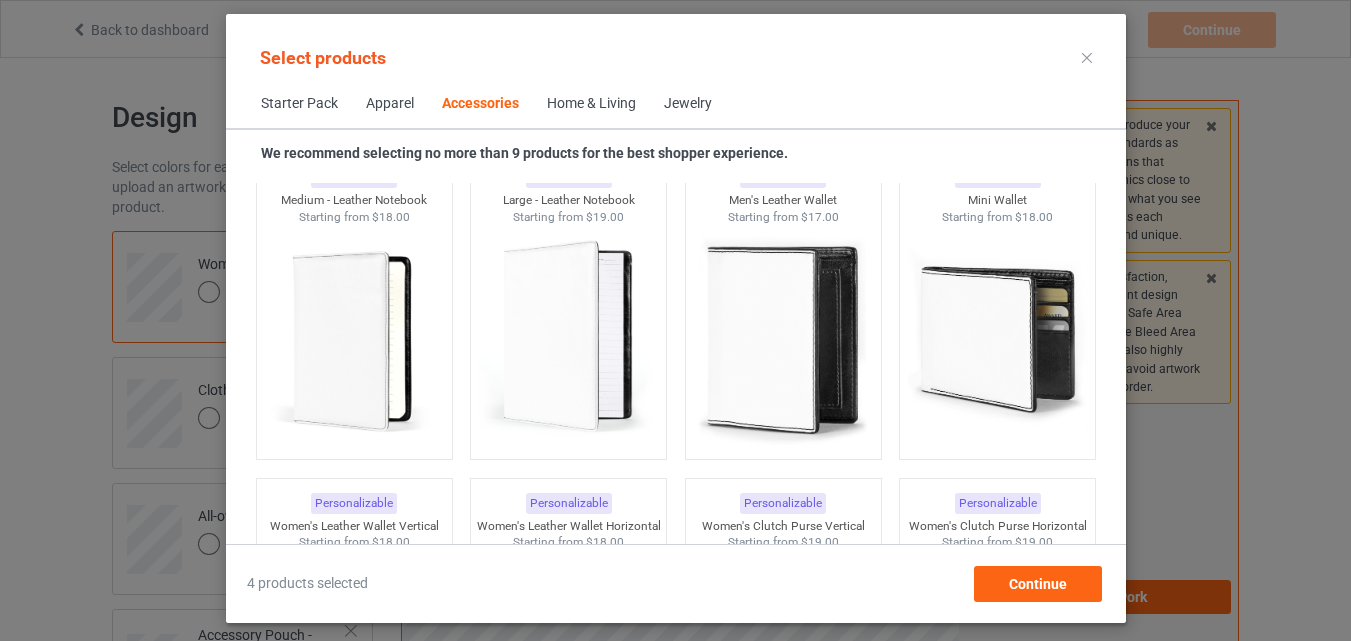 scroll, scrollTop: 8026, scrollLeft: 0, axis: vertical 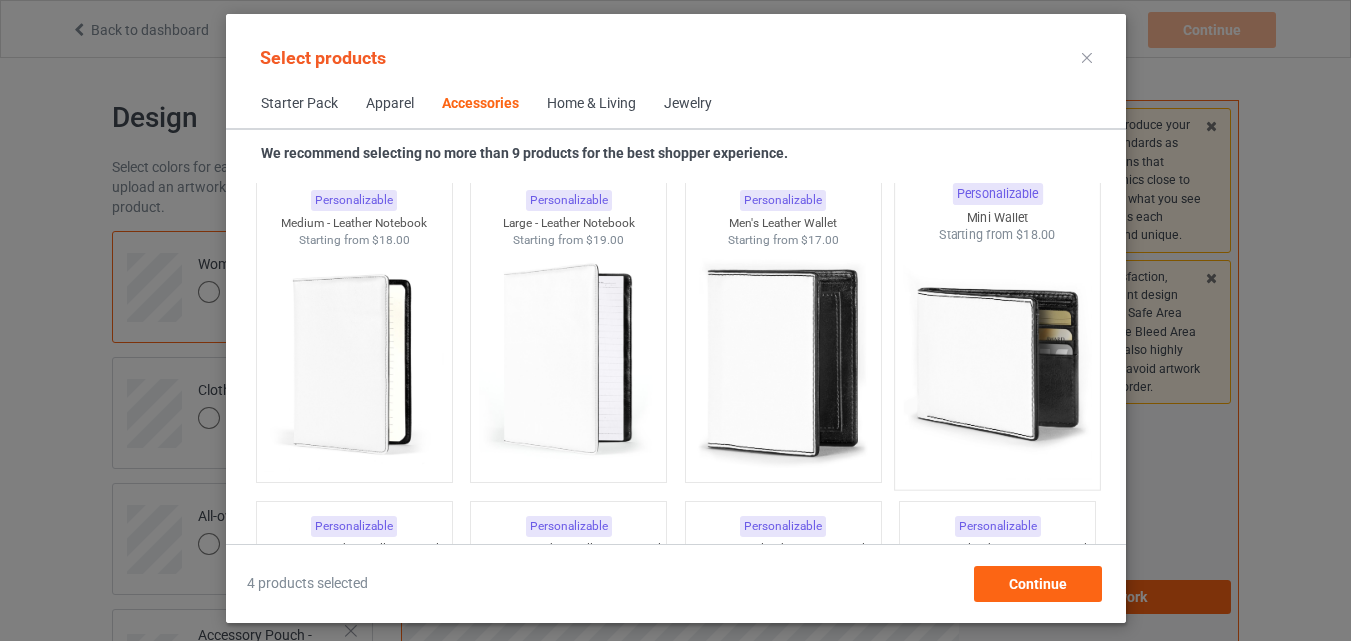 click at bounding box center (997, 361) 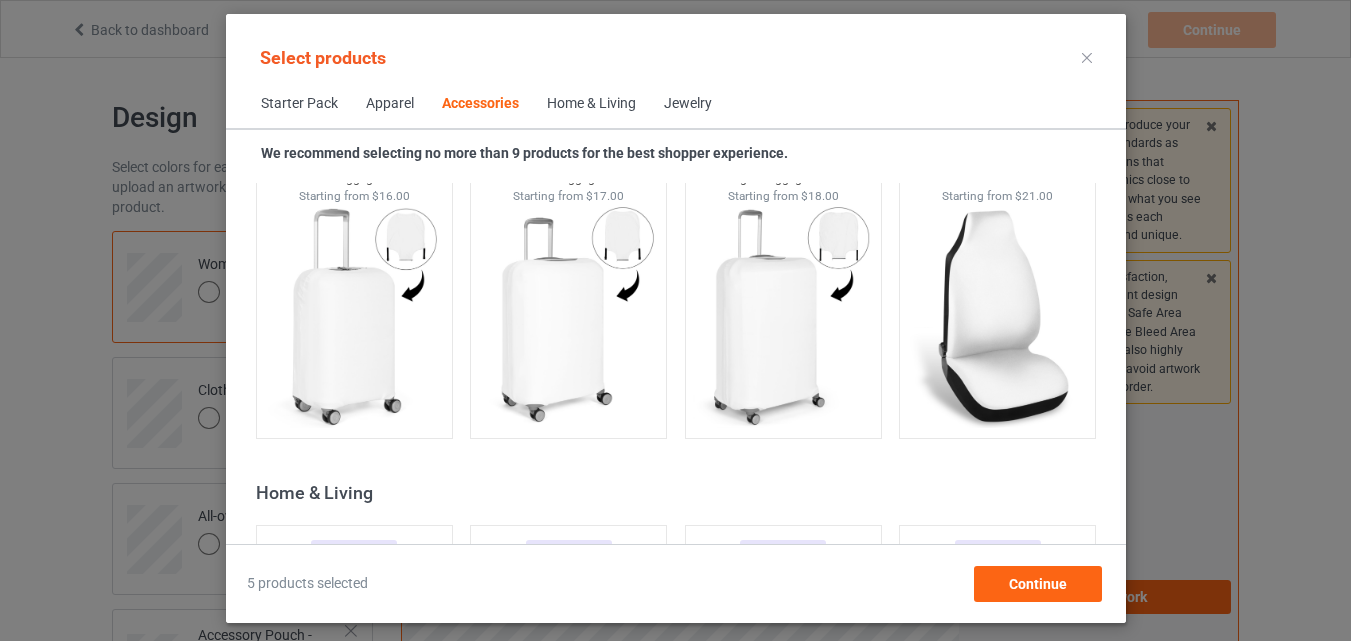 scroll, scrollTop: 8726, scrollLeft: 0, axis: vertical 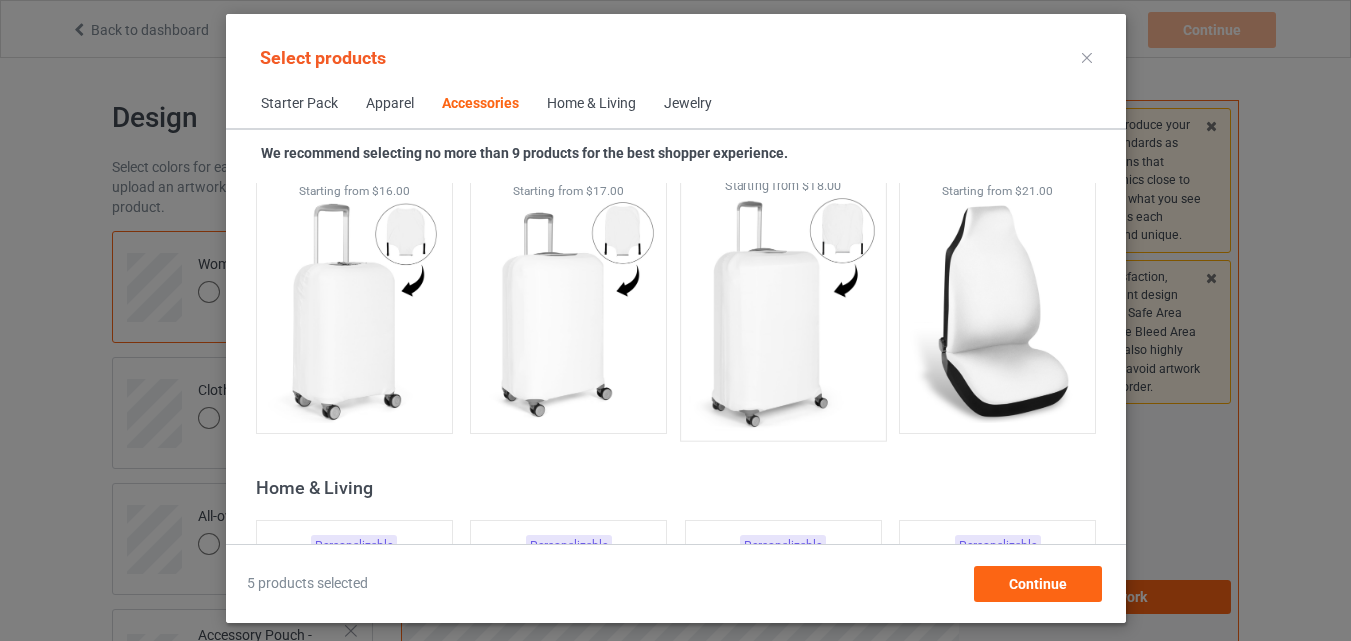 click at bounding box center [783, 312] 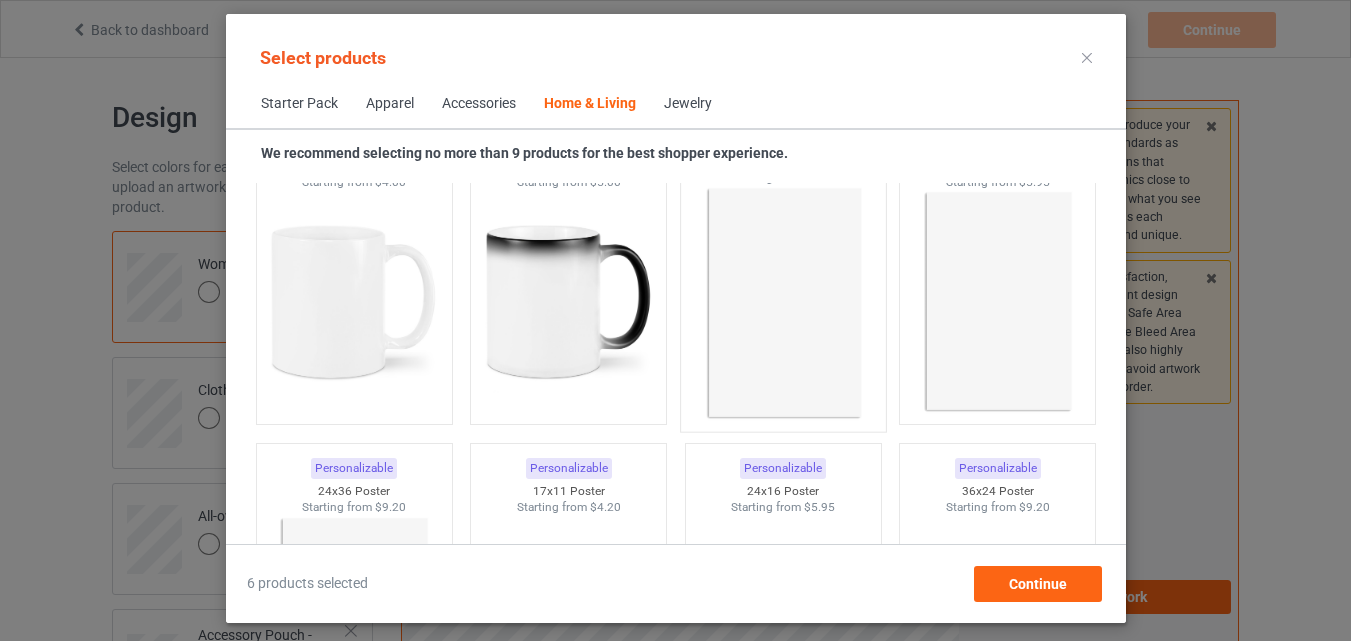 scroll, scrollTop: 9126, scrollLeft: 0, axis: vertical 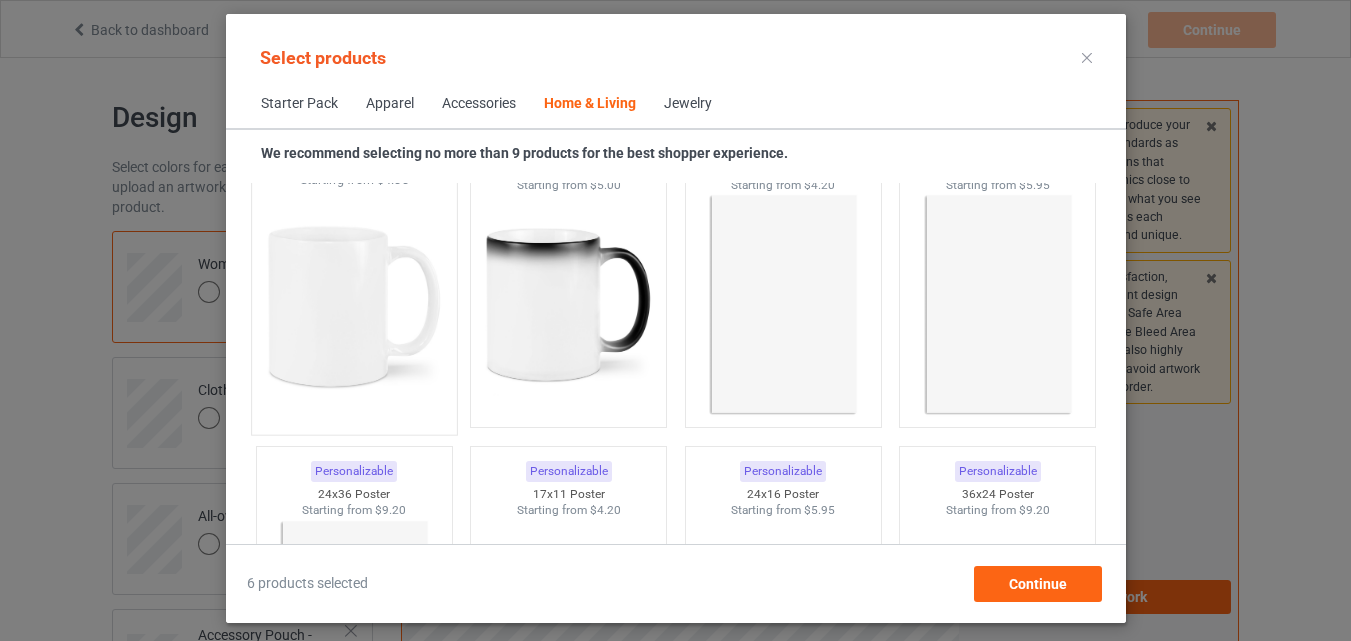 click at bounding box center [354, 306] 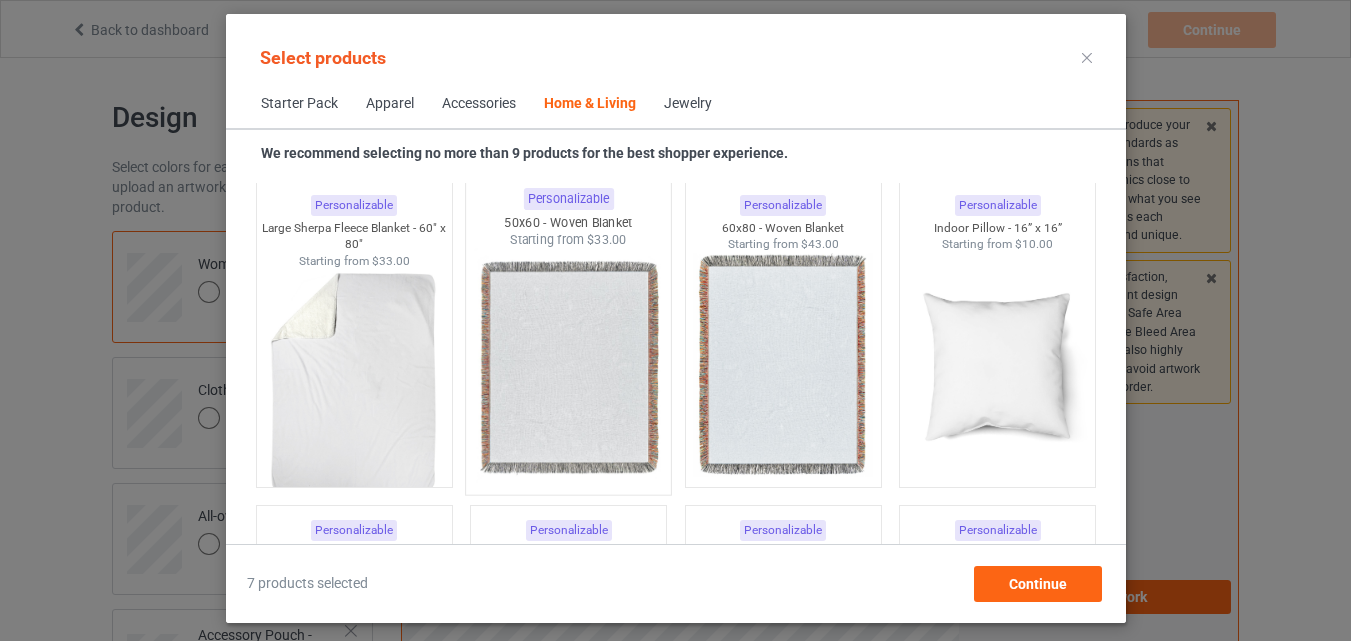 scroll, scrollTop: 10026, scrollLeft: 0, axis: vertical 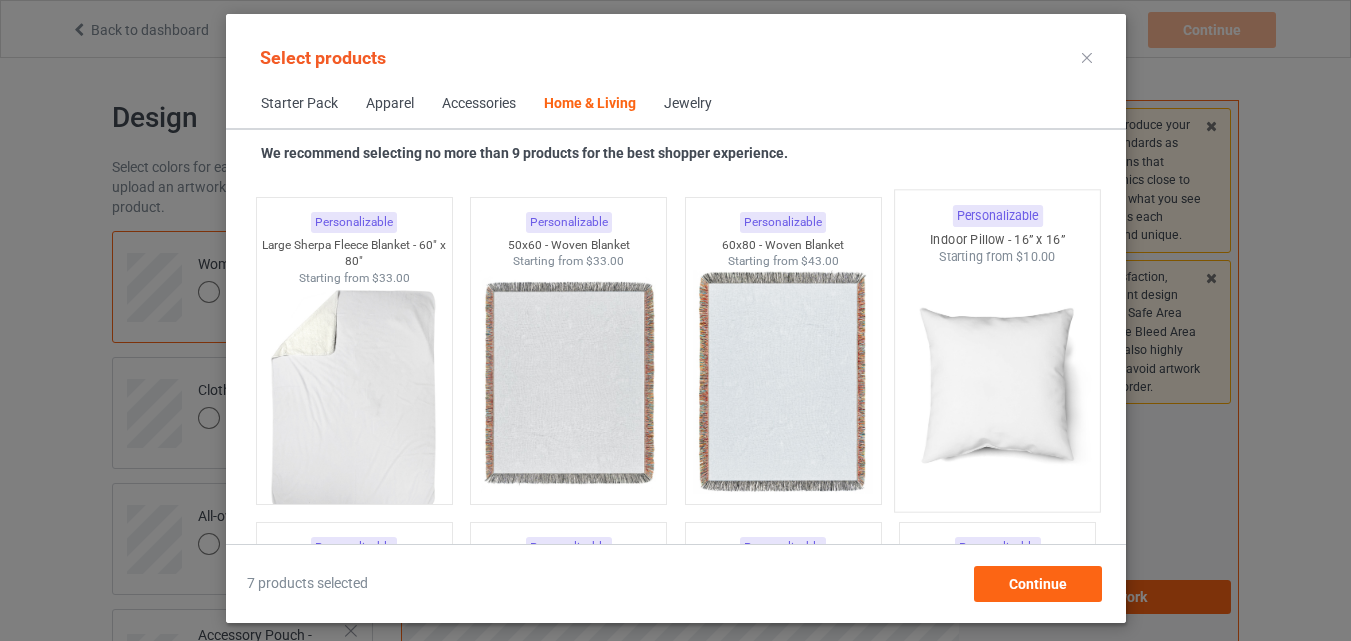 click at bounding box center [997, 383] 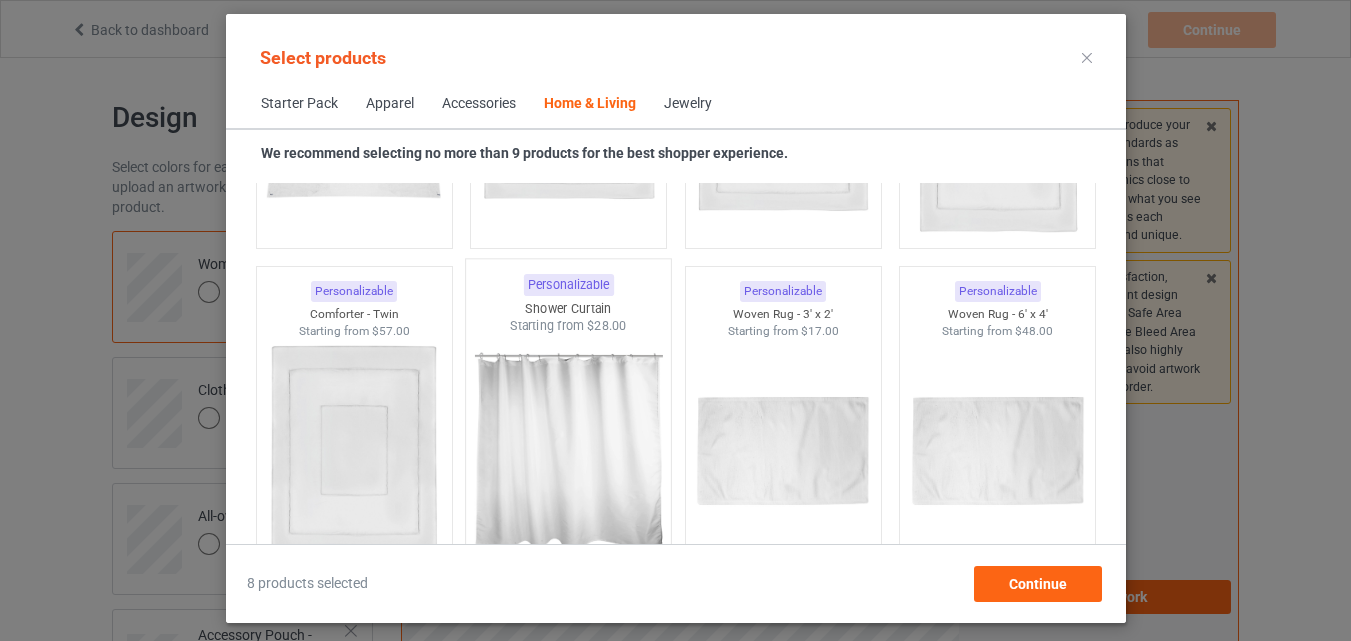scroll, scrollTop: 11126, scrollLeft: 0, axis: vertical 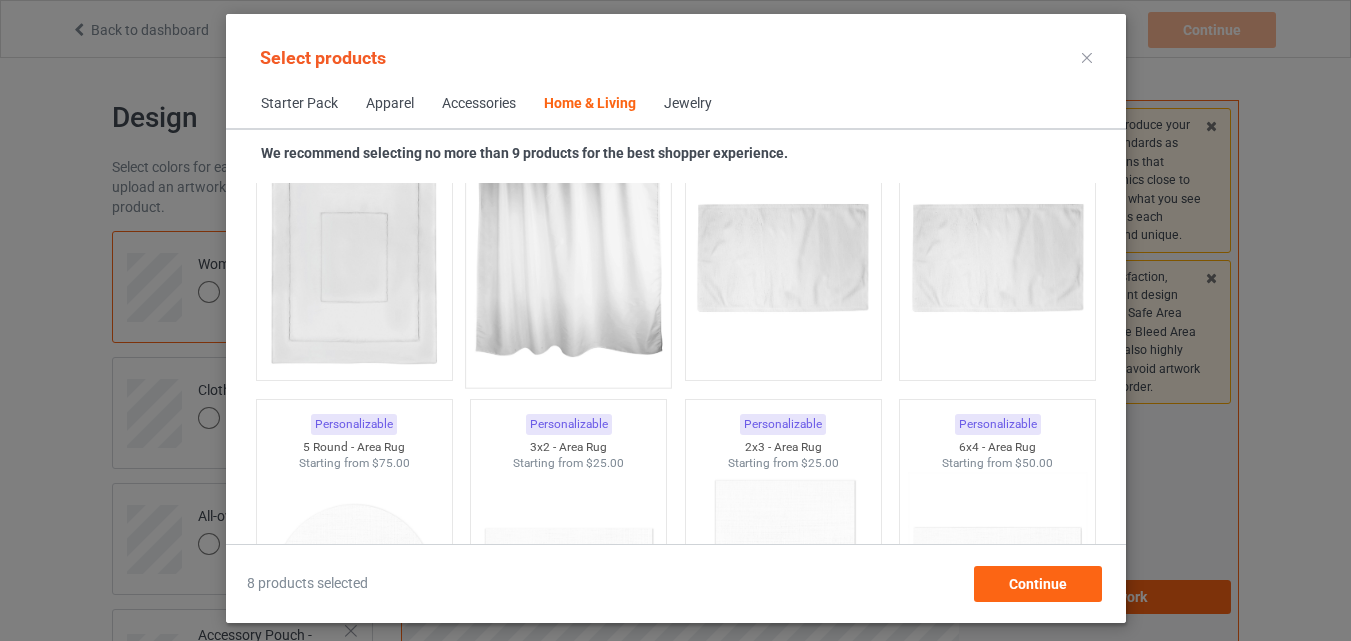 click at bounding box center [568, 259] 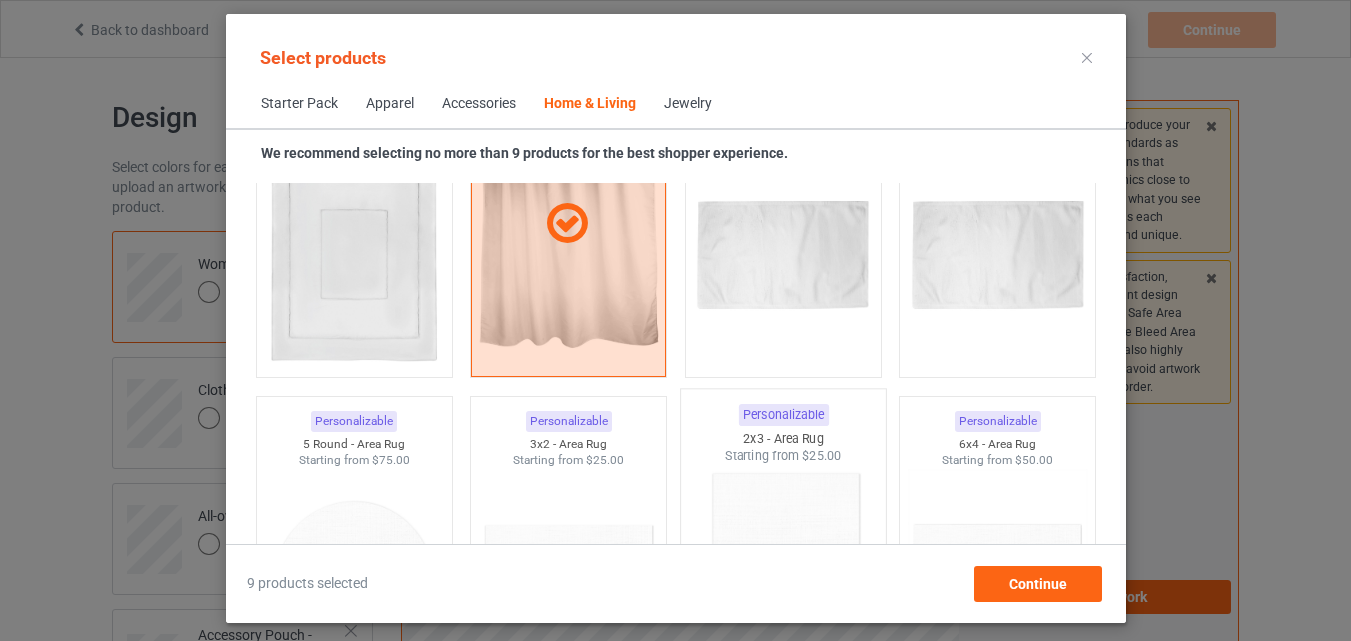 scroll, scrollTop: 11126, scrollLeft: 0, axis: vertical 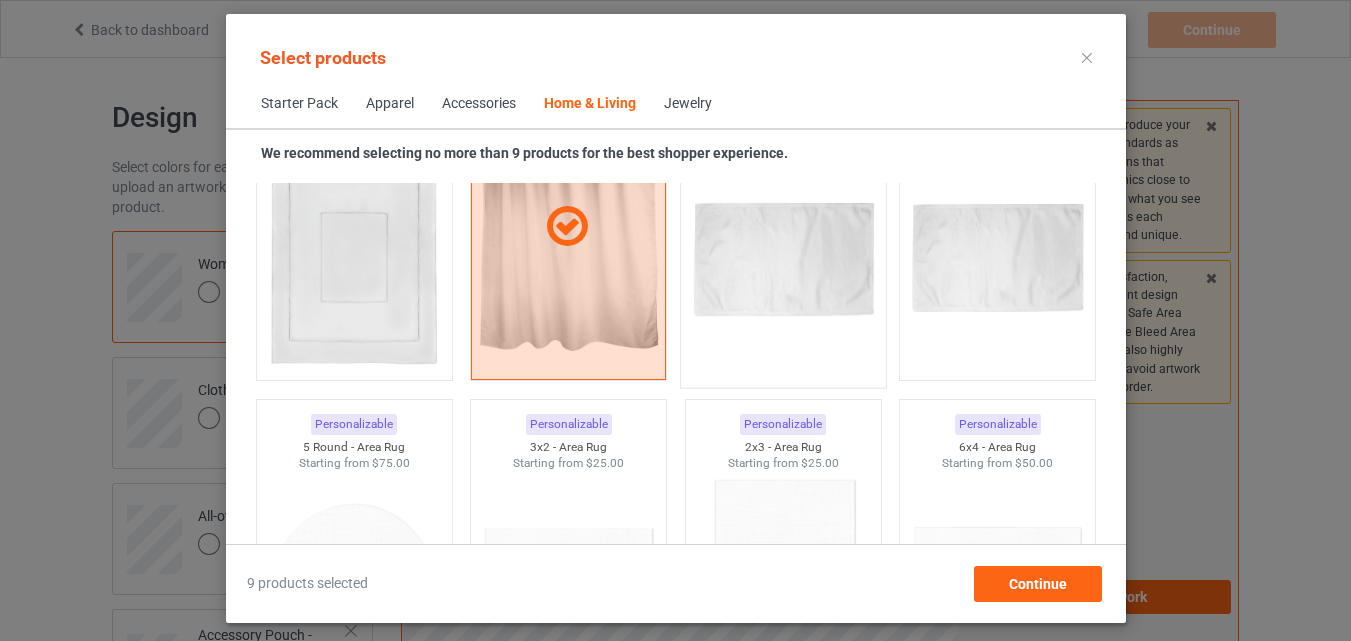 click at bounding box center [783, 259] 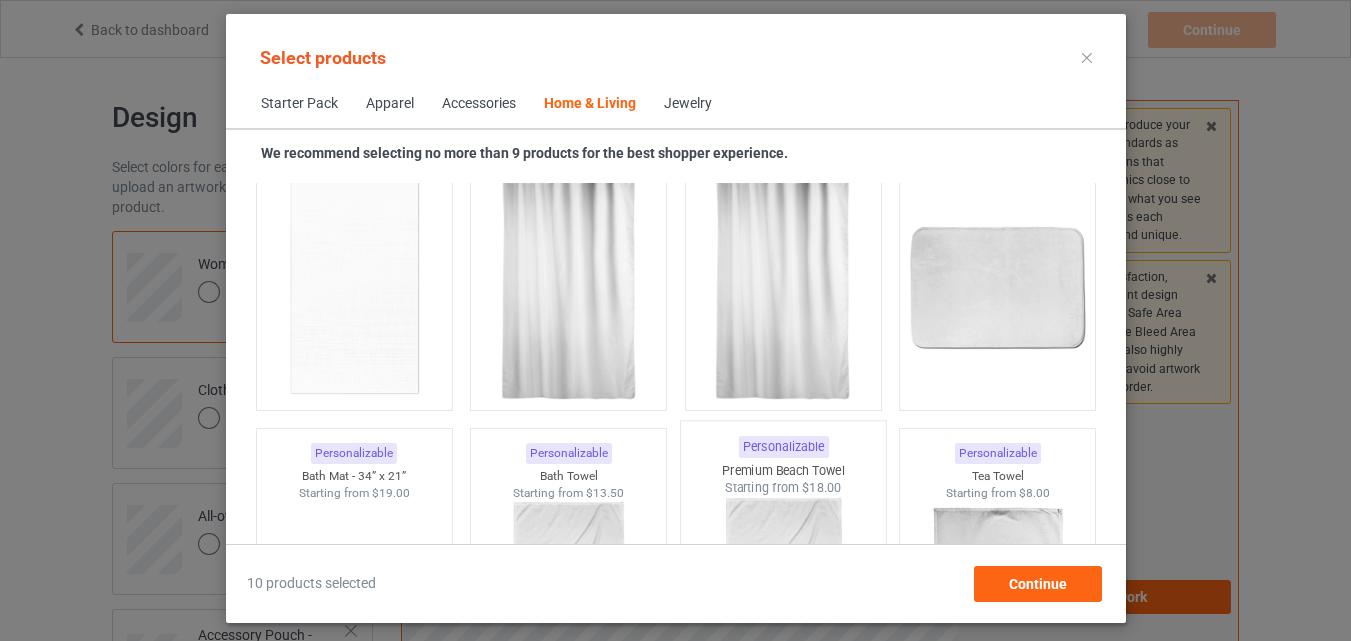 scroll, scrollTop: 12126, scrollLeft: 0, axis: vertical 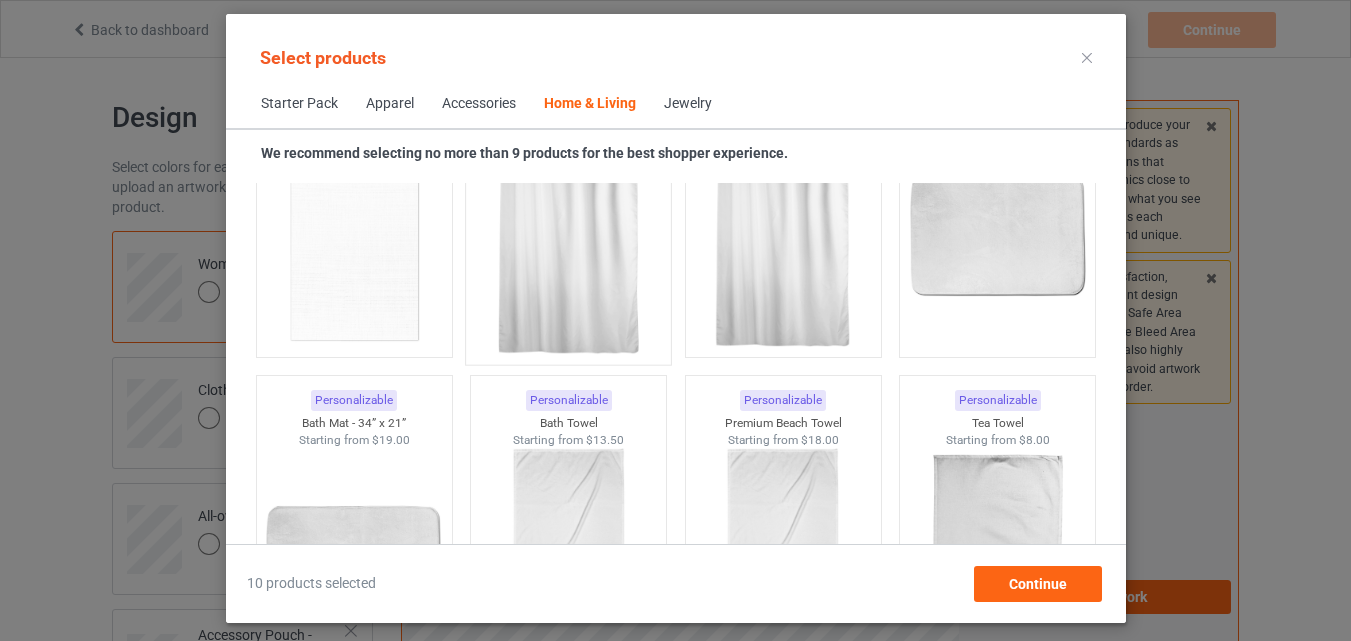 click at bounding box center (568, 236) 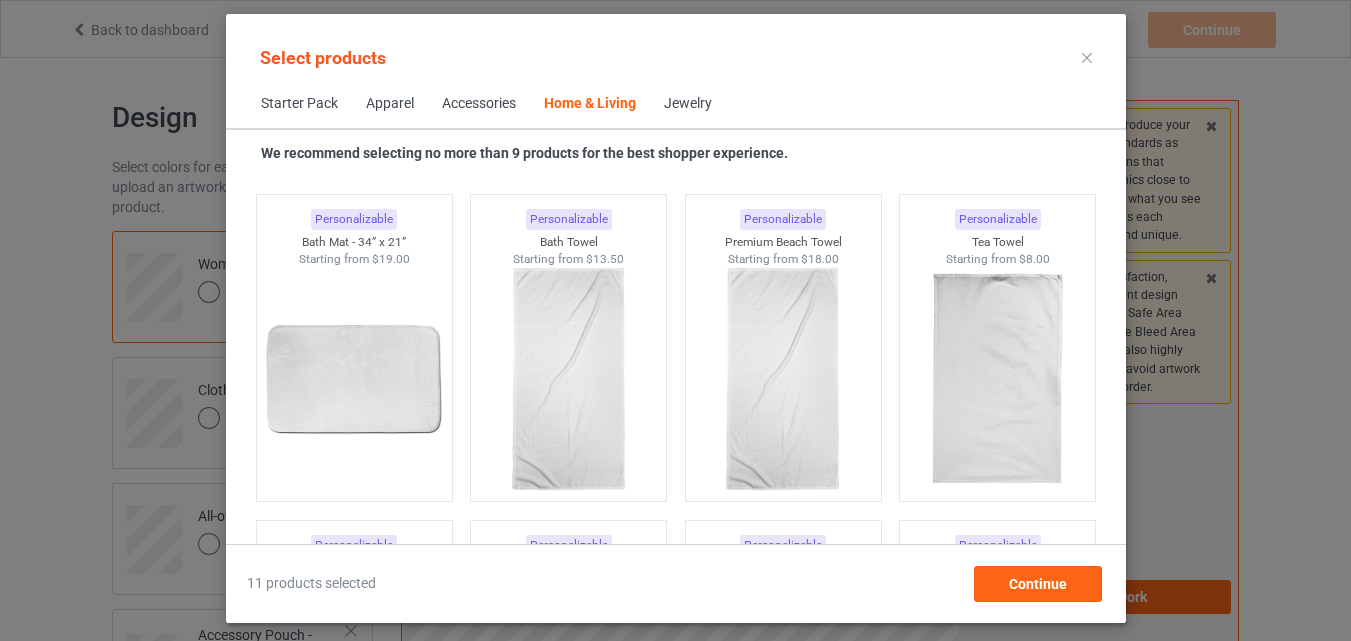 scroll, scrollTop: 12326, scrollLeft: 0, axis: vertical 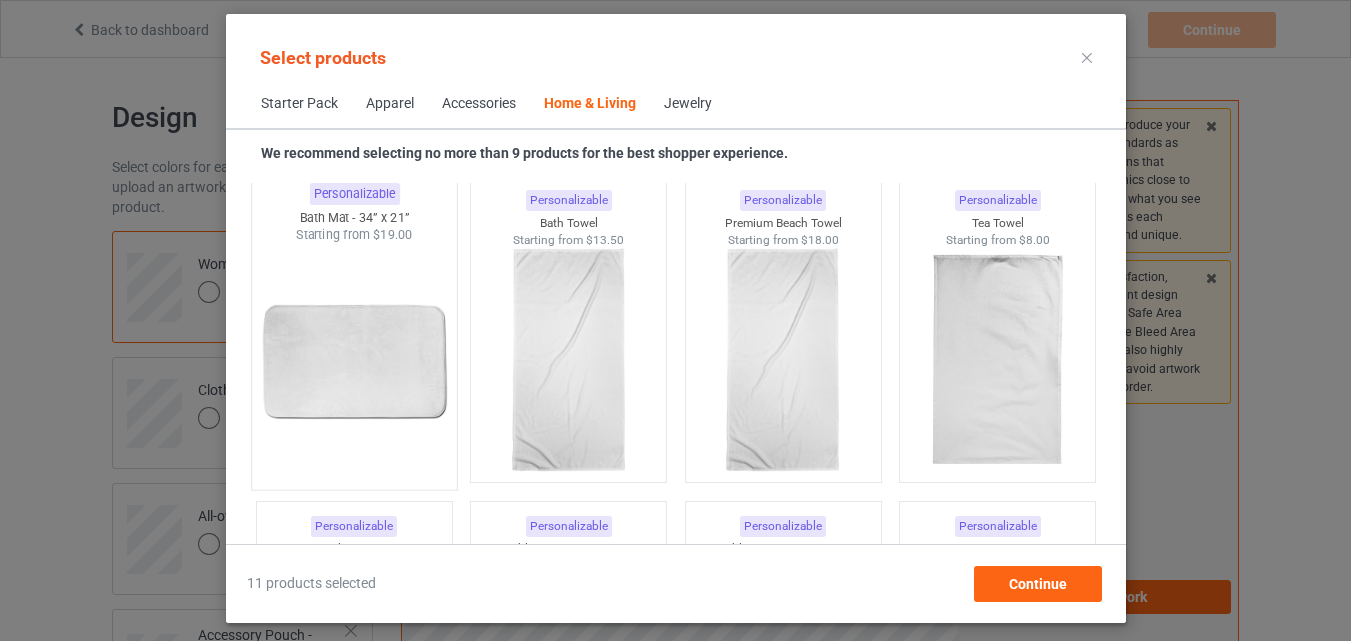 click at bounding box center (354, 361) 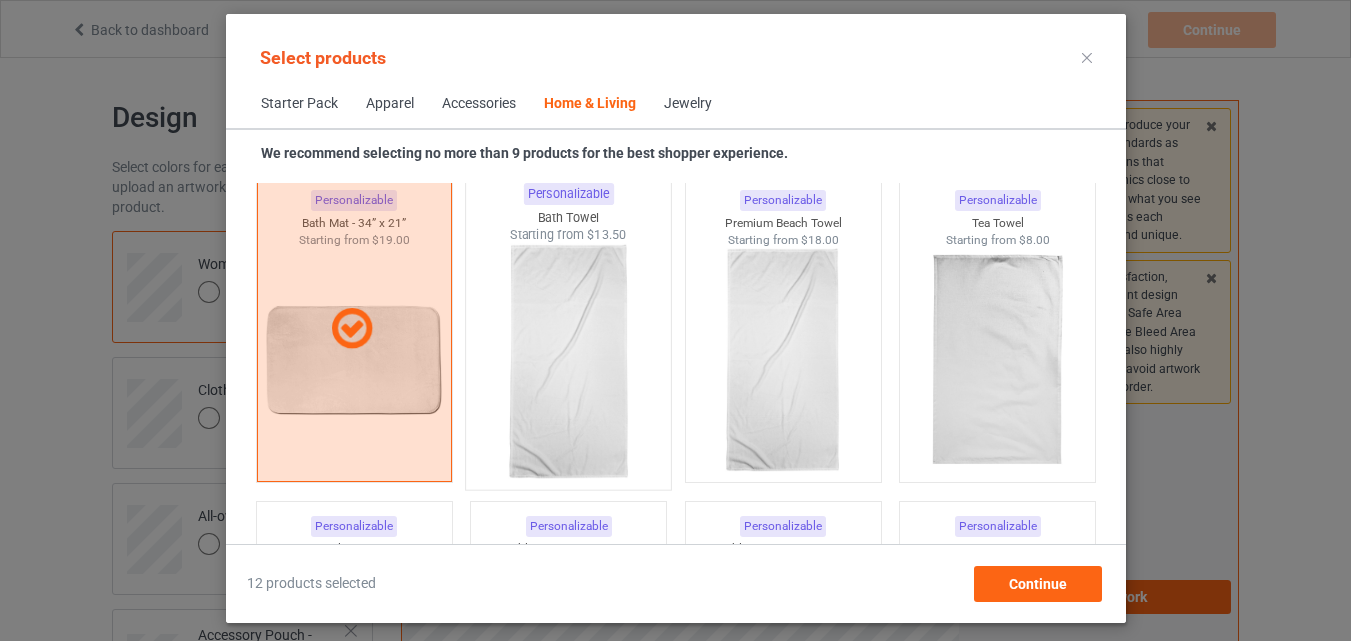 click at bounding box center [568, 361] 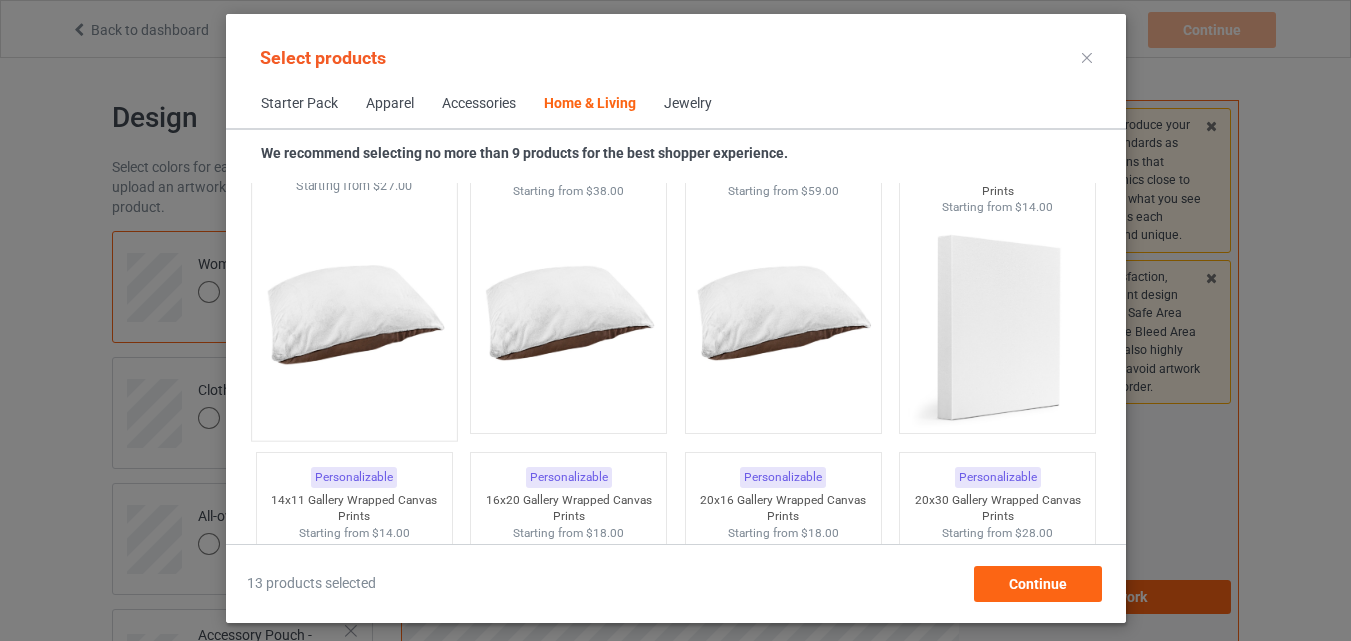 scroll, scrollTop: 12926, scrollLeft: 0, axis: vertical 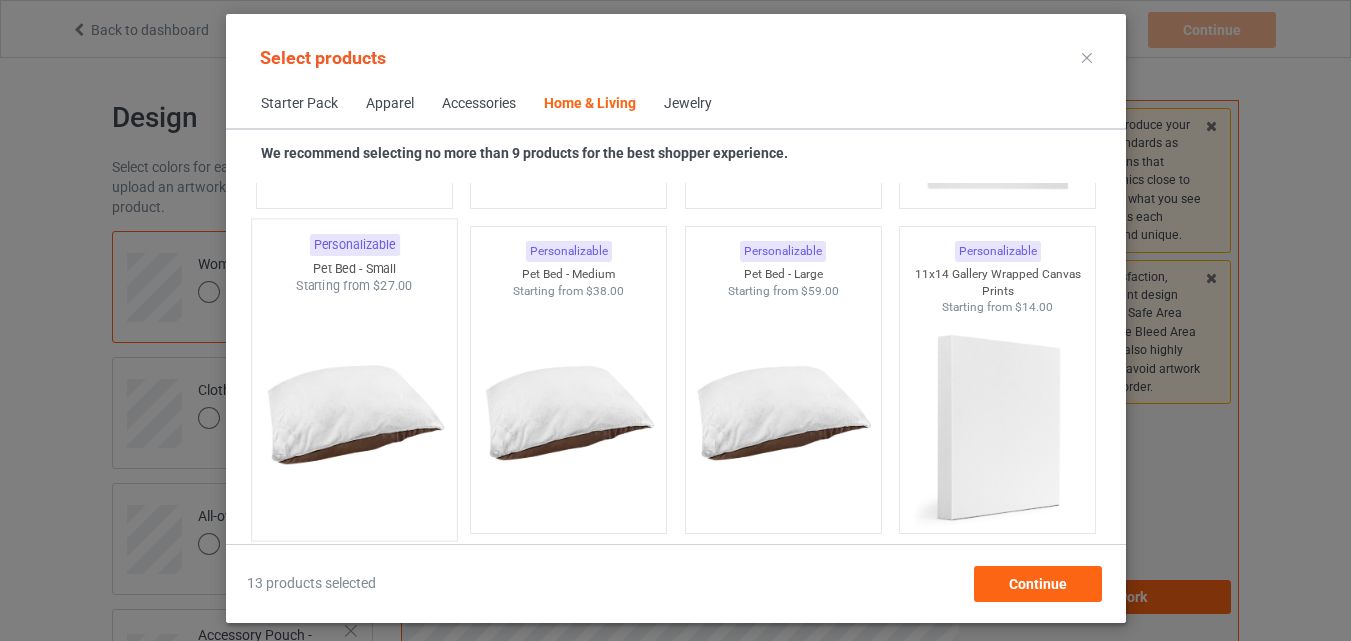 click at bounding box center (354, 412) 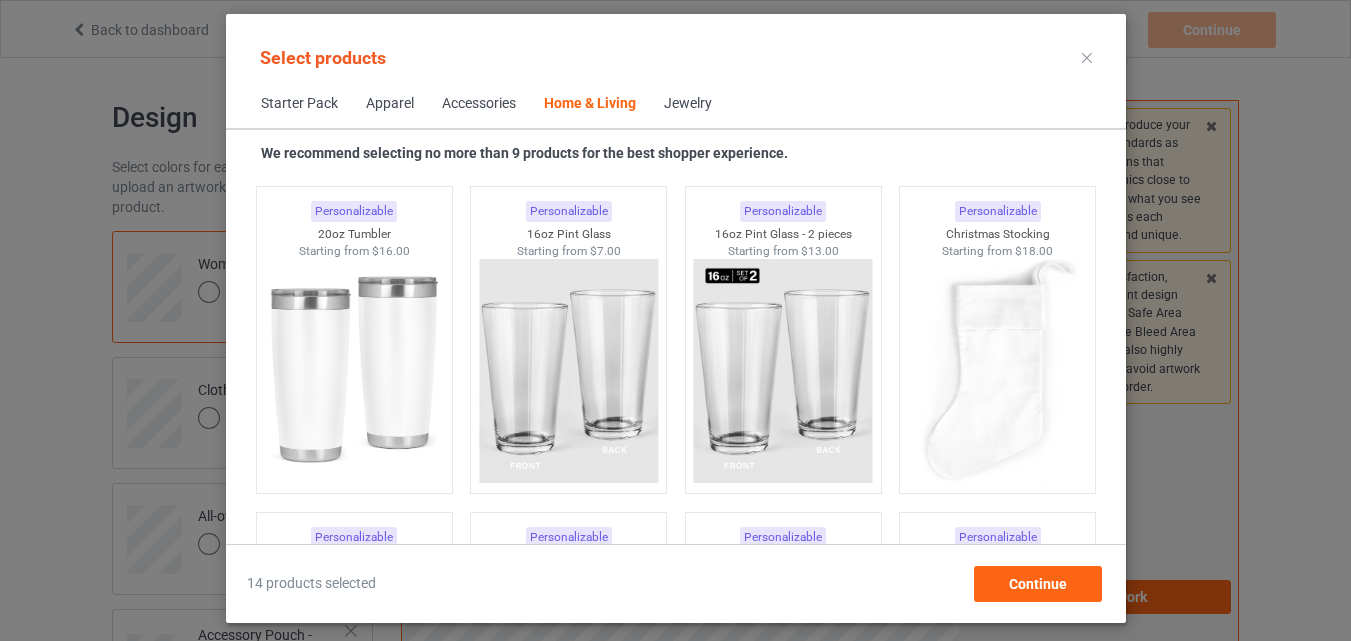 scroll, scrollTop: 15026, scrollLeft: 0, axis: vertical 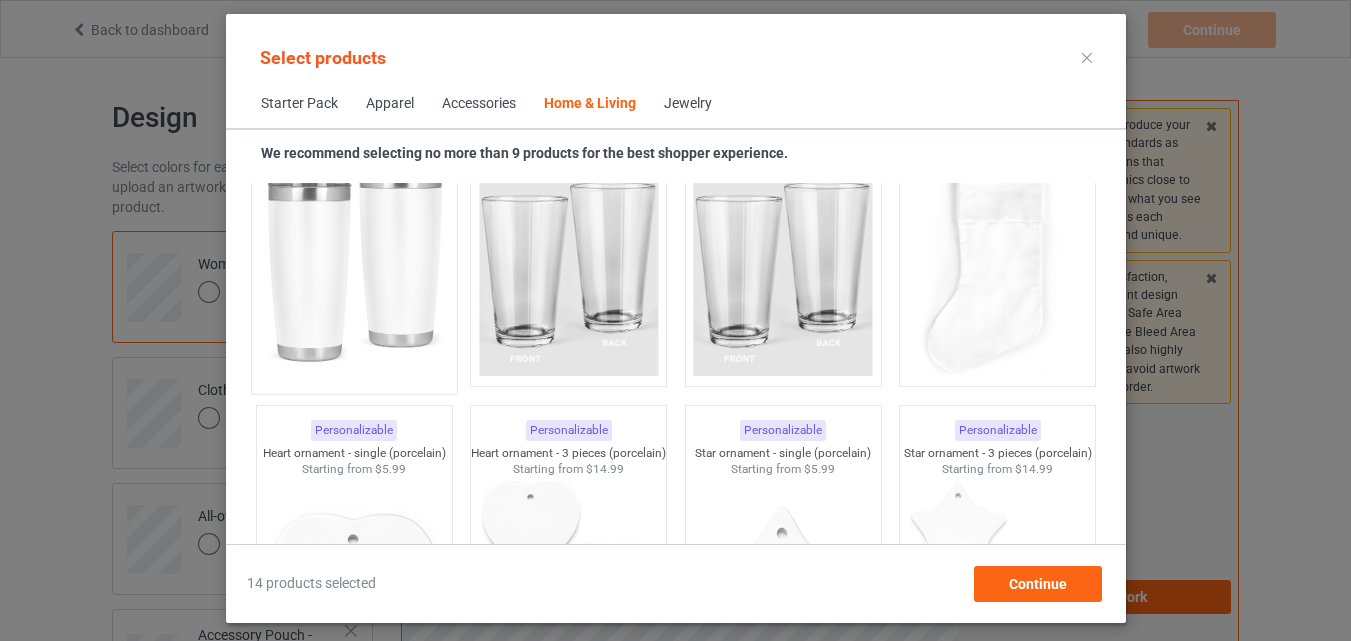 click at bounding box center [354, 265] 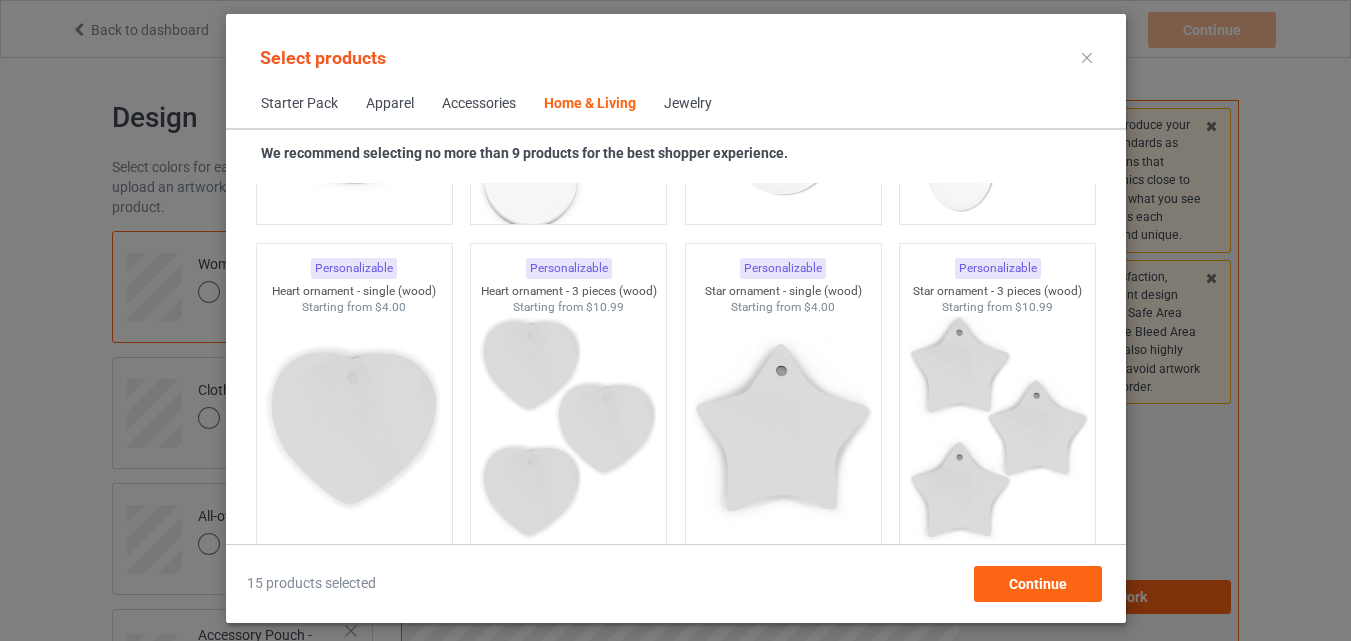 scroll, scrollTop: 15826, scrollLeft: 0, axis: vertical 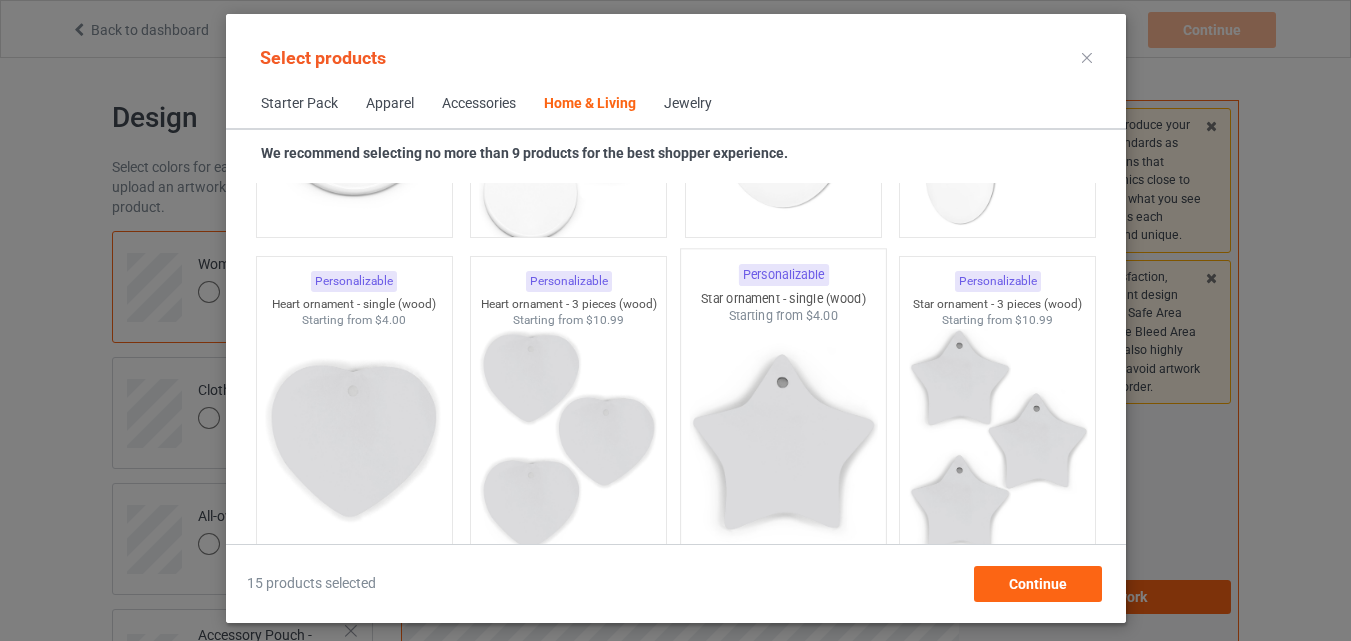 click at bounding box center (783, 442) 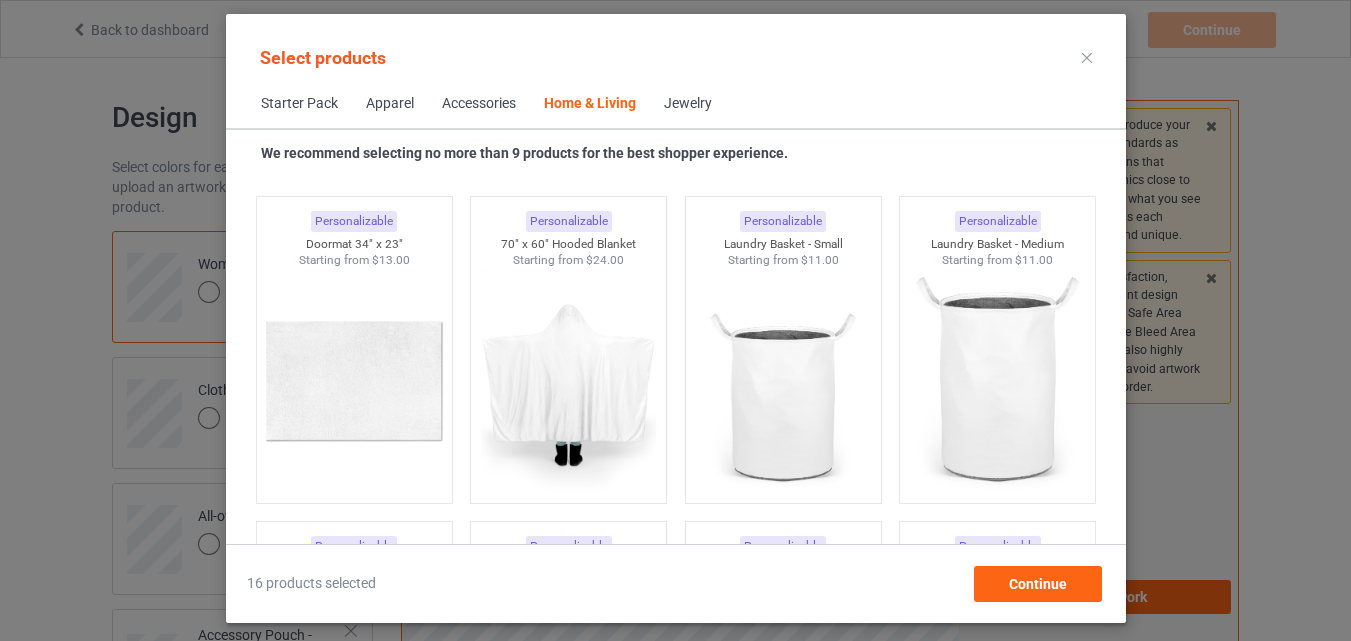 scroll, scrollTop: 16526, scrollLeft: 0, axis: vertical 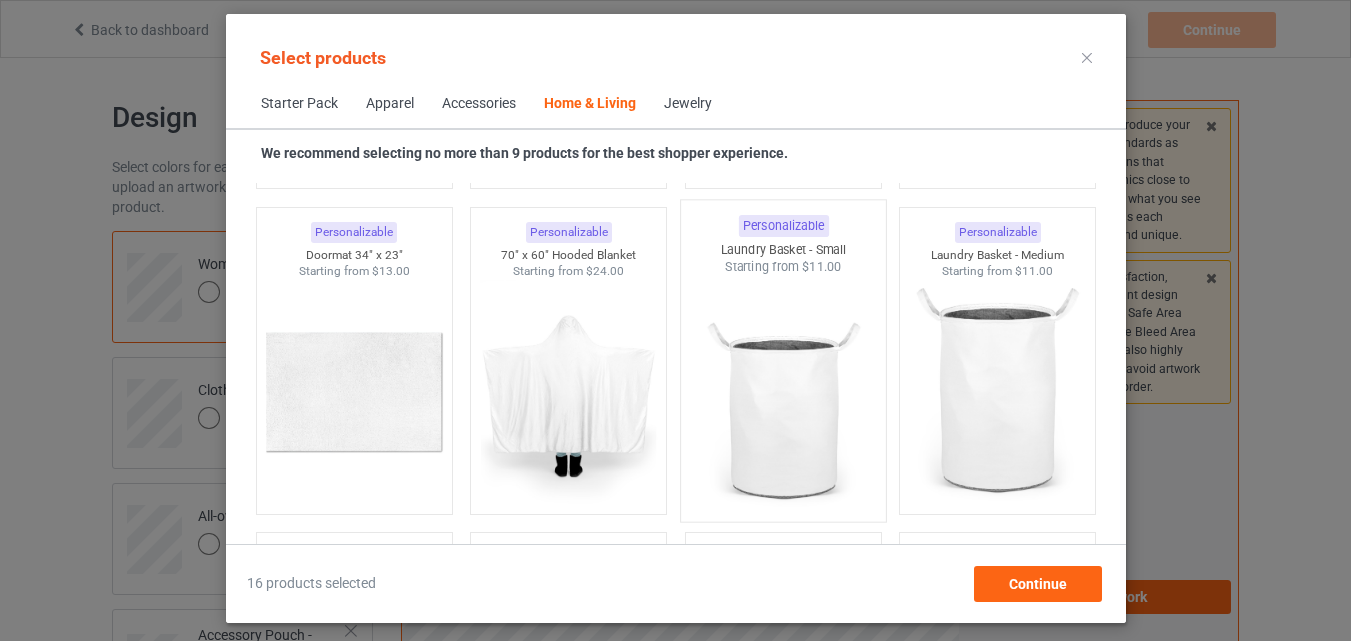 click at bounding box center [783, 393] 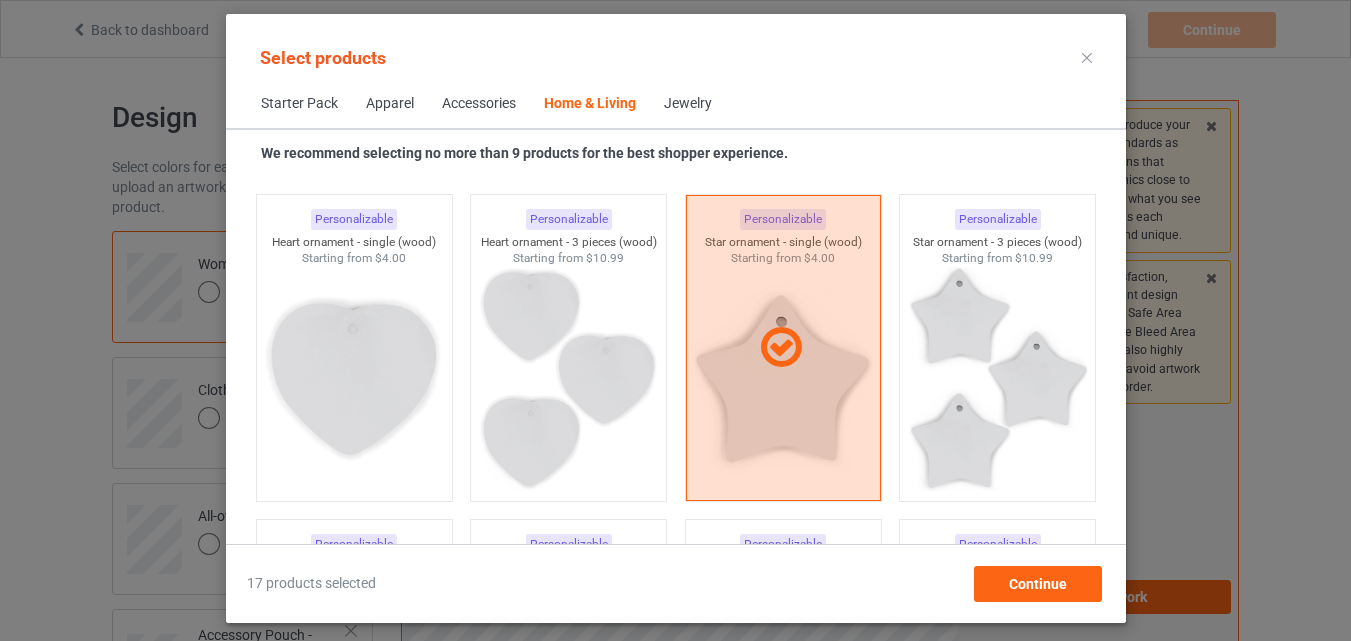 scroll, scrollTop: 15826, scrollLeft: 0, axis: vertical 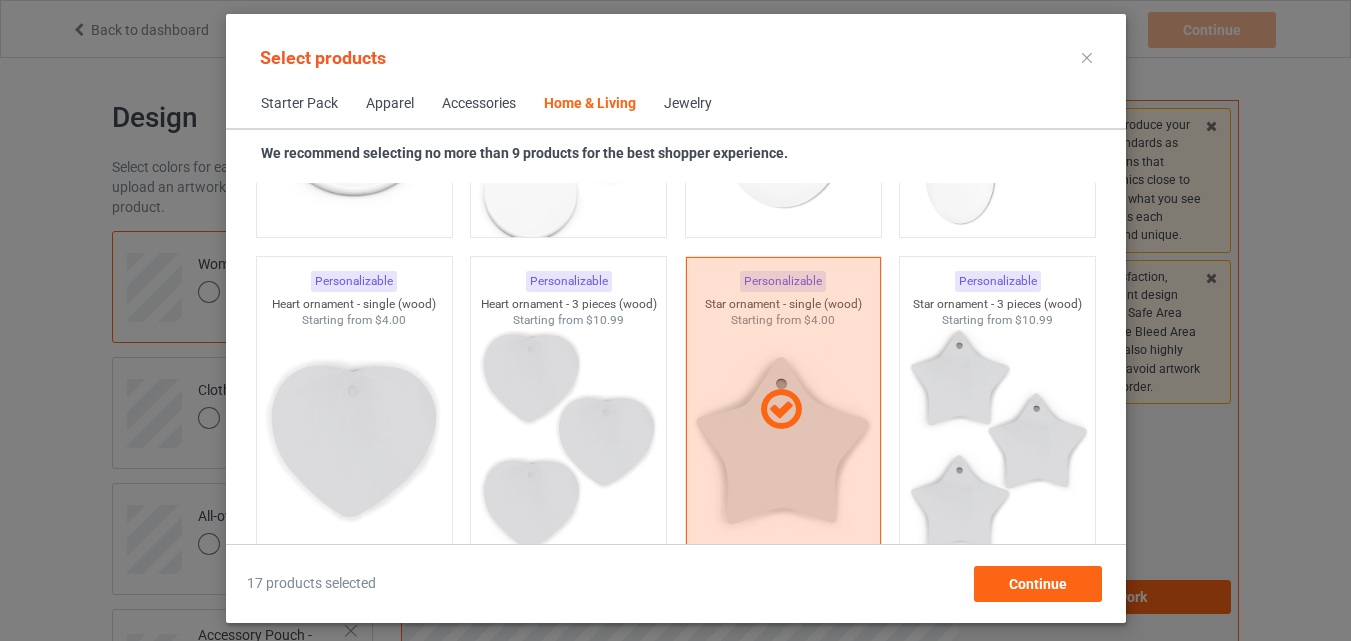 click at bounding box center [782, 410] 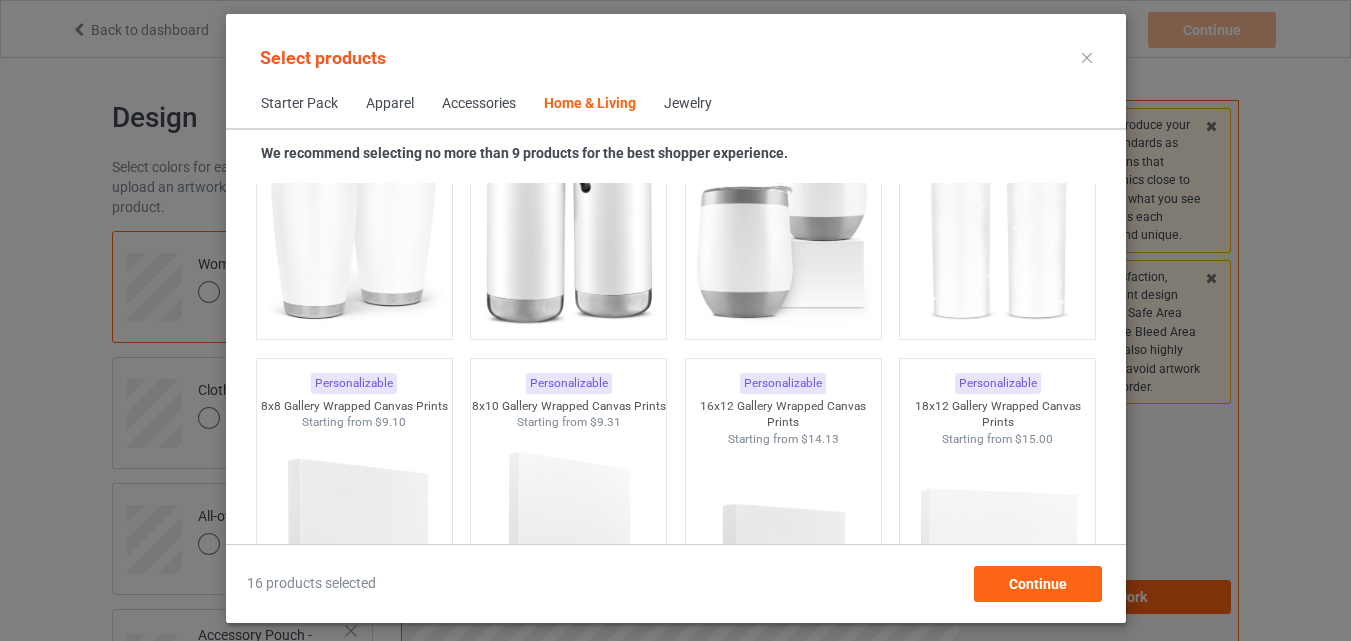 scroll, scrollTop: 16926, scrollLeft: 0, axis: vertical 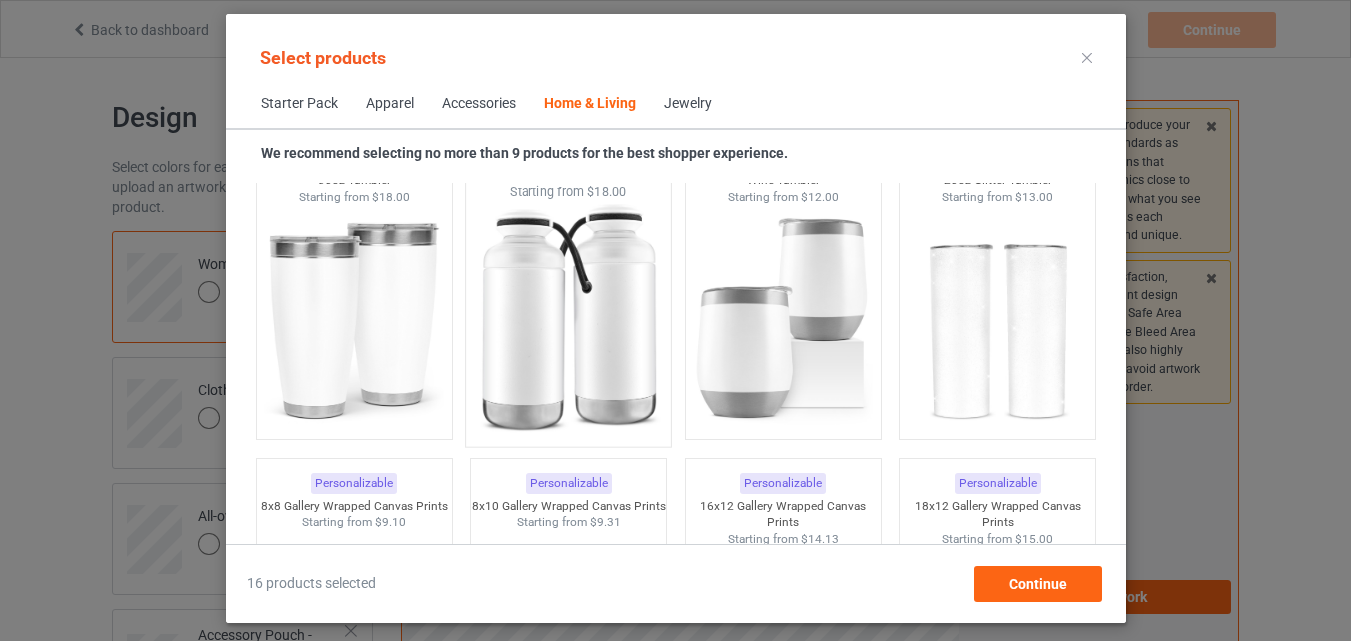 click at bounding box center [568, 318] 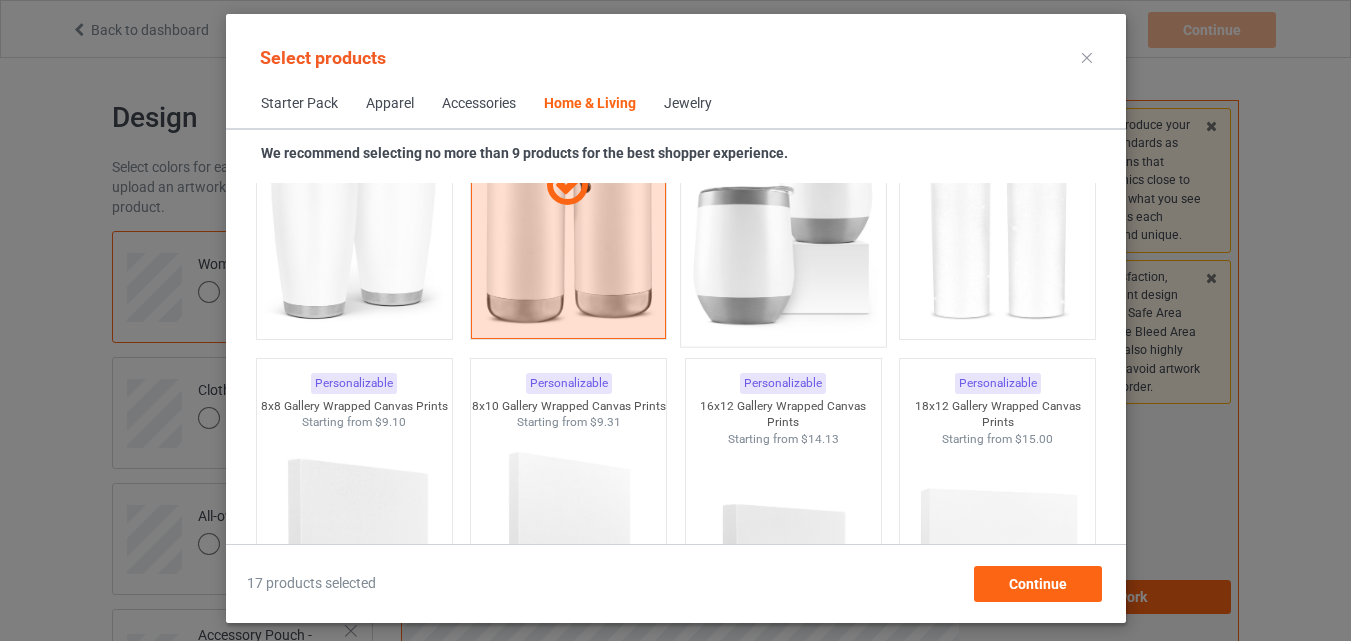 scroll, scrollTop: 16926, scrollLeft: 0, axis: vertical 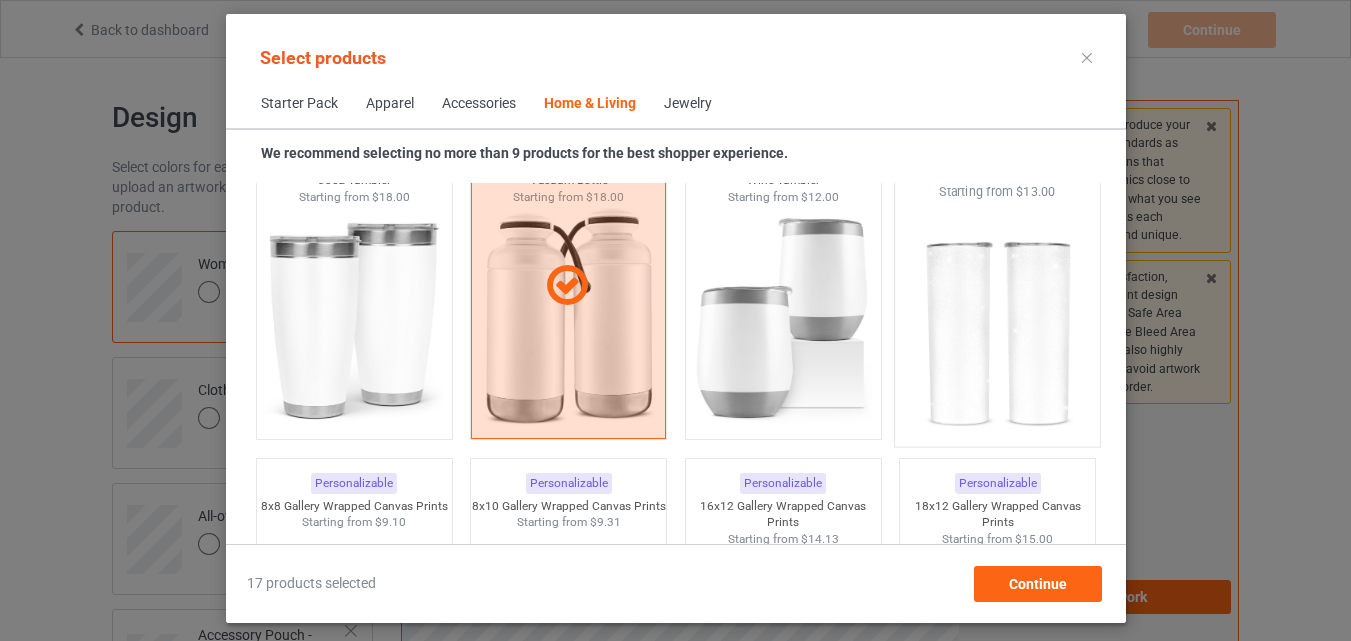 click at bounding box center [997, 318] 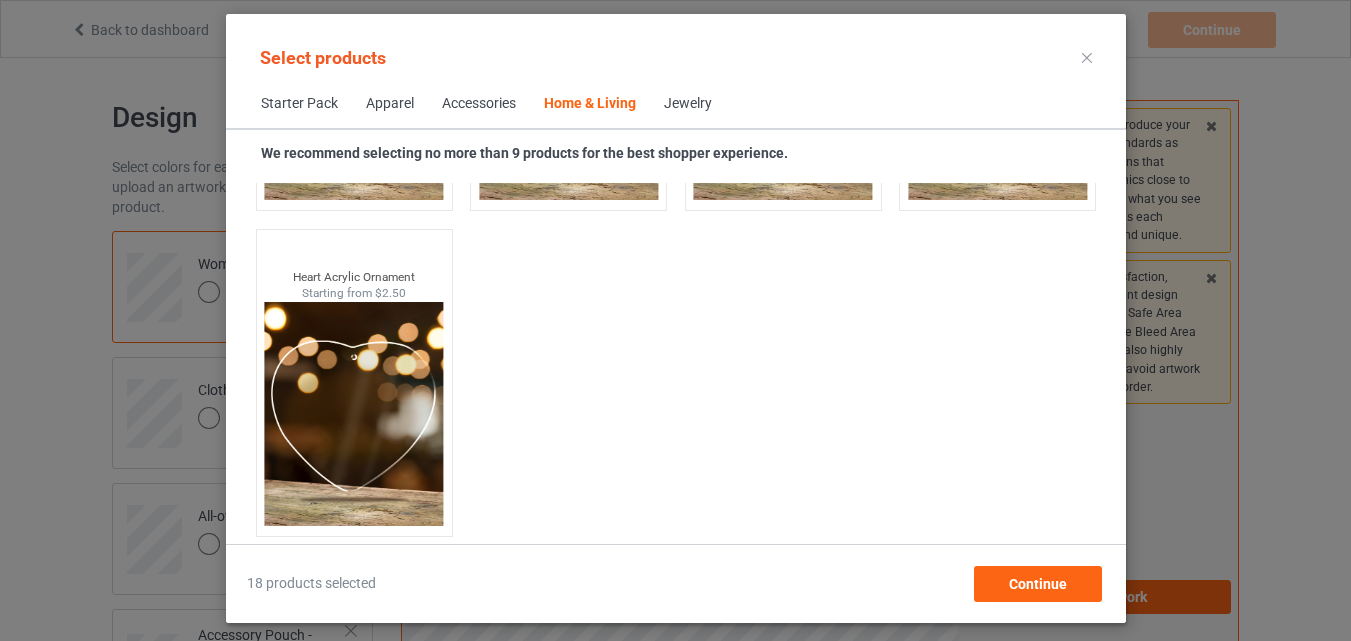 scroll, scrollTop: 21714, scrollLeft: 0, axis: vertical 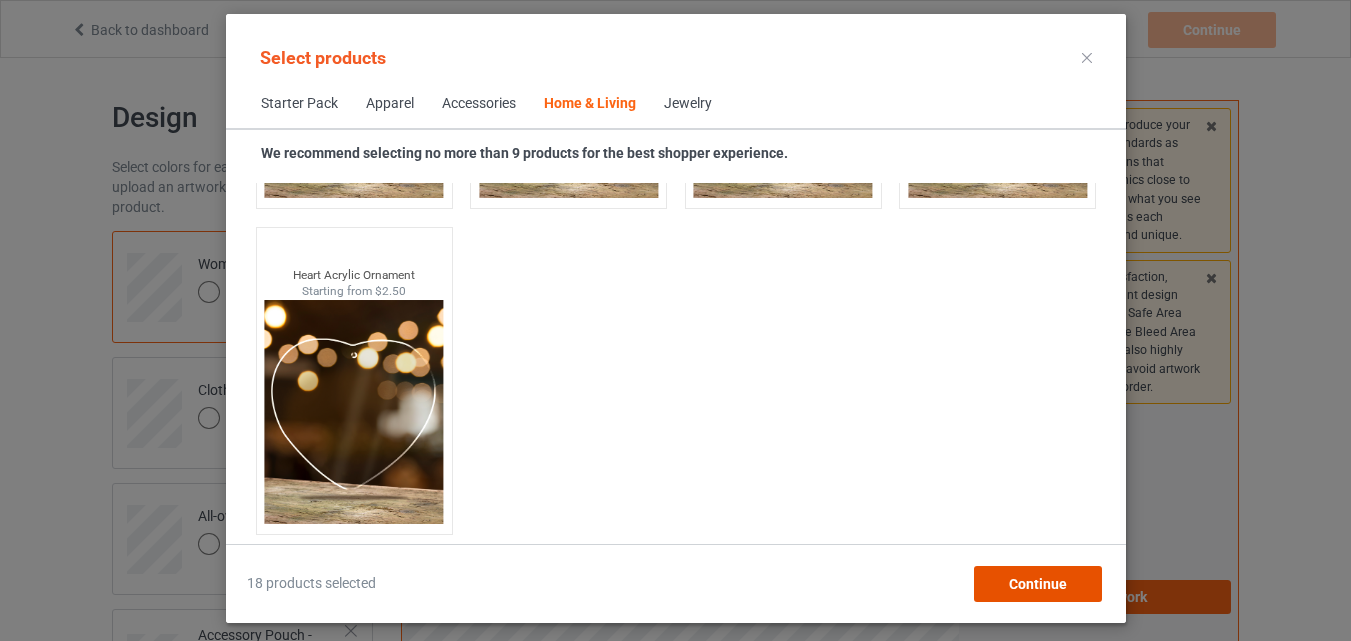 click on "Continue" at bounding box center [1037, 584] 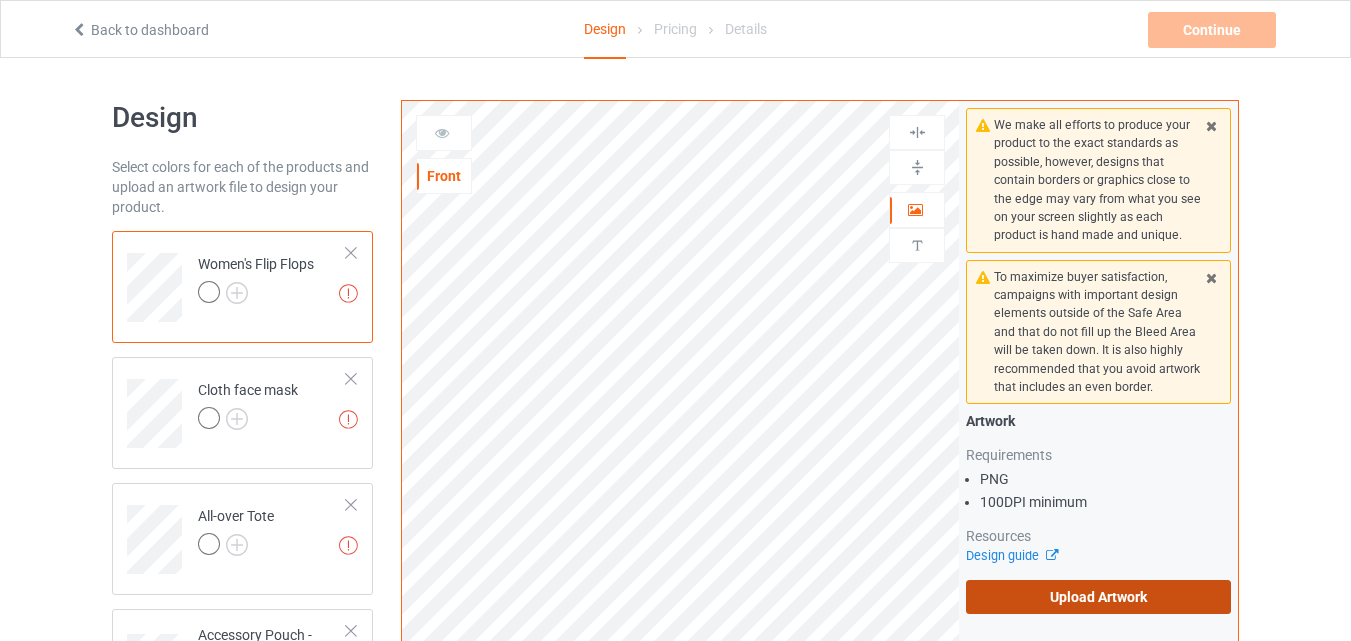 click on "Upload Artwork" at bounding box center [1098, 597] 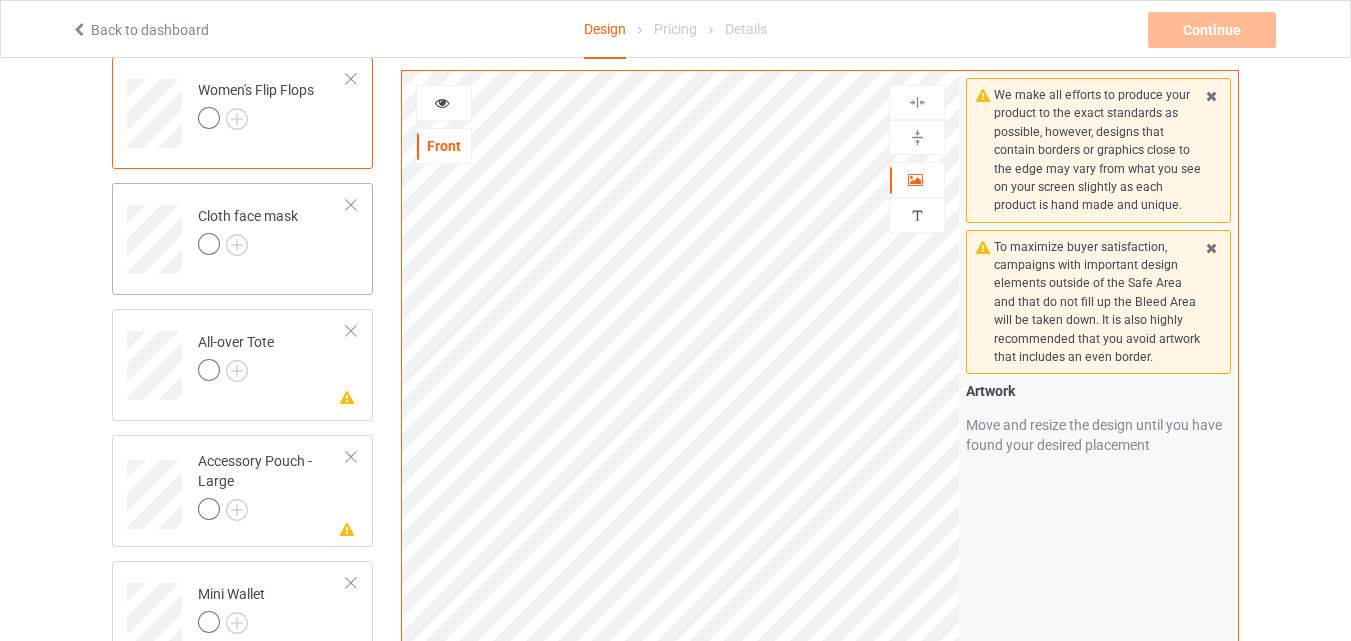 scroll, scrollTop: 200, scrollLeft: 0, axis: vertical 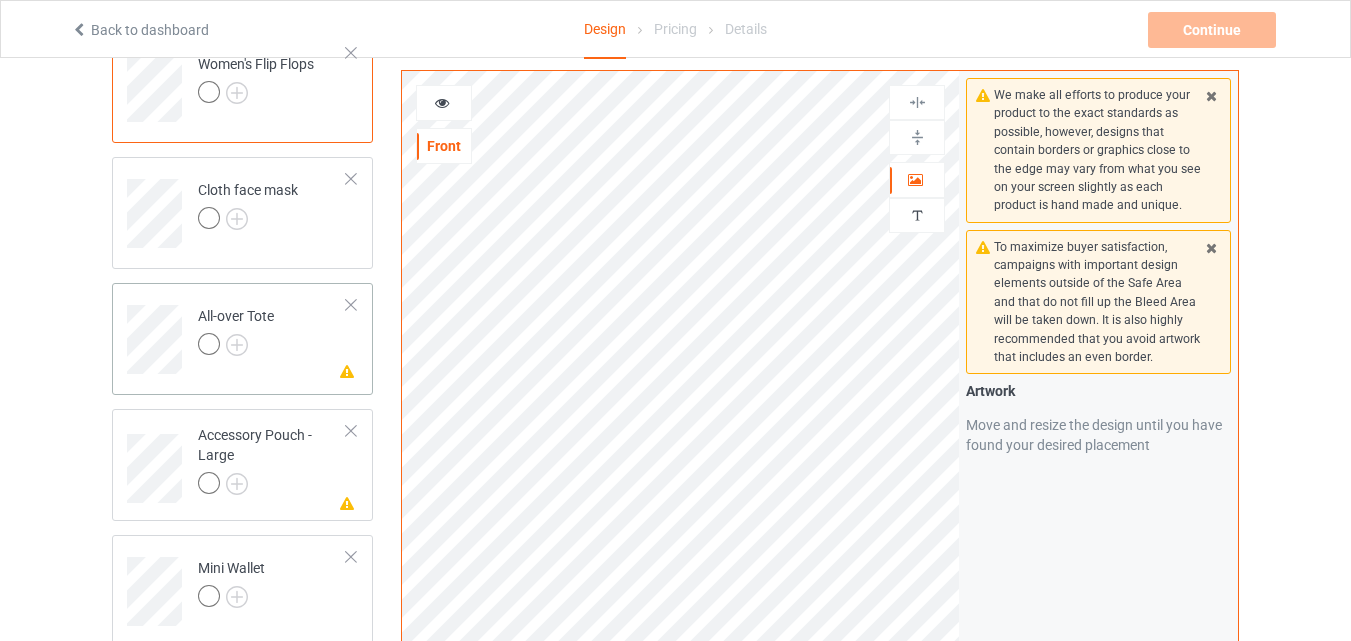 click on "Missing artwork on 1 side(s) All-over Tote" at bounding box center (242, 339) 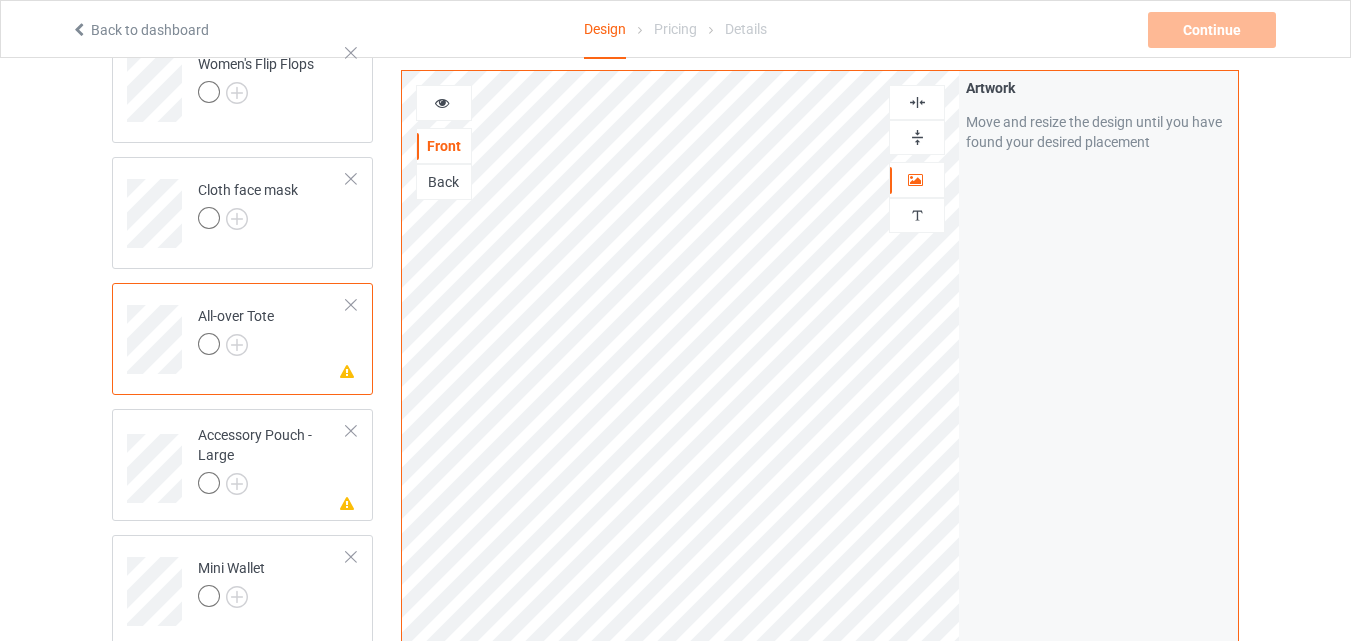 click at bounding box center [917, 137] 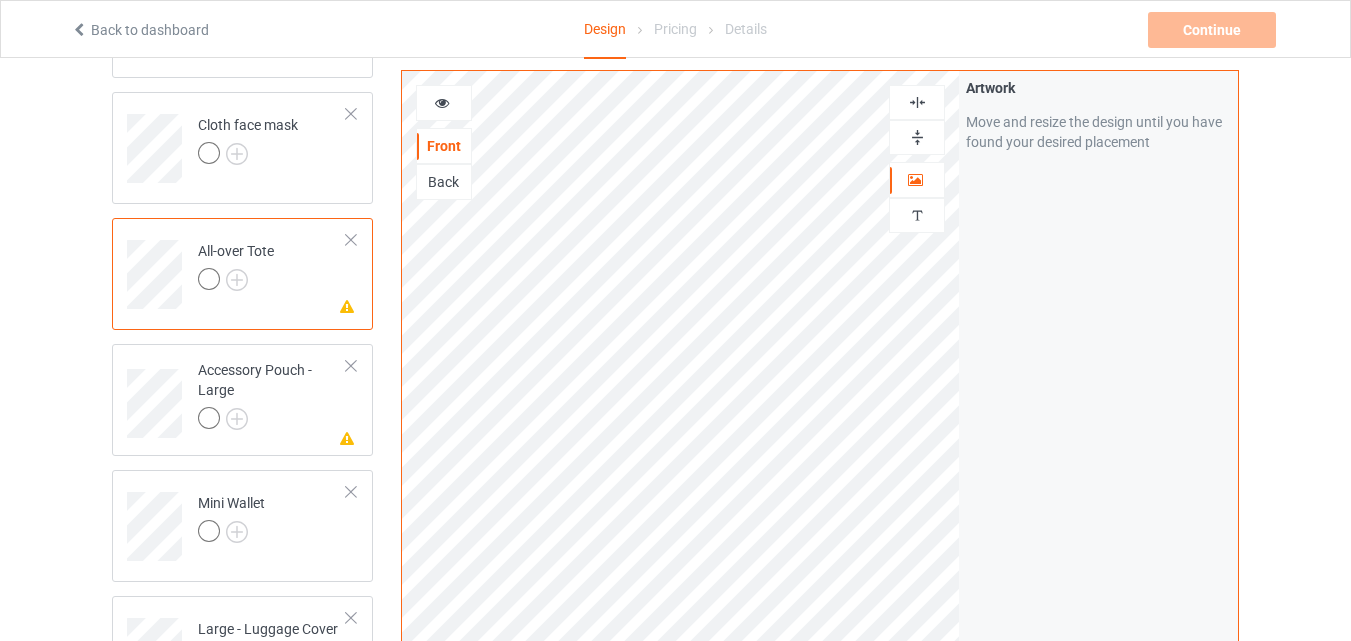 scroll, scrollTop: 300, scrollLeft: 0, axis: vertical 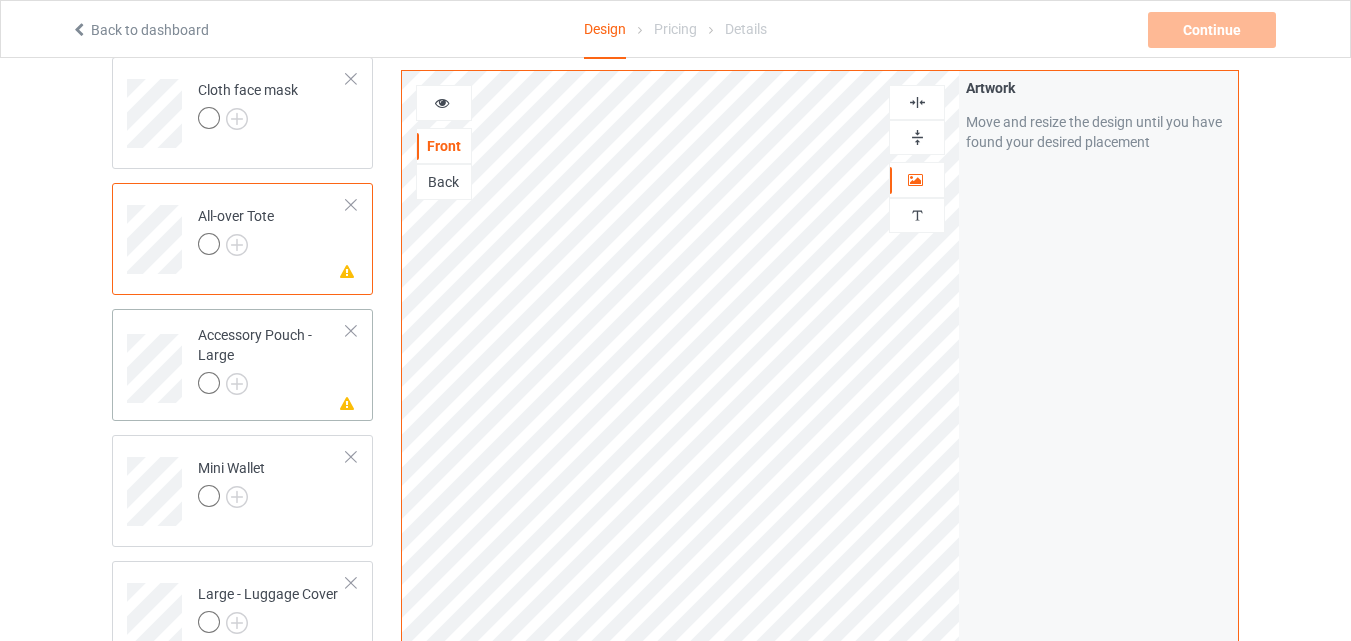click at bounding box center (272, 386) 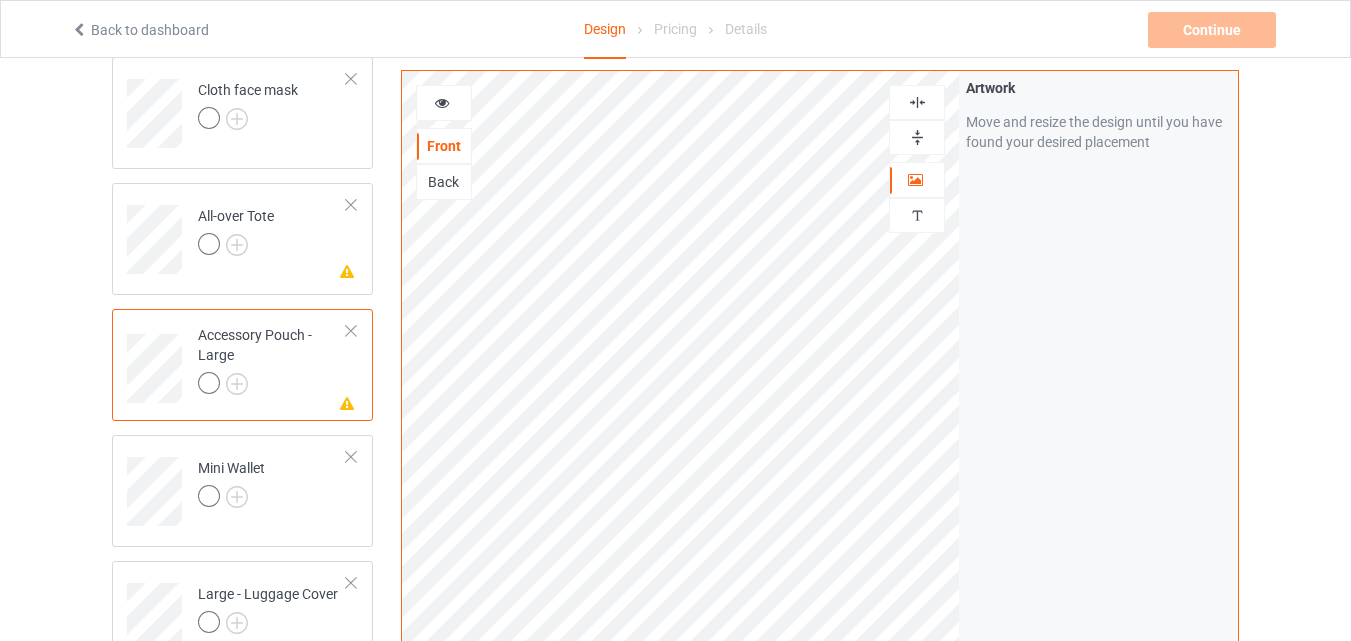 click at bounding box center (917, 137) 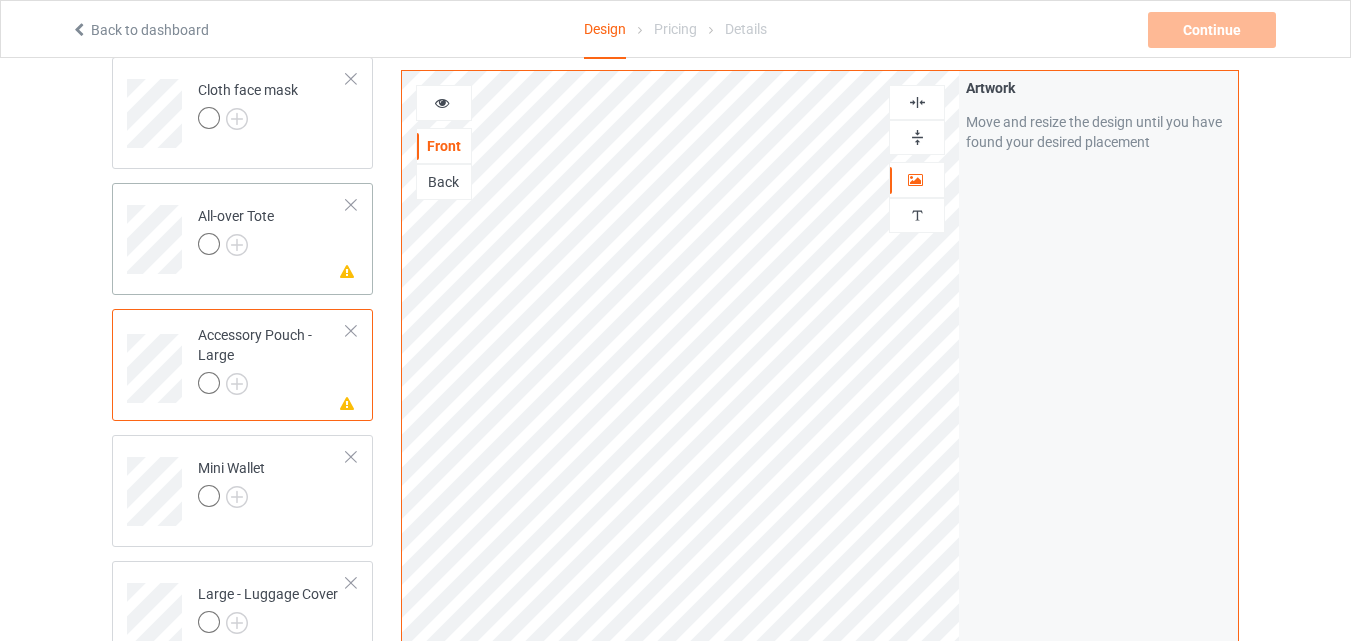 click at bounding box center [351, 205] 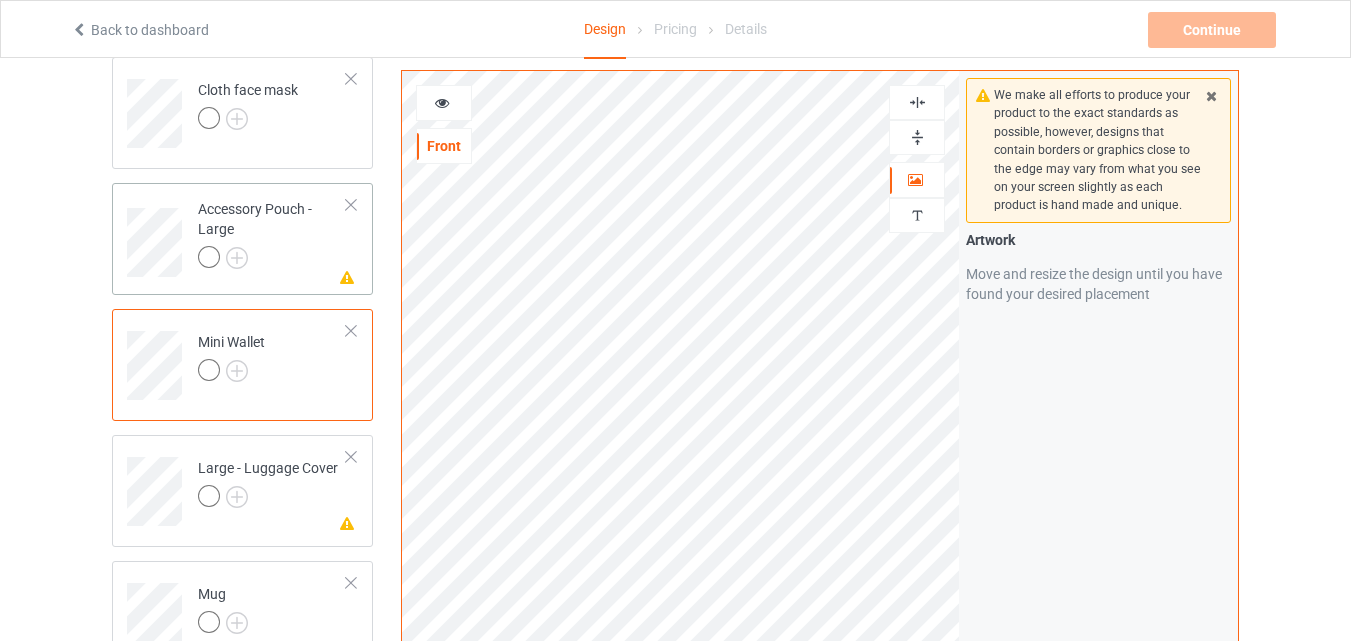 click on "Missing artwork on 1 side(s) Accessory Pouch - Large" at bounding box center (242, 239) 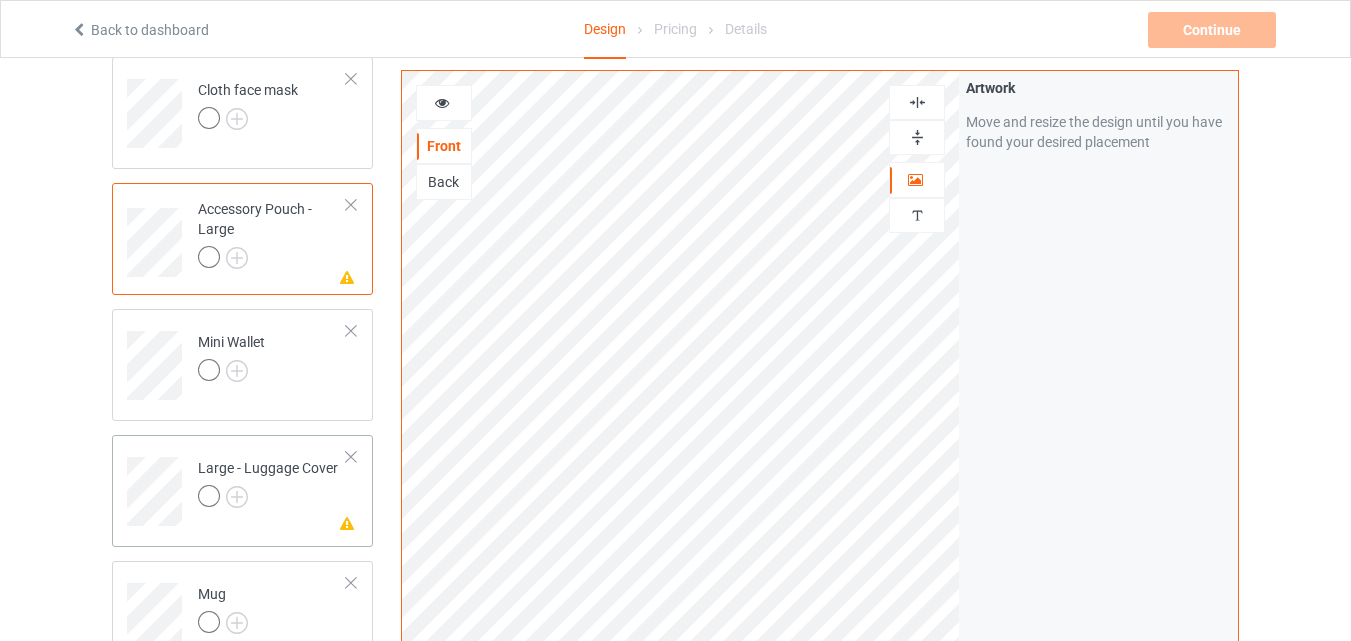 click on "Missing artwork on 1 side(s) Large - Luggage Cover" at bounding box center [242, 491] 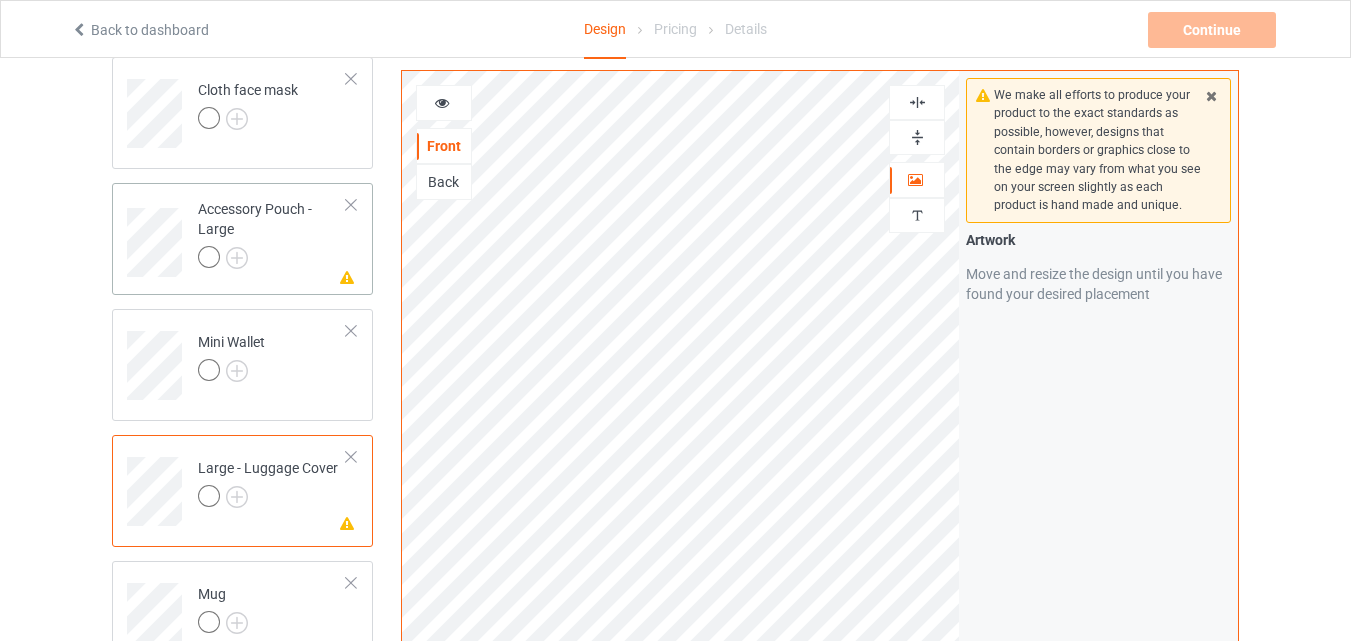 click at bounding box center (351, 205) 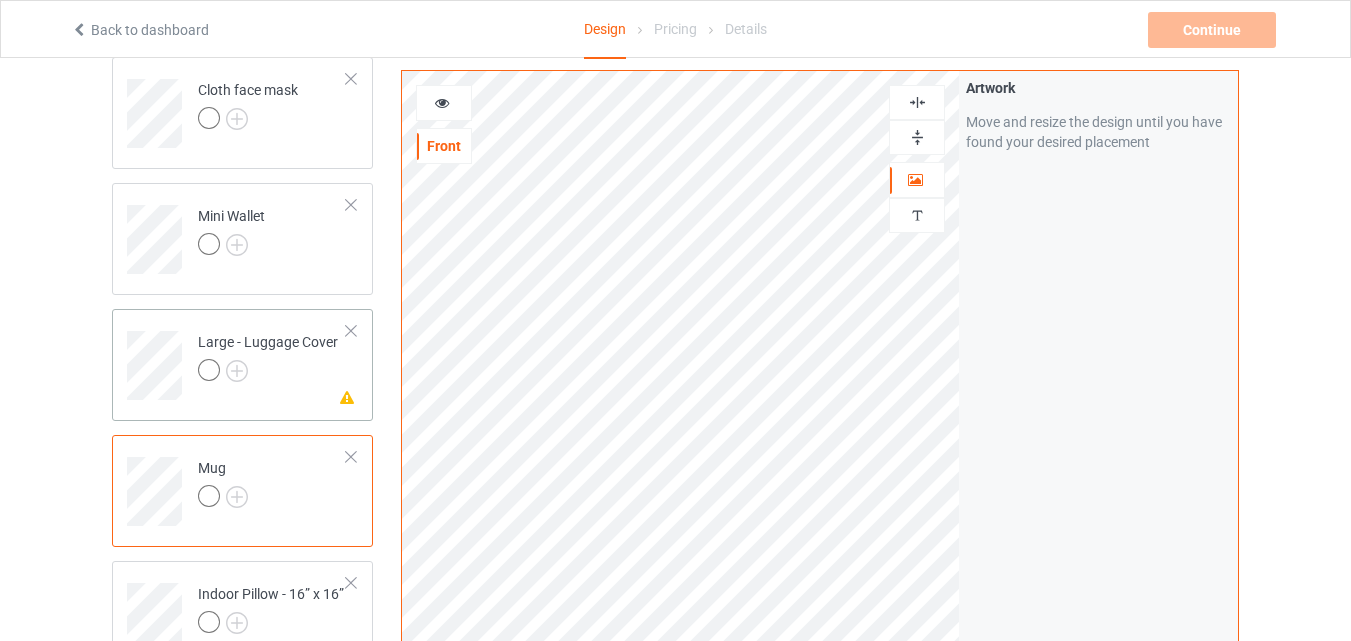 click at bounding box center (351, 331) 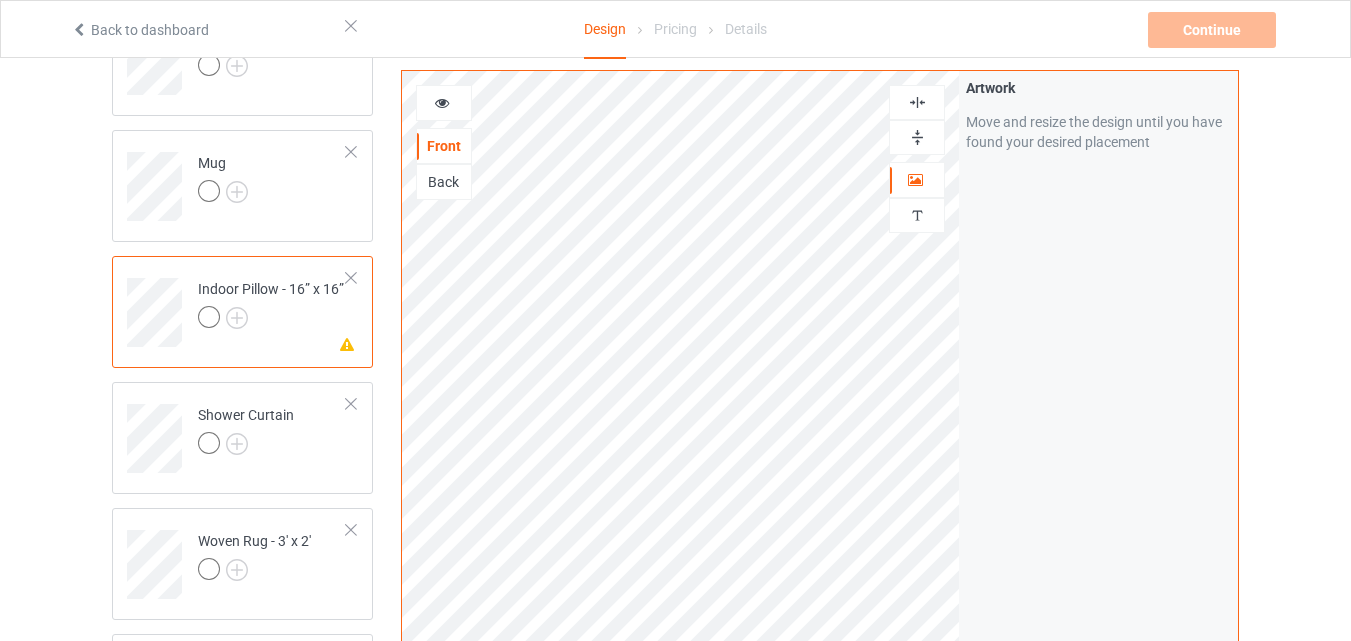 scroll, scrollTop: 500, scrollLeft: 0, axis: vertical 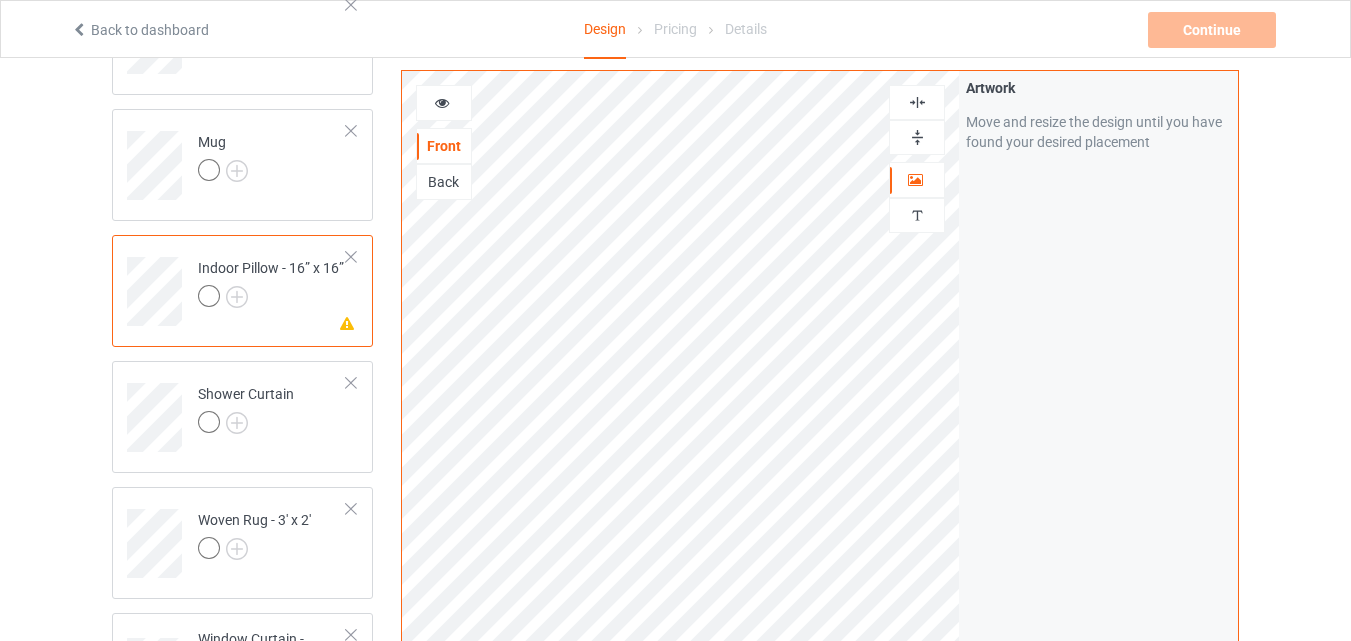 click at bounding box center (351, 257) 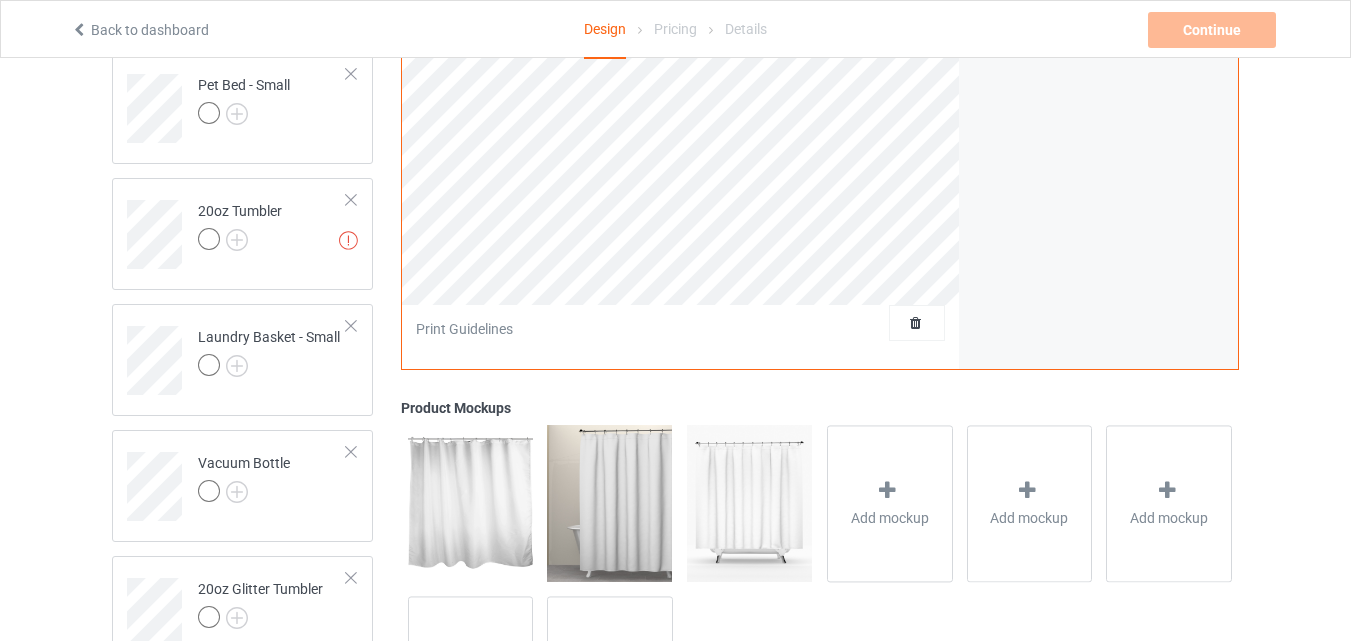 scroll, scrollTop: 1275, scrollLeft: 0, axis: vertical 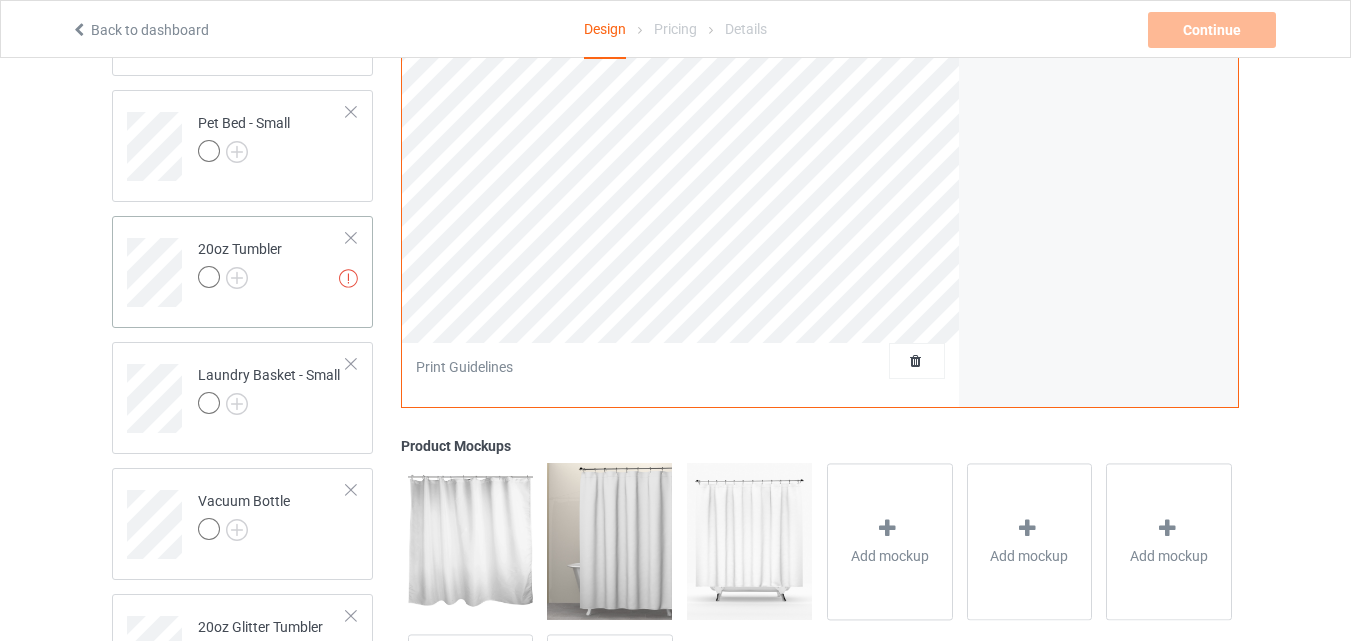 click on "Missing artworks 20oz Tumbler" at bounding box center [272, 265] 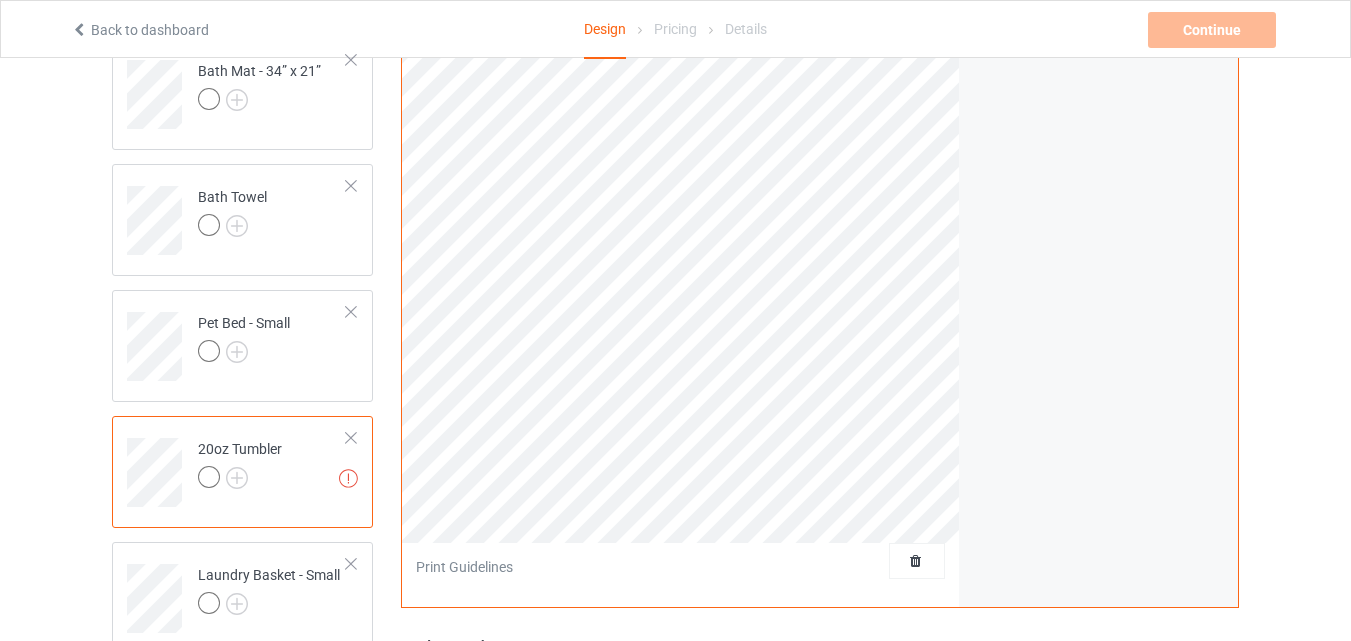 scroll, scrollTop: 975, scrollLeft: 0, axis: vertical 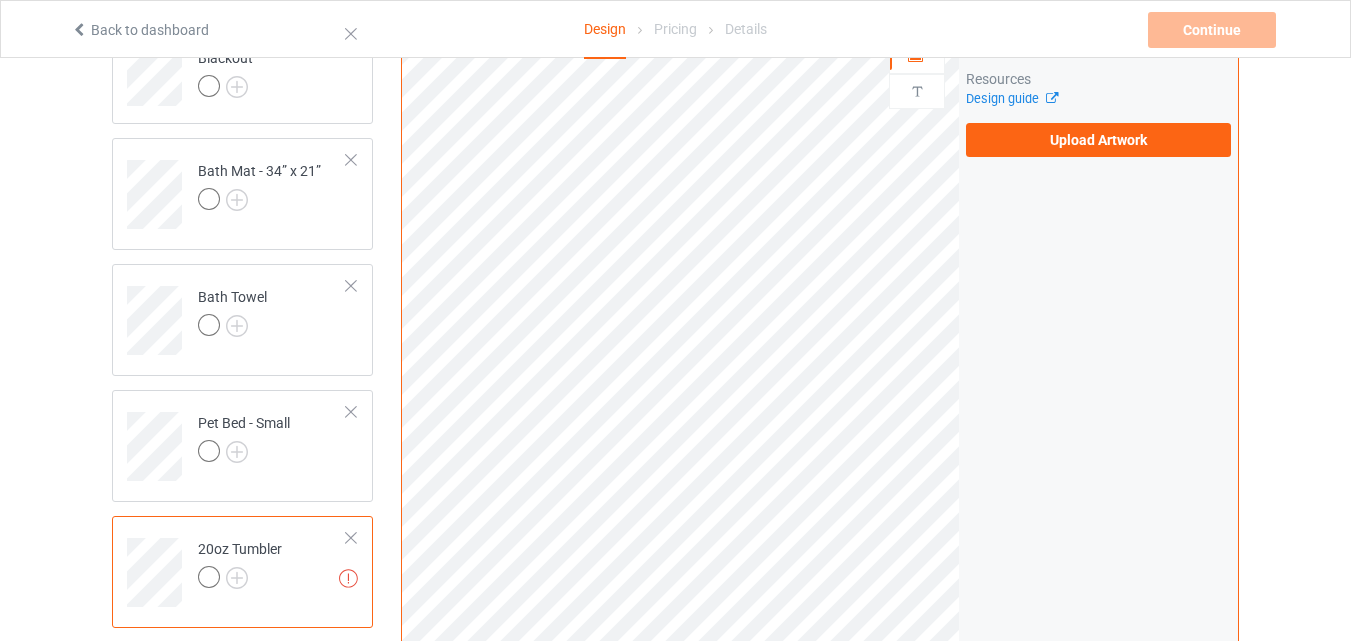 click at bounding box center (351, 538) 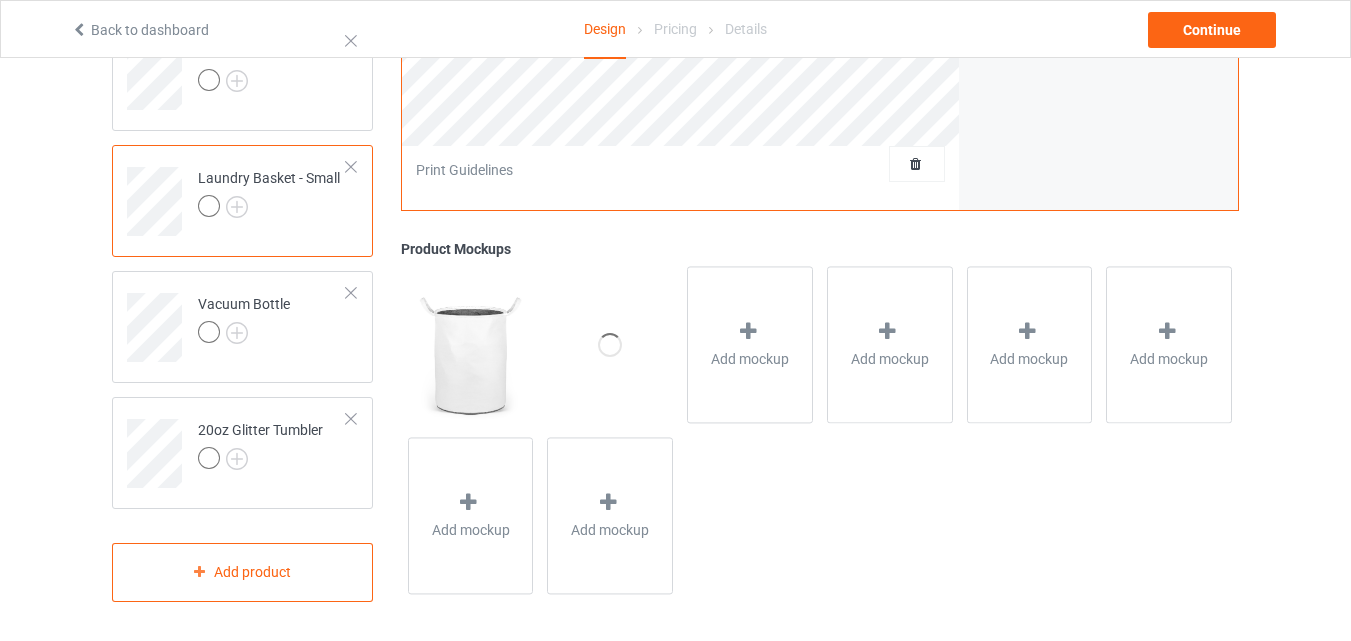 scroll, scrollTop: 1349, scrollLeft: 0, axis: vertical 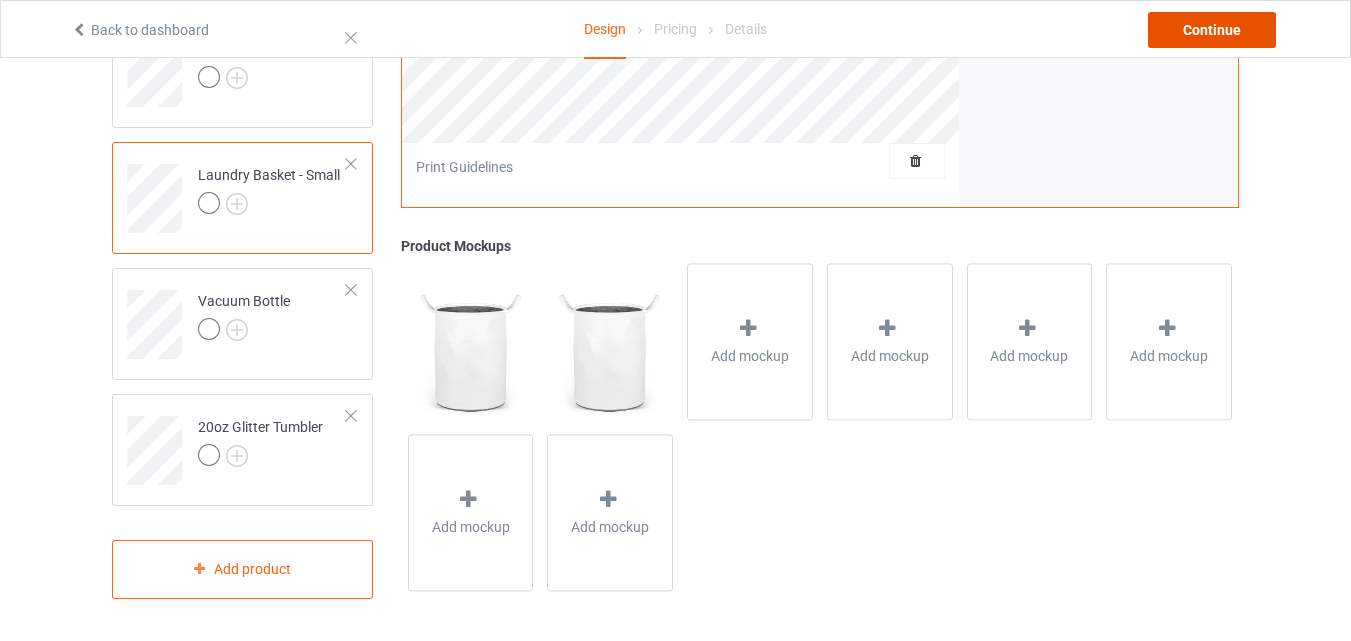 click on "Continue" at bounding box center [1212, 30] 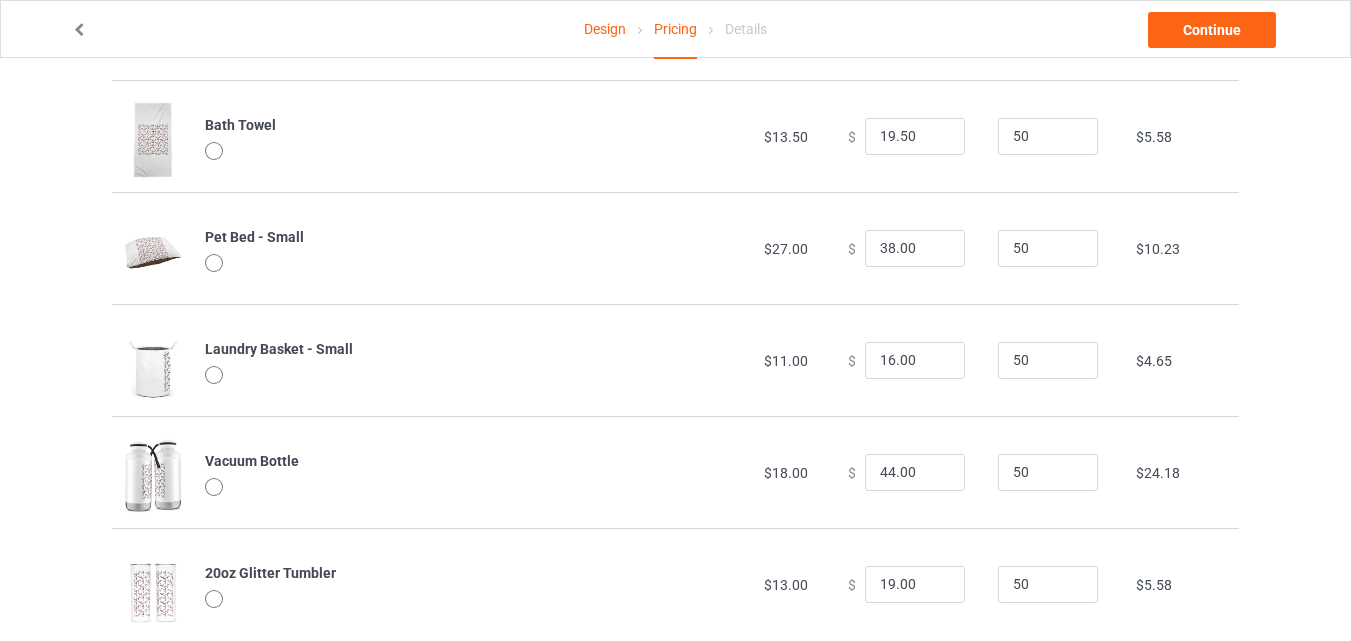 scroll, scrollTop: 1054, scrollLeft: 0, axis: vertical 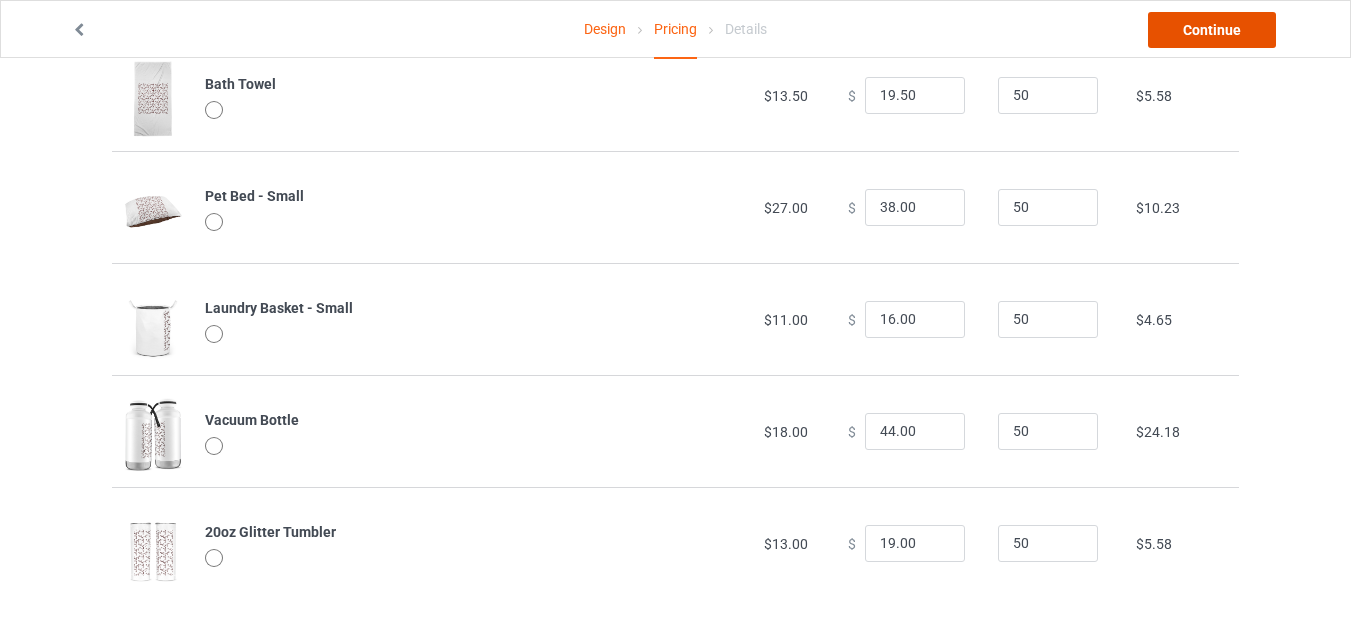click on "Continue" at bounding box center [1212, 30] 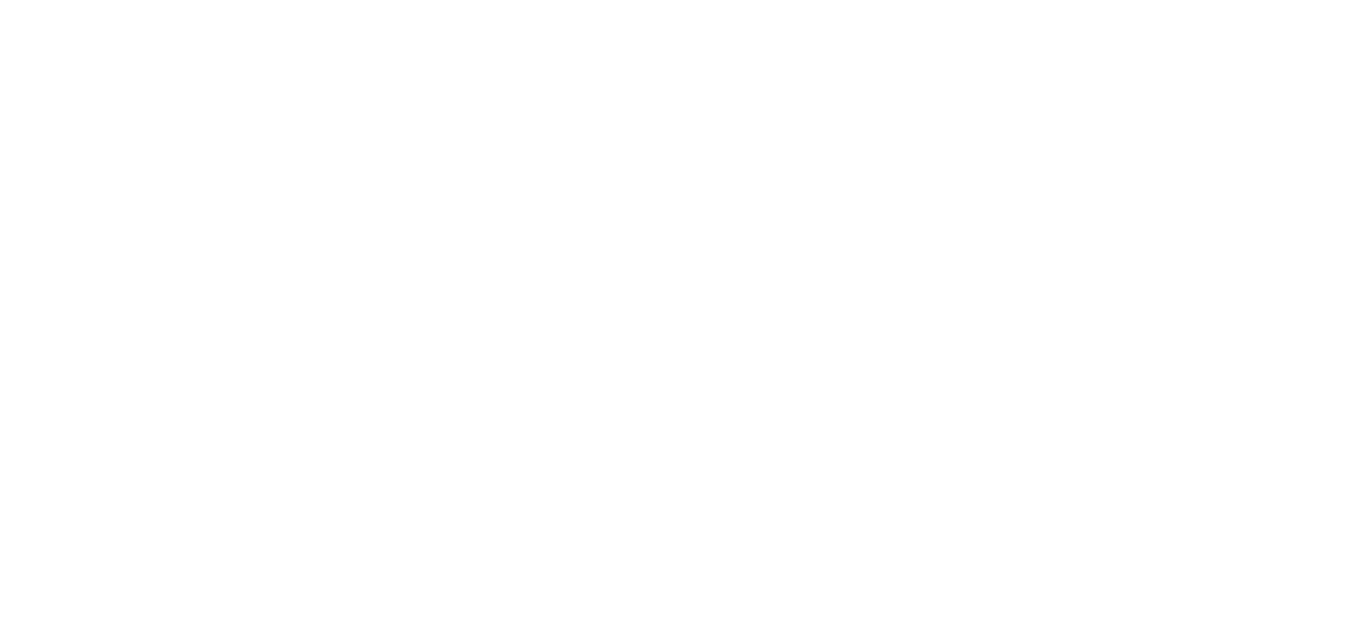 scroll, scrollTop: 0, scrollLeft: 0, axis: both 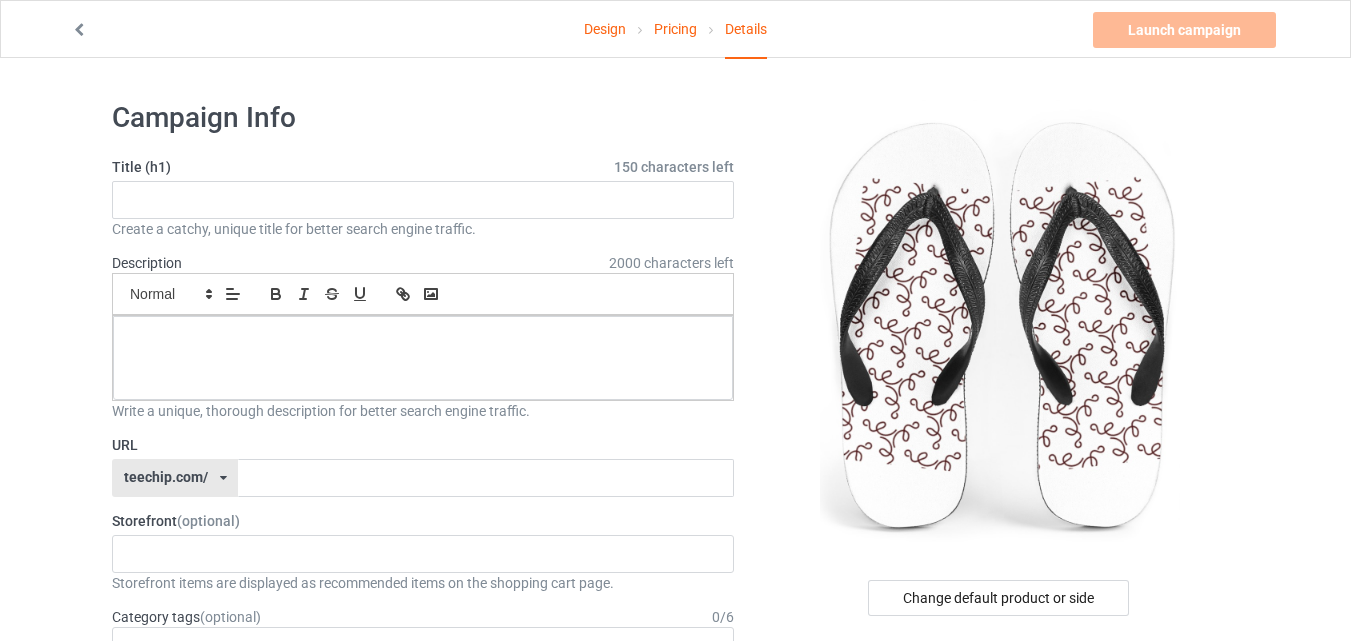 click at bounding box center [1000, 325] 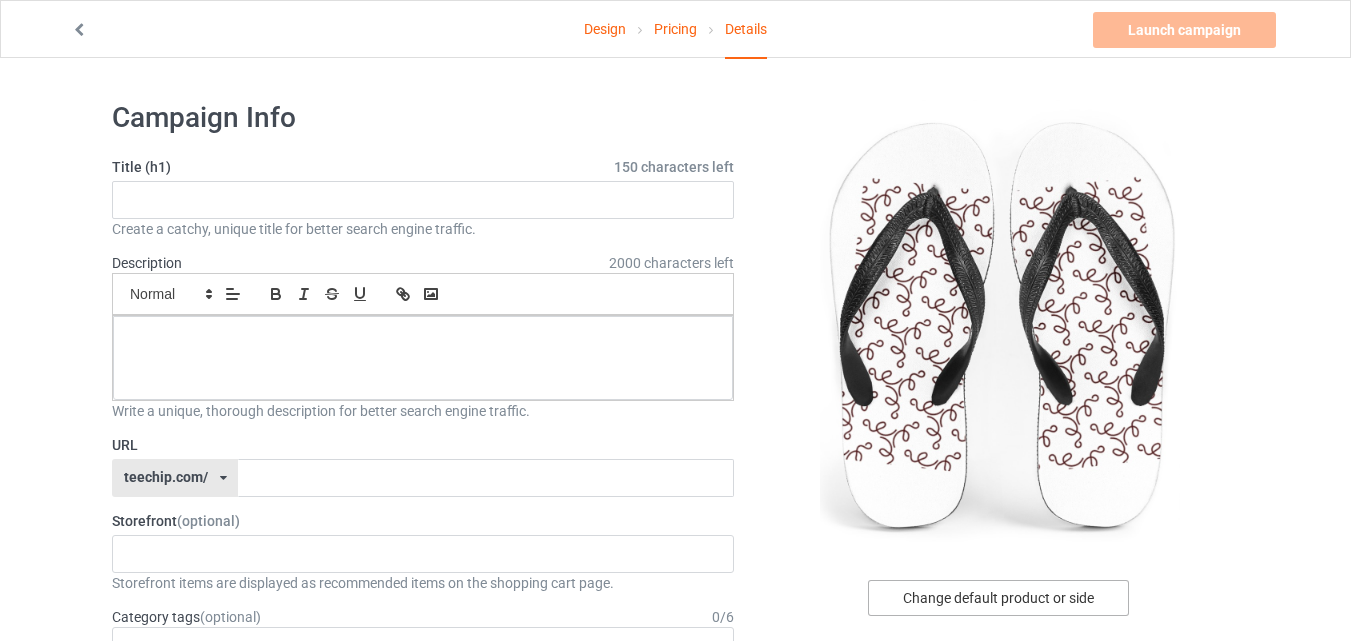 click on "Change default product or side" at bounding box center (998, 598) 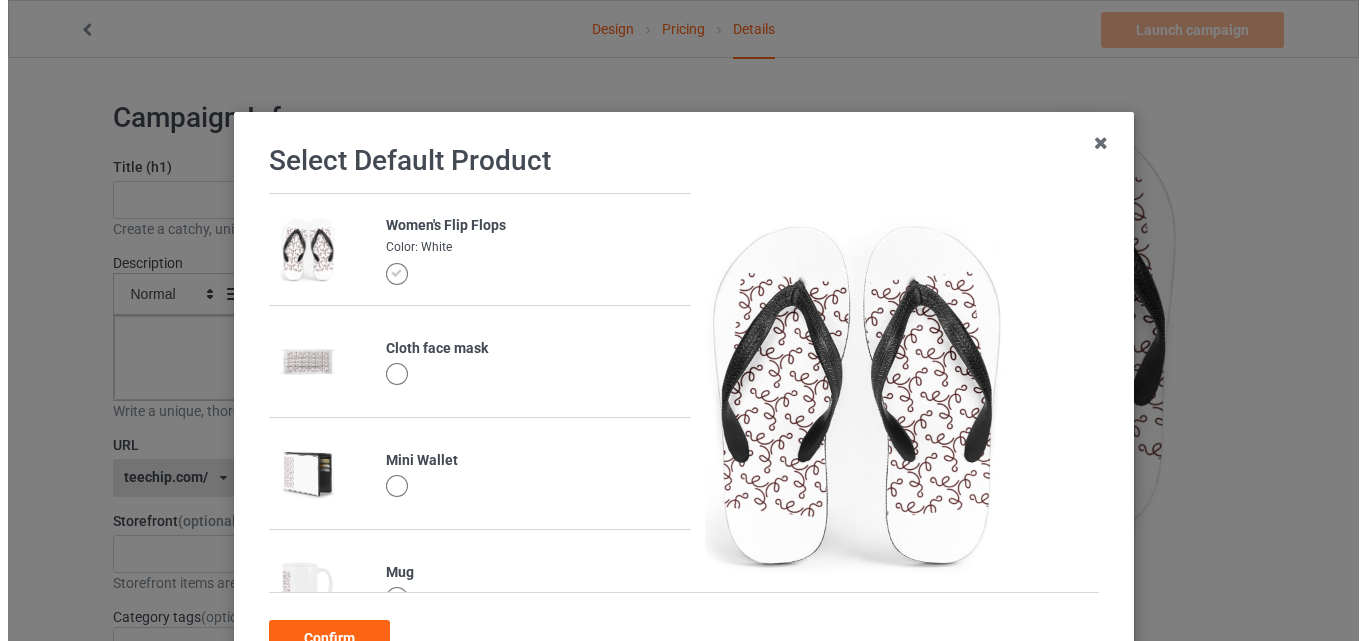 scroll, scrollTop: 200, scrollLeft: 0, axis: vertical 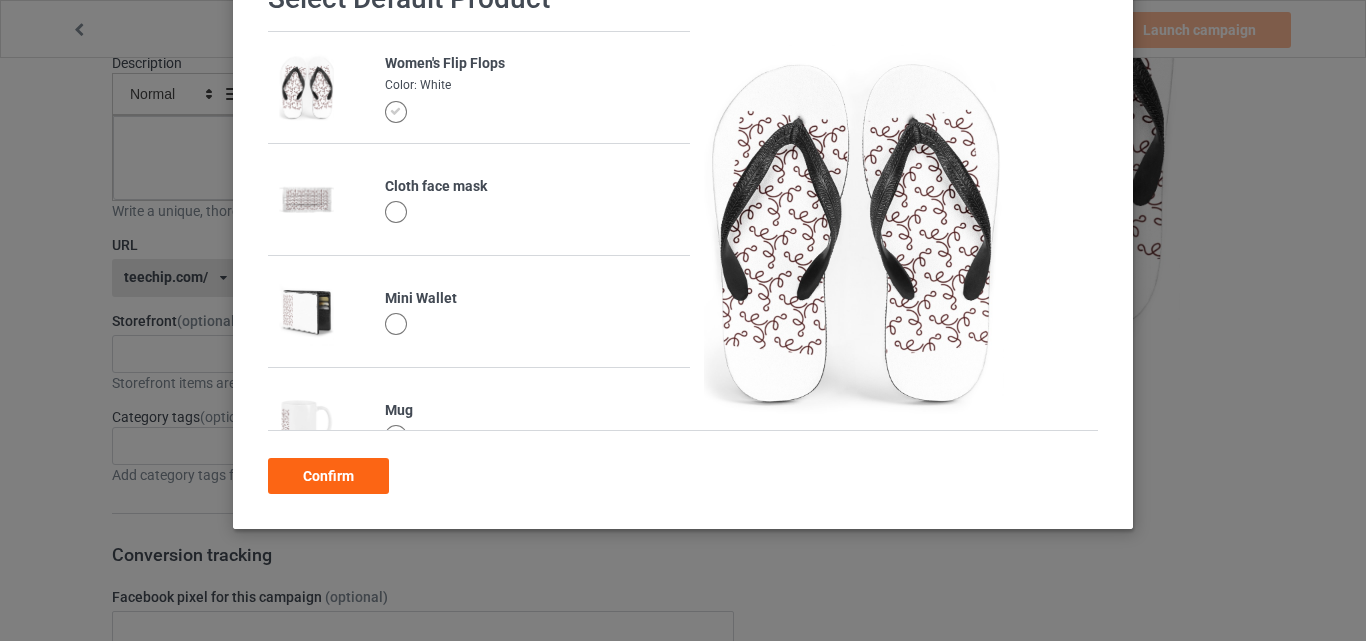 click at bounding box center [854, 232] 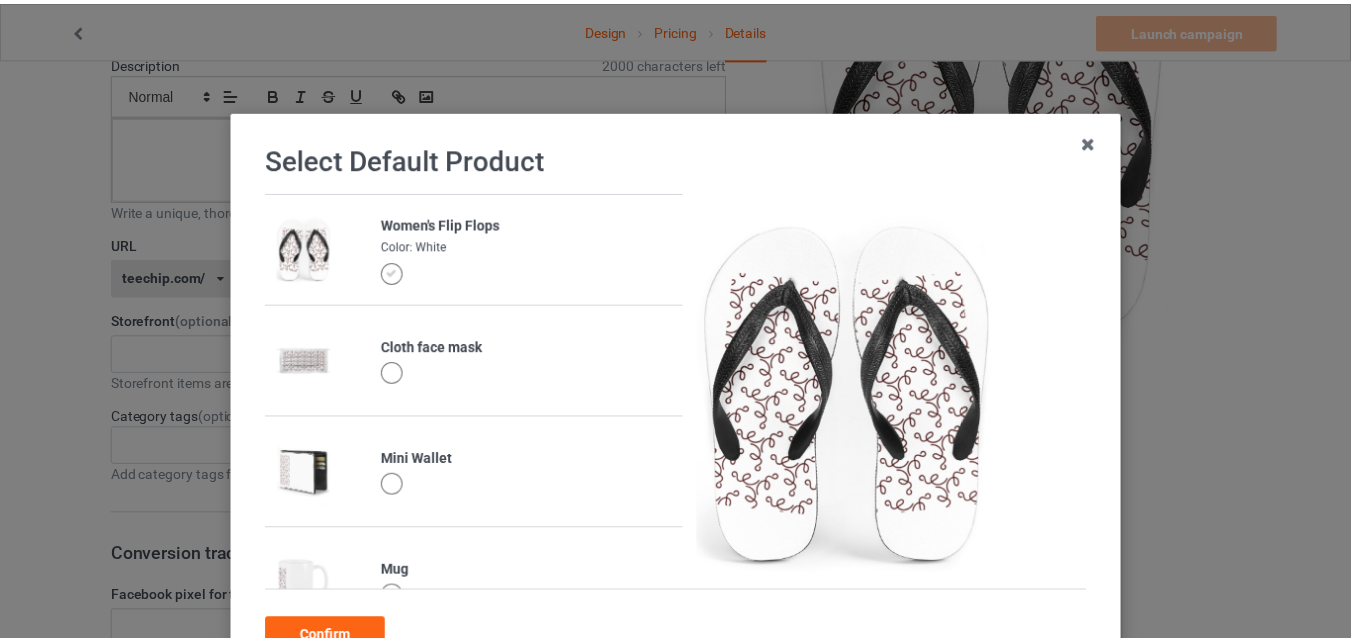 scroll, scrollTop: 0, scrollLeft: 0, axis: both 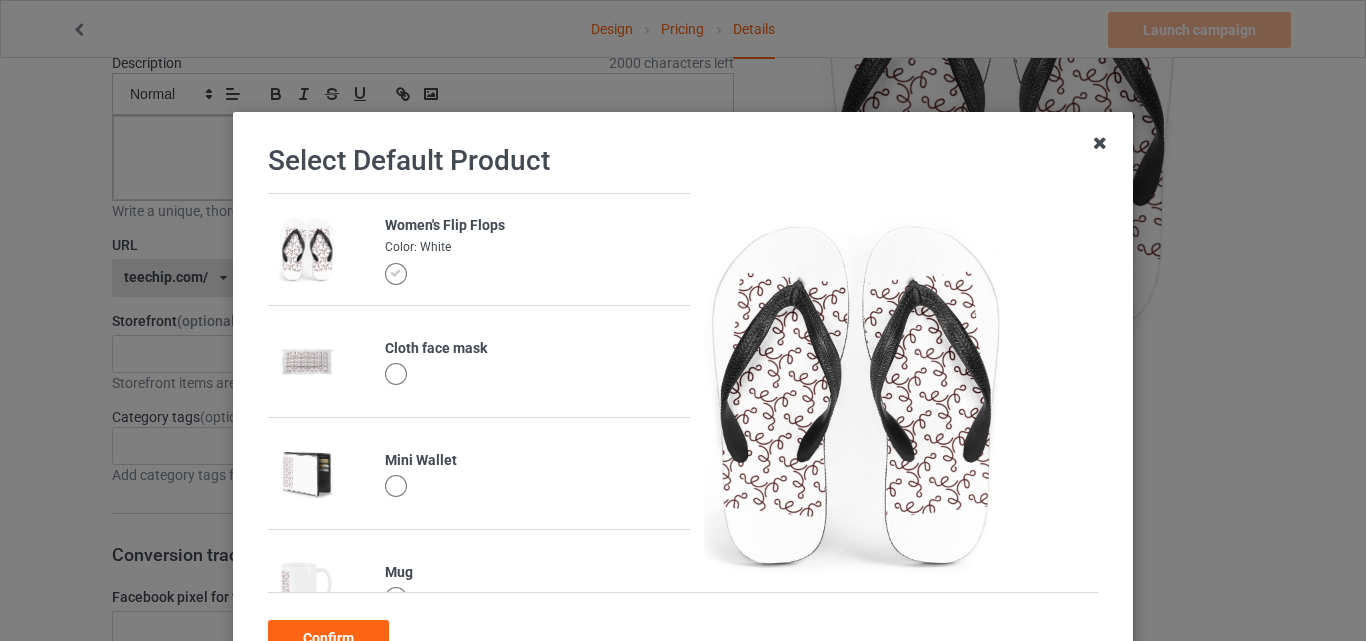 click at bounding box center [1100, 143] 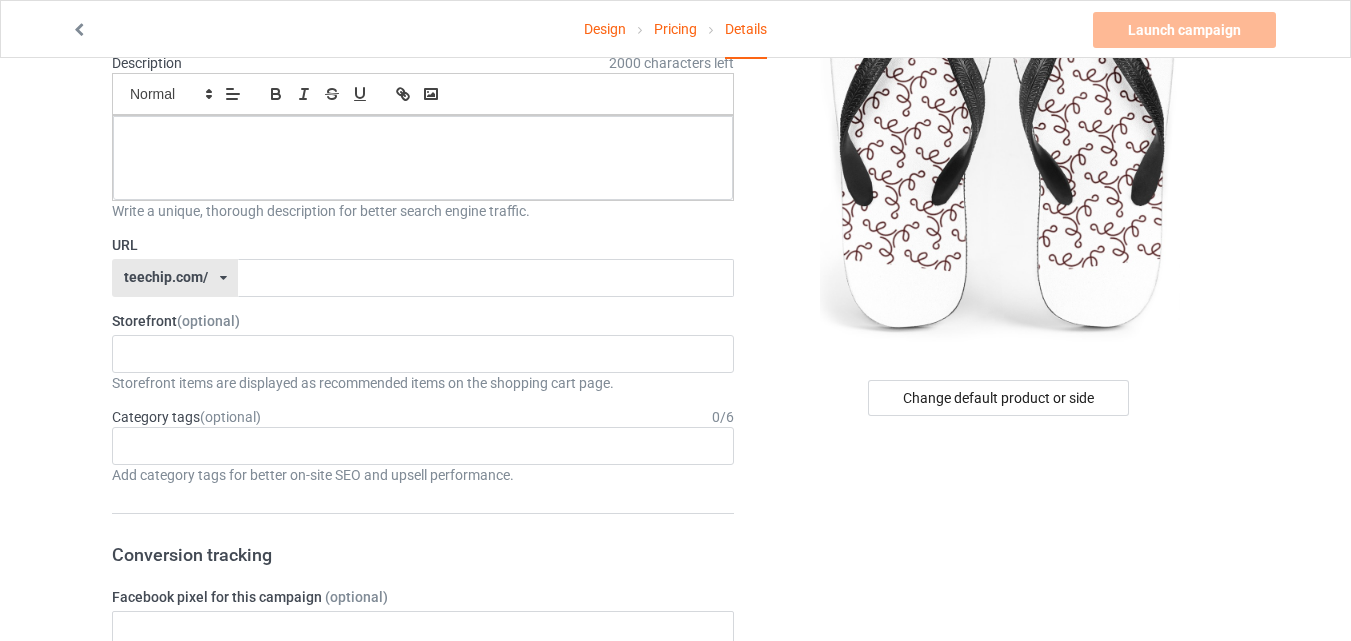 scroll, scrollTop: 0, scrollLeft: 0, axis: both 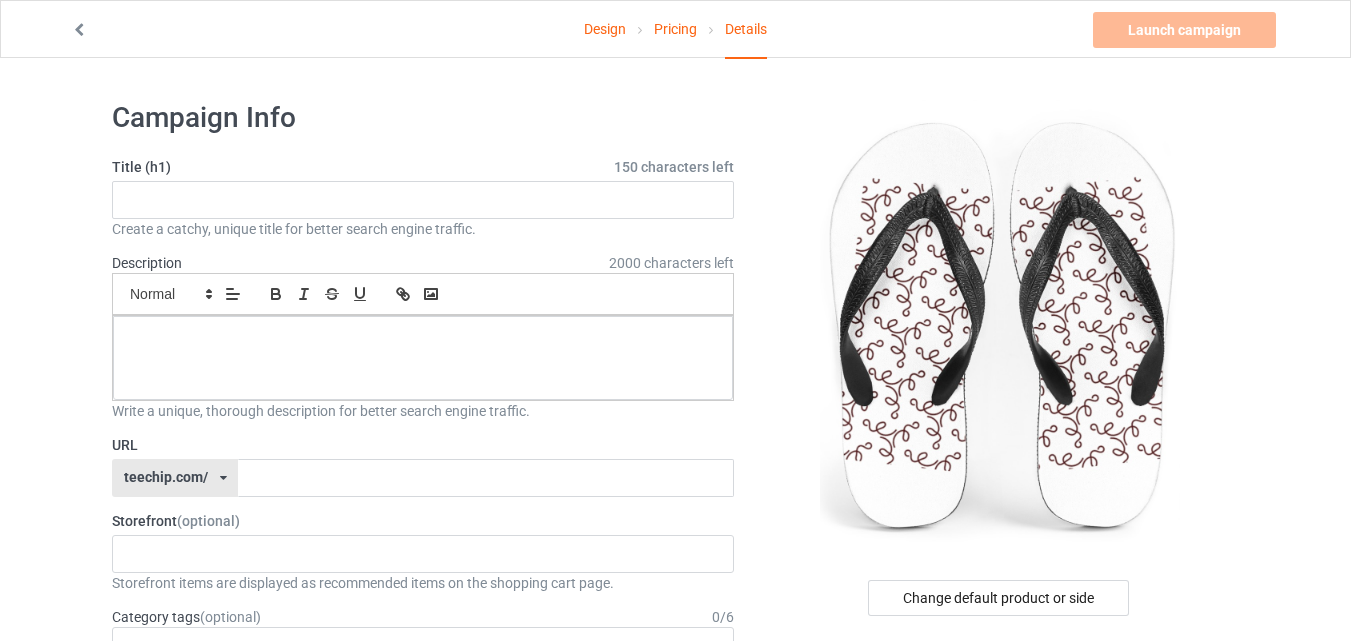 click on "Design" at bounding box center [605, 29] 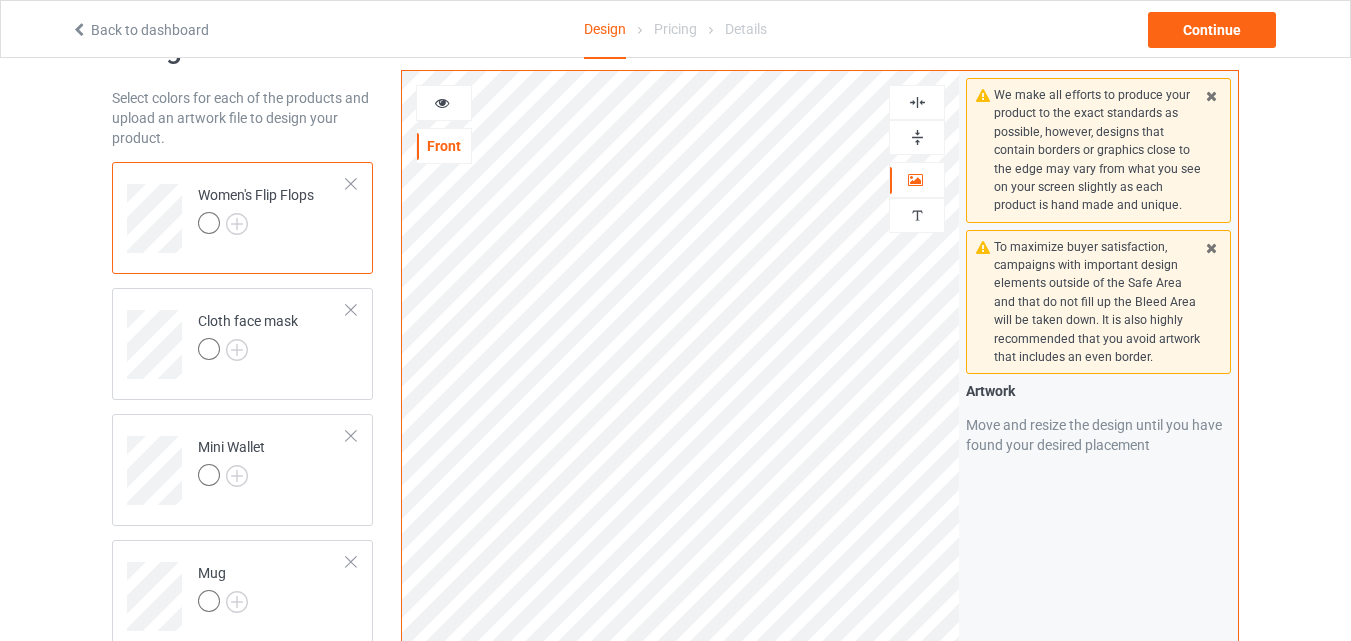 scroll, scrollTop: 100, scrollLeft: 0, axis: vertical 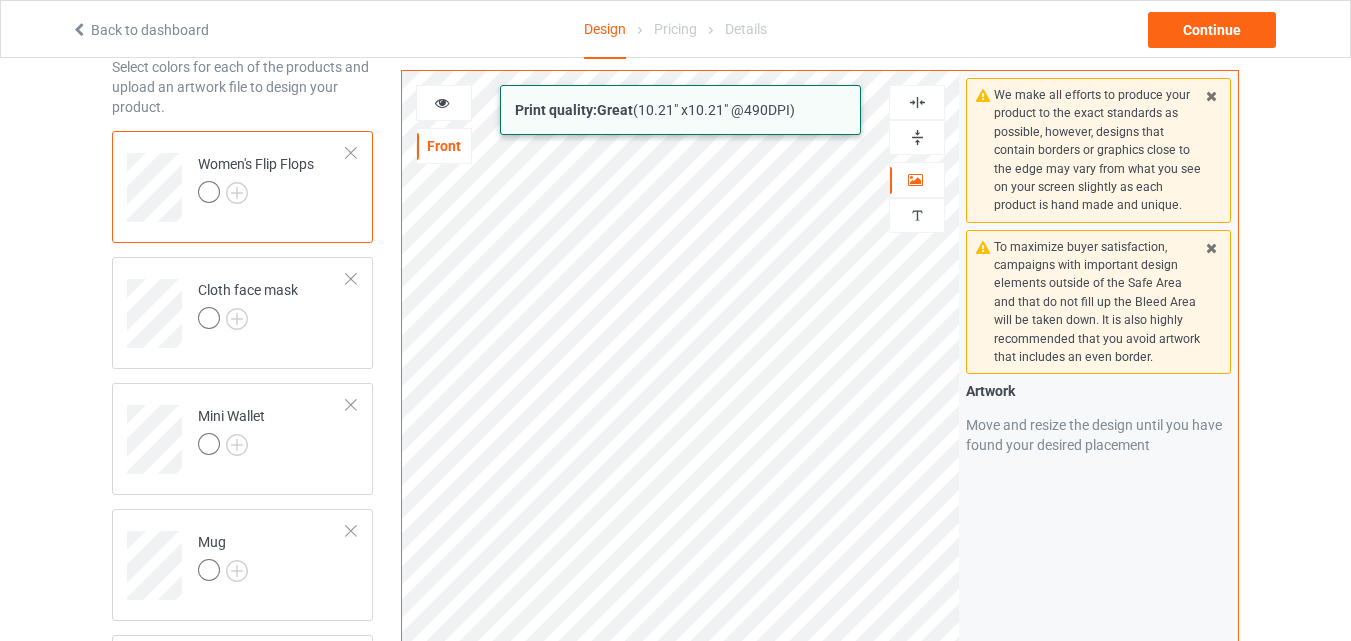 click on "Back to dashboard Design Pricing Details Continue Design Select colors for each of the products and upload an artwork file to design your product. Women's Flip Flops Cloth face mask Mini Wallet Mug Shower Curtain Woven Rug - 3' x 2' Window Curtain - Blackout Bath Mat - 34” x 21” Bath Towel Pet Bed - Small Laundry Basket - Small Vacuum Bottle 20oz Glitter Tumbler Add product Print quality:  Great  (  10.21 " x  10.21 " @ 490 DPI) Front Artwork Personalized text Print Guidelines We make all efforts to produce your product to the exact standards as possible, however, designs that contain borders or graphics close to the edge may vary from what you see on your screen slightly as each product is hand made and unique. Artwork Move and resize the design until you have found your desired placement Product Mockups Add mockup Add mockup Add mockup Add mockup Add mockup Add mockup Add mockup" at bounding box center (675, 220) 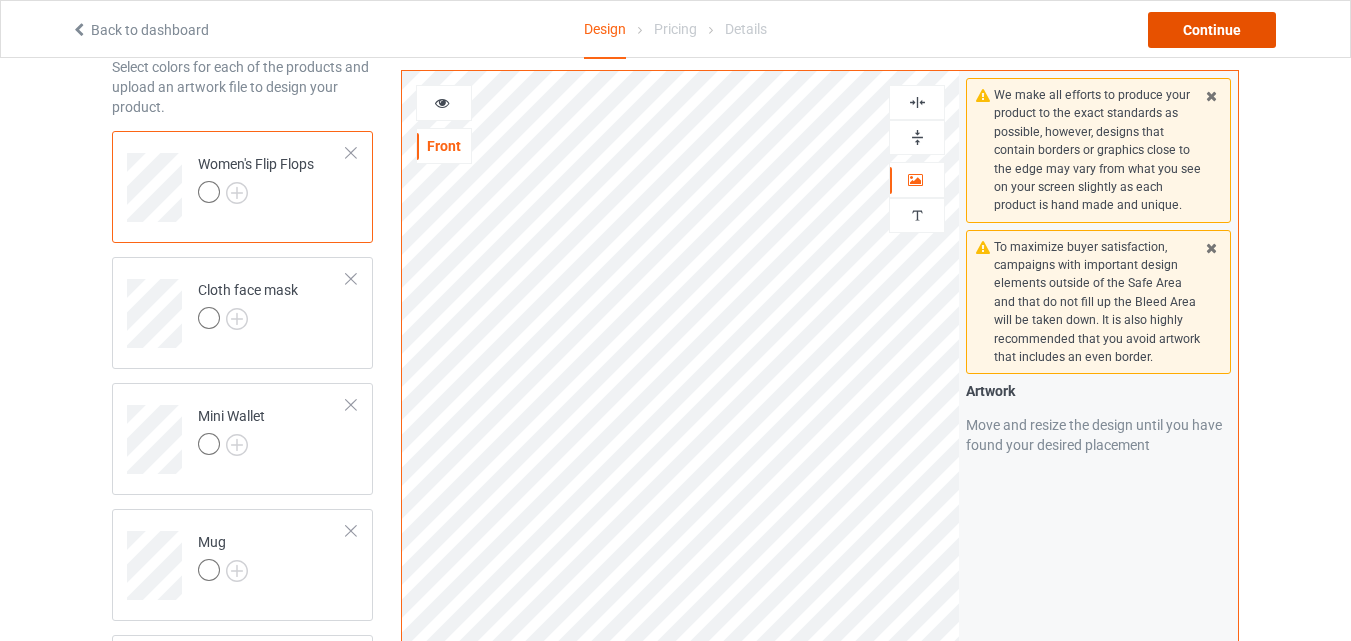 click on "Continue" at bounding box center (1212, 30) 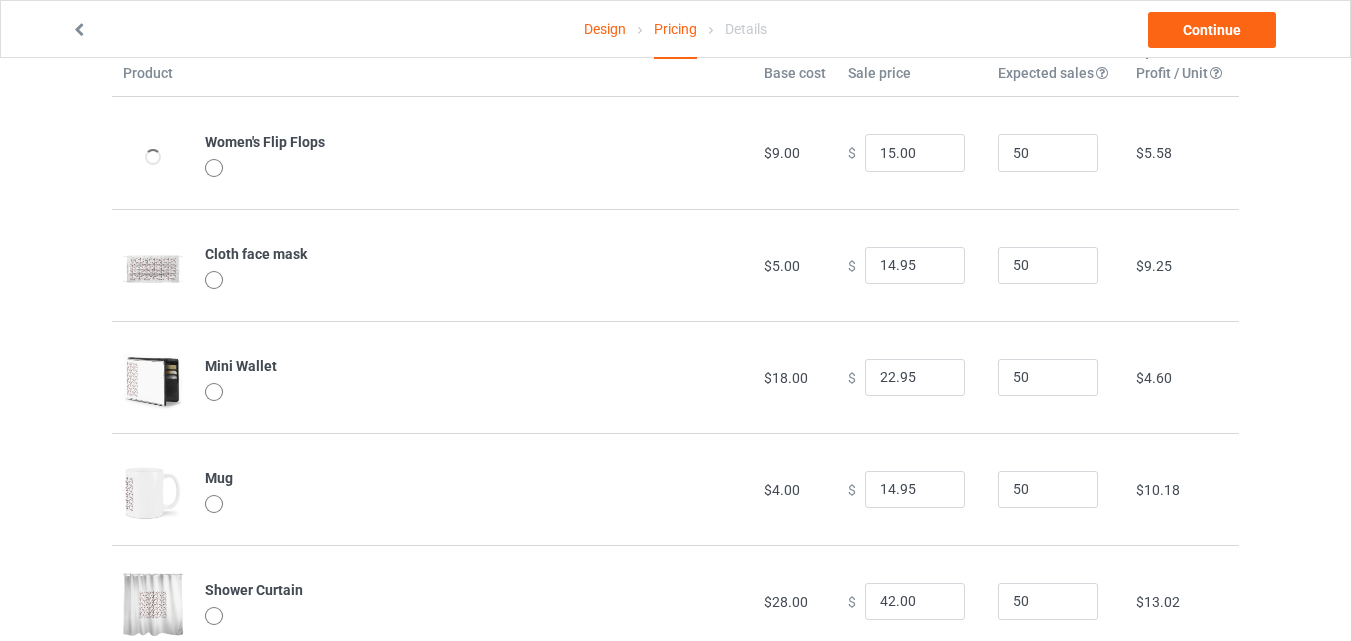 scroll, scrollTop: 0, scrollLeft: 0, axis: both 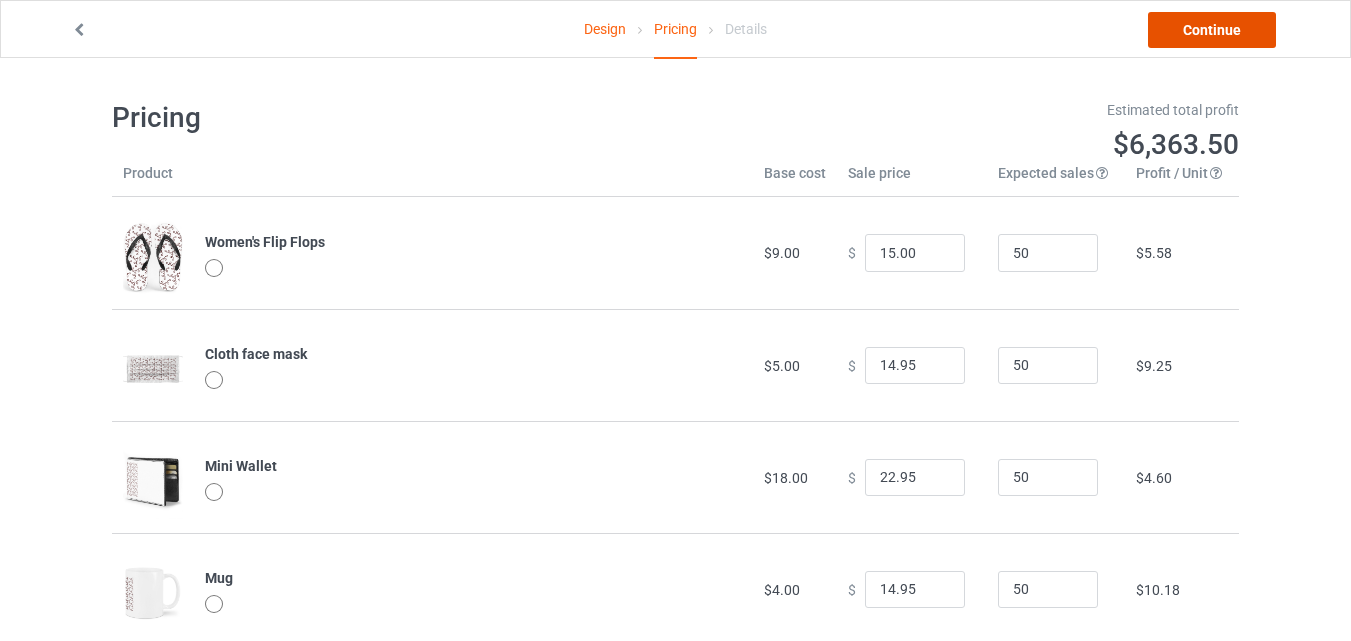 click on "Continue" at bounding box center [1212, 30] 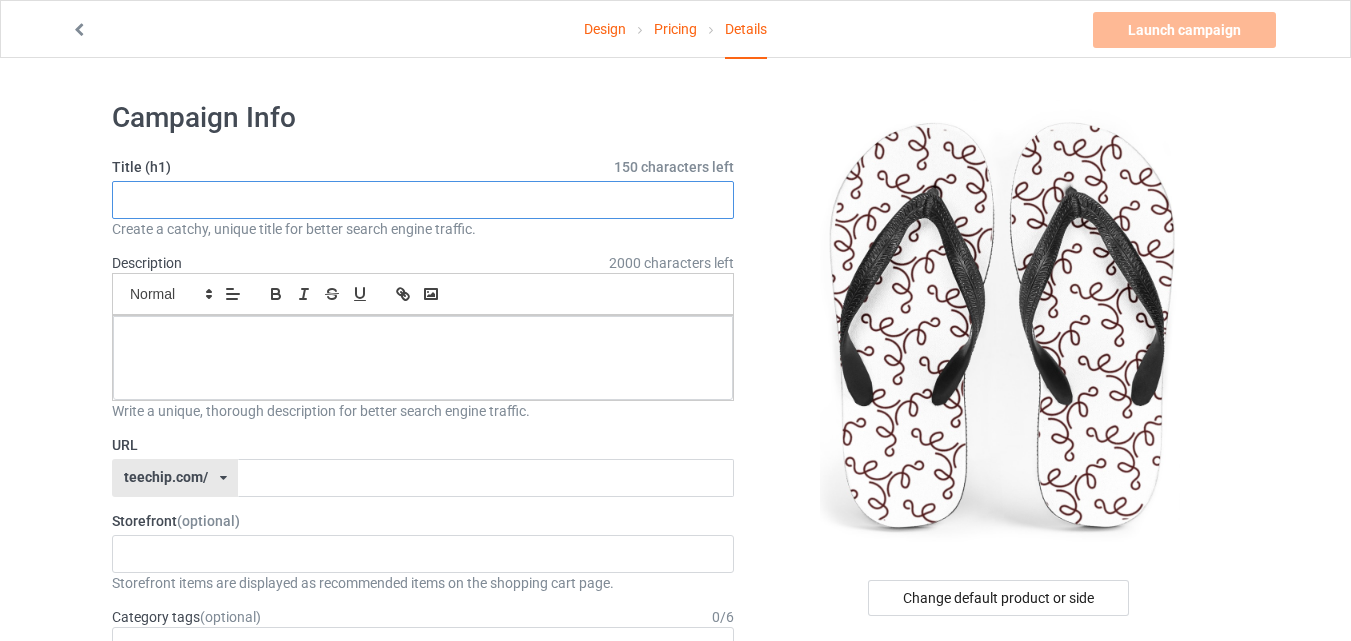 paste on "Elegant Crimson Swirl Pattern" 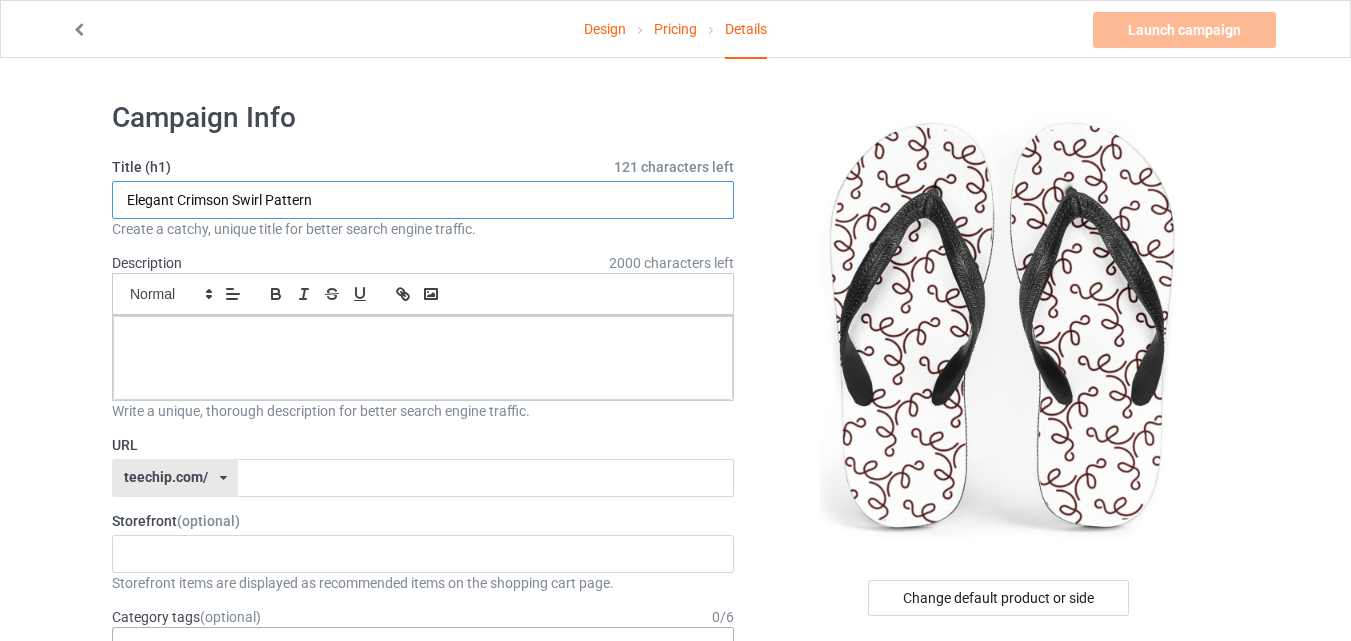 type on "Elegant Crimson Swirl Pattern" 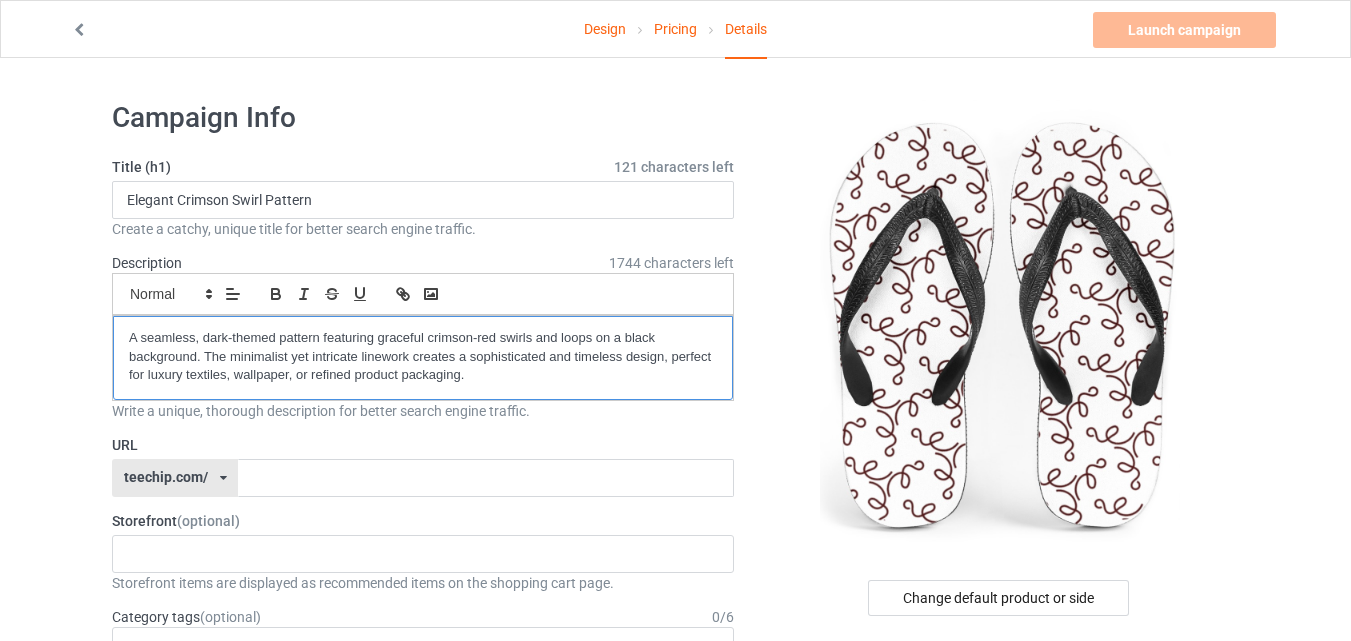 scroll, scrollTop: 0, scrollLeft: 0, axis: both 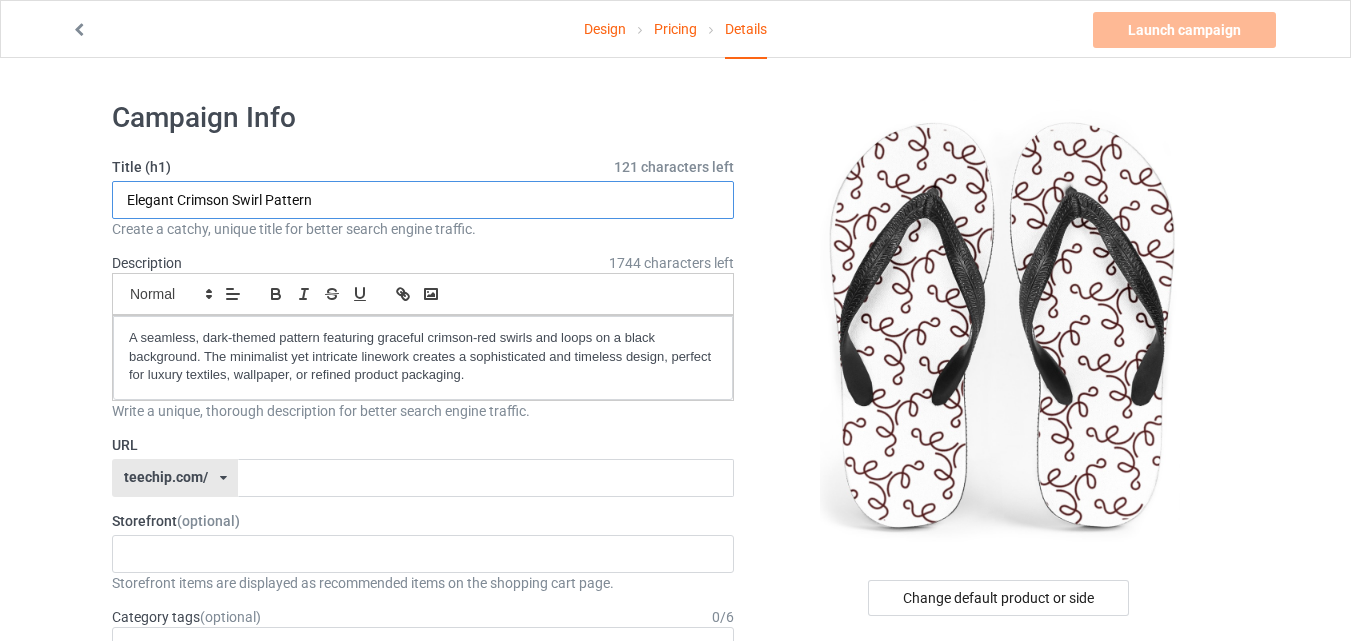 click on "Elegant Crimson Swirl Pattern" at bounding box center (423, 200) 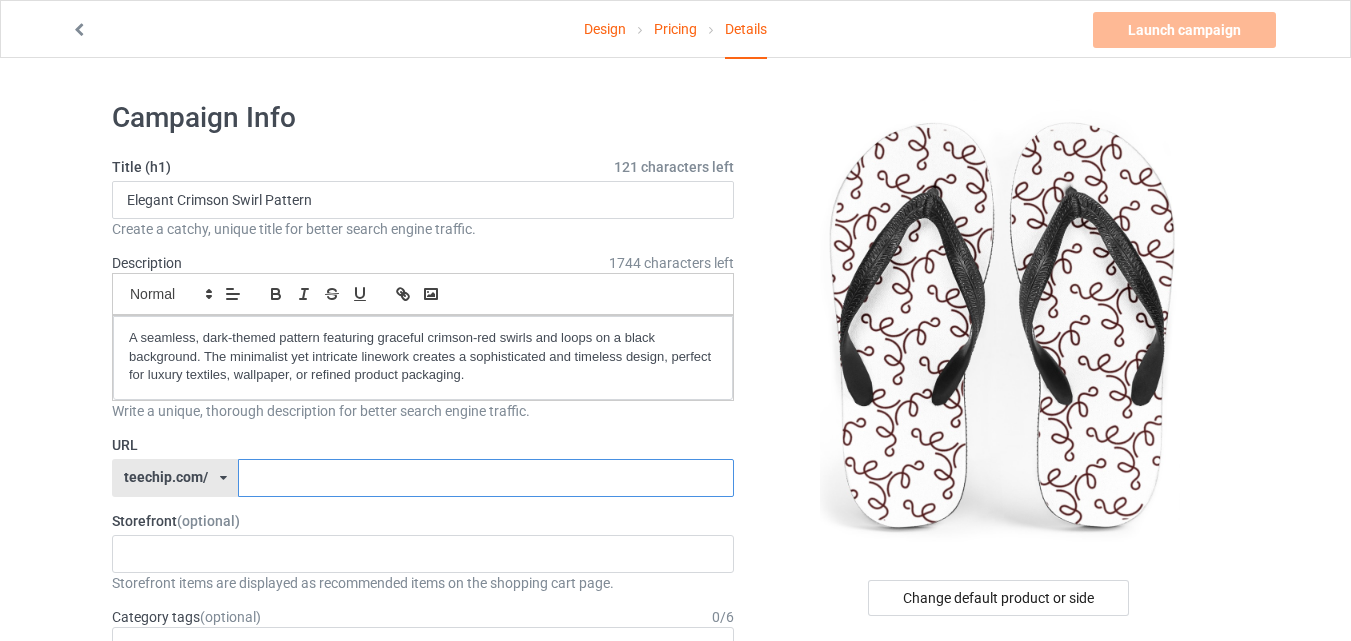 click at bounding box center [485, 478] 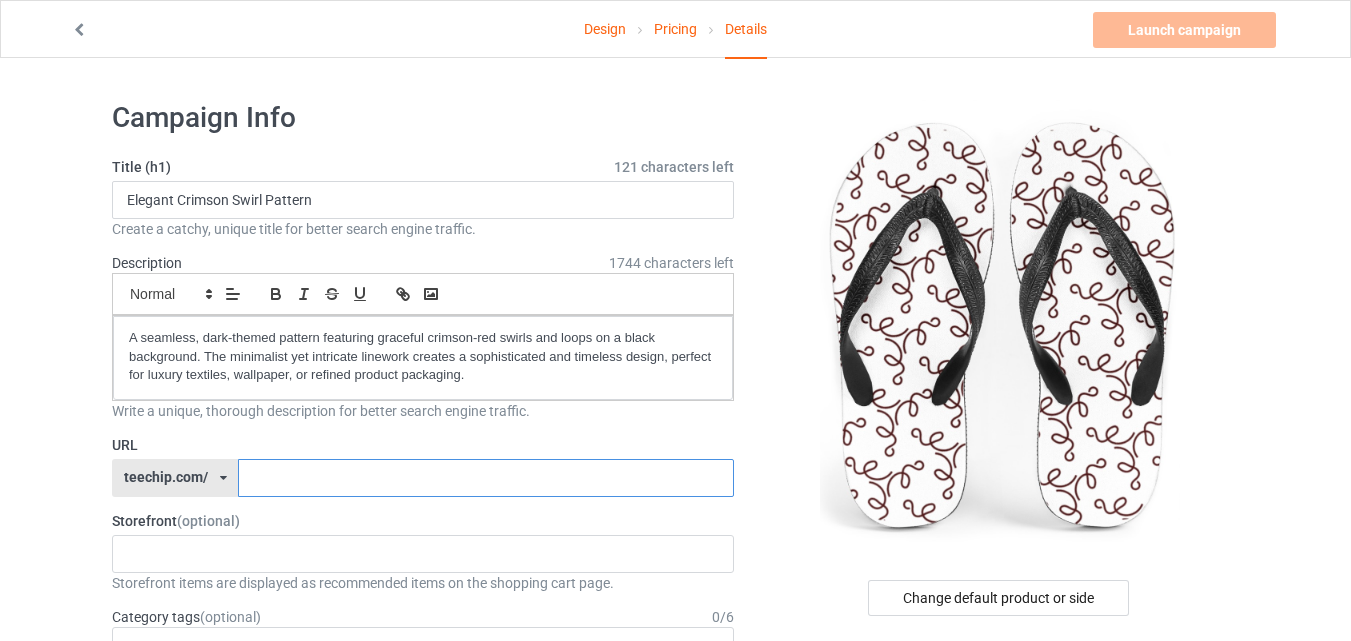 paste on "Crimson" 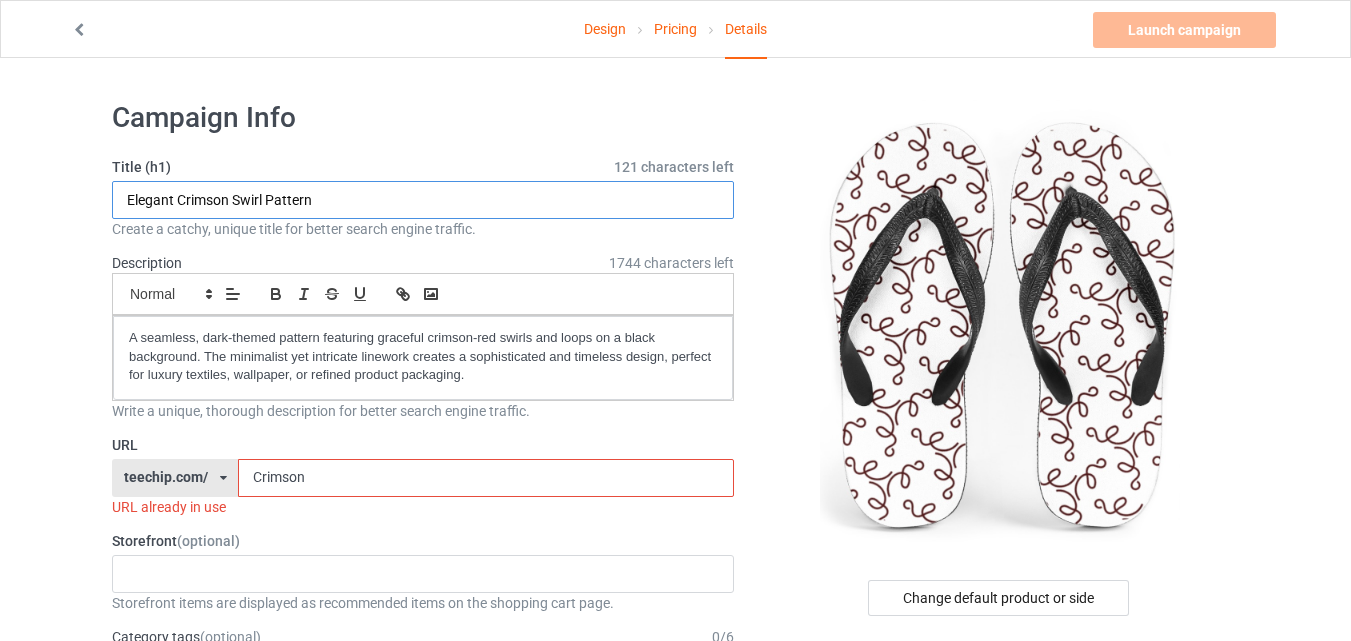 click on "Elegant Crimson Swirl Pattern" at bounding box center (423, 200) 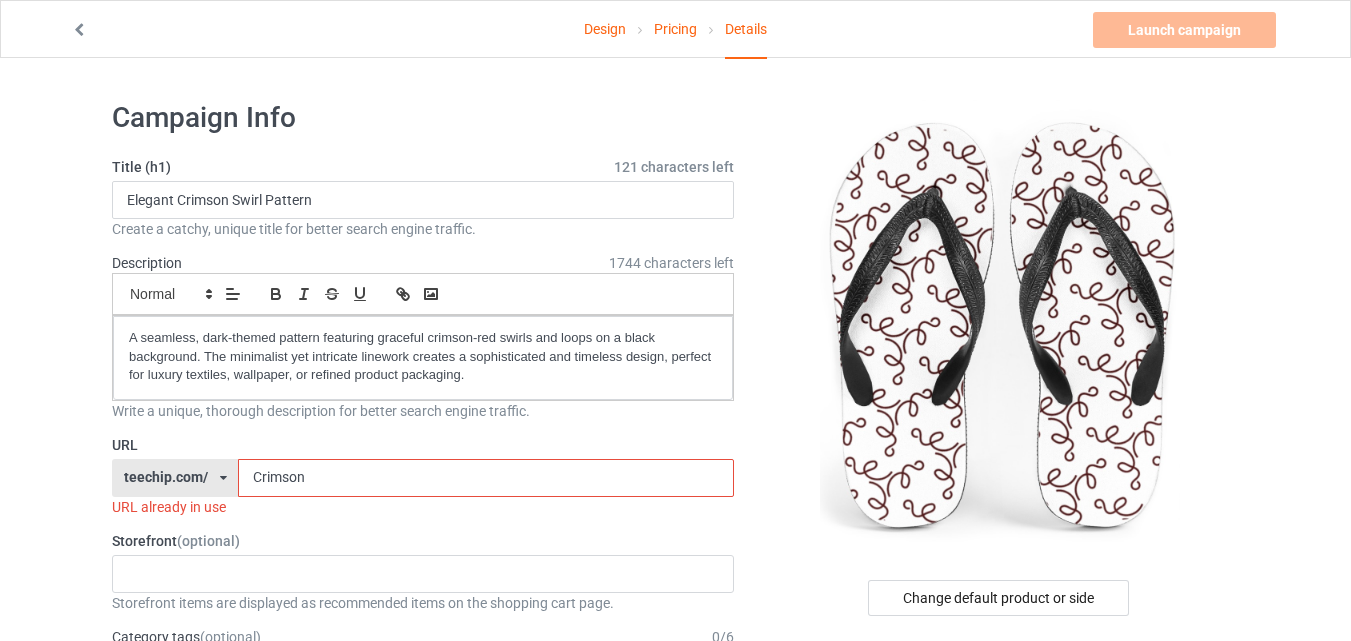 click on "Crimson" at bounding box center [485, 478] 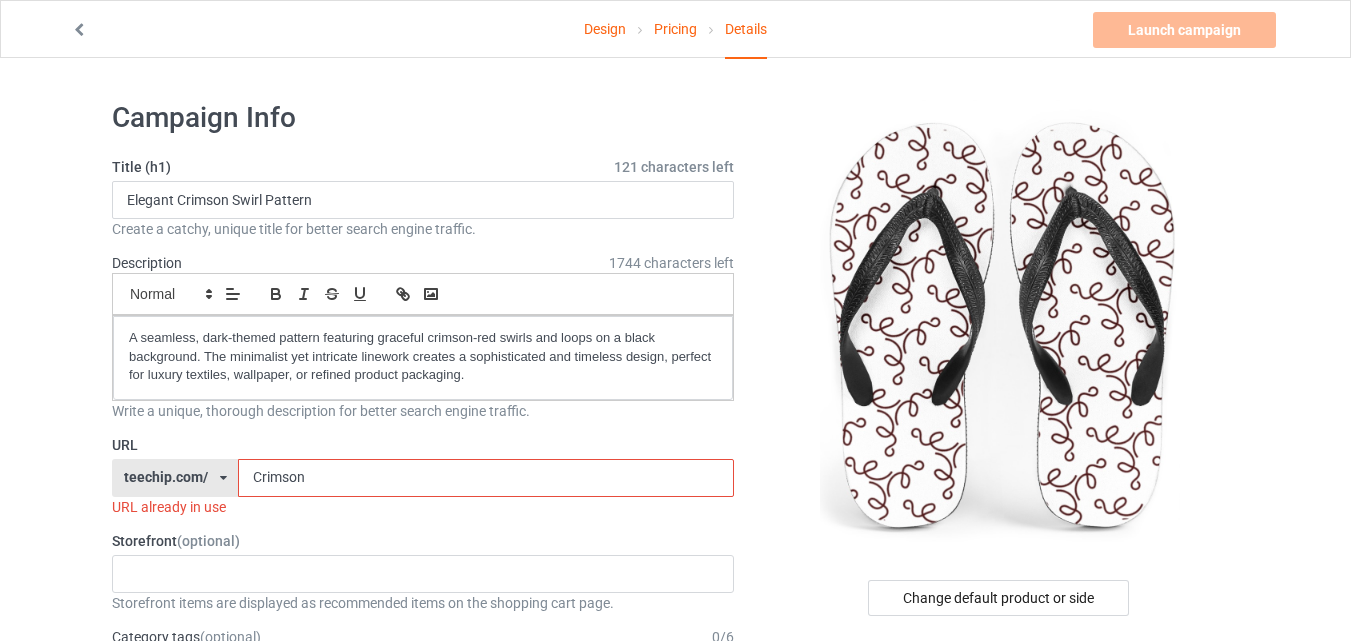 paste on "Elegant" 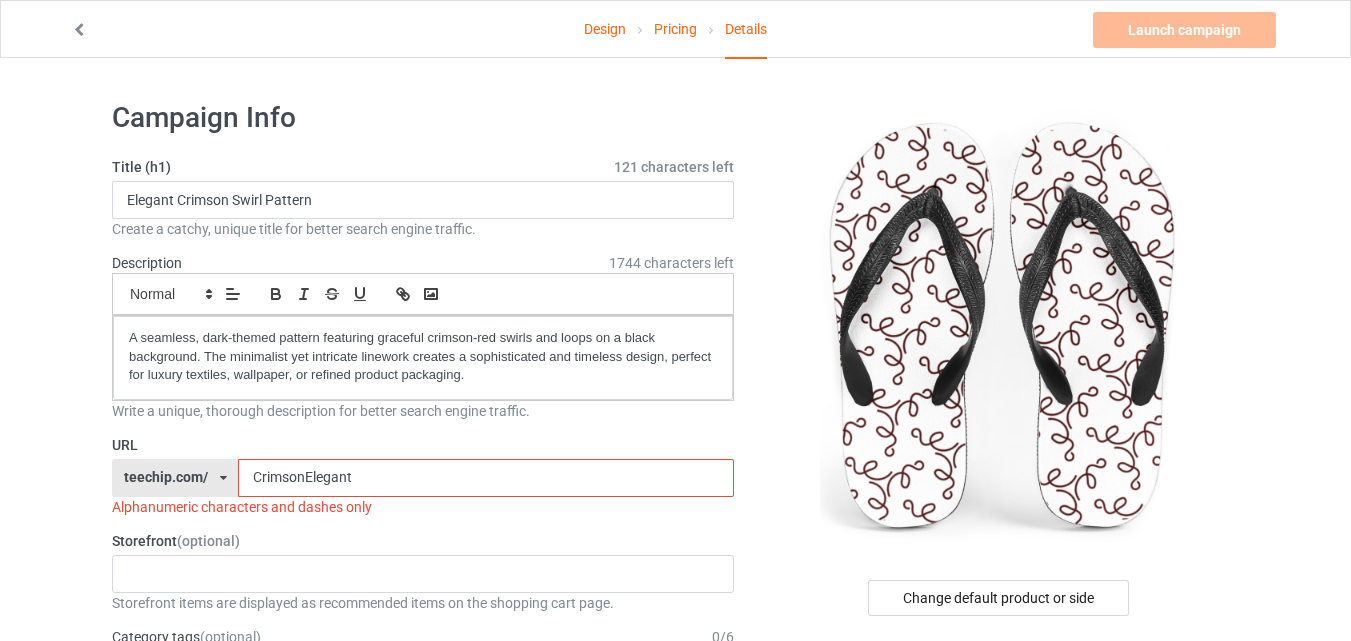 click on "Title (h1) 121   characters left Elegant Crimson Swirl Pattern Create a catchy, unique title for better search engine traffic. Description 1744   characters left       Small Normal Large Big Huge                                                                                      A seamless, dark-themed pattern featuring graceful crimson-red swirls and loops on a black background. The minimalist yet intricate linework creates a sophisticated and timeless design, perfect for luxury textiles, wallpaper, or refined product packaging. Write a unique, thorough description for better search engine traffic. URL teechip.com/ teechip.com/ 587d0d41cee36fd012c64a69 CrimsonElegant Alphanumeric characters and dashes only Storefront (optional) No result found Storefront items are displayed as recommended items on the shopping cart page. Category tags (optional) 0 / 6 Age > 1-19 > 1 Age > 1-12 Months > 1 Month Age > 1-12 Months Age > 1-19 Age > 1-19 > 10 Age > 1-12 Months > 10 Month Age > 80-100 > 100 Age > 1-19 > 11 Age 1" at bounding box center (423, 1074) 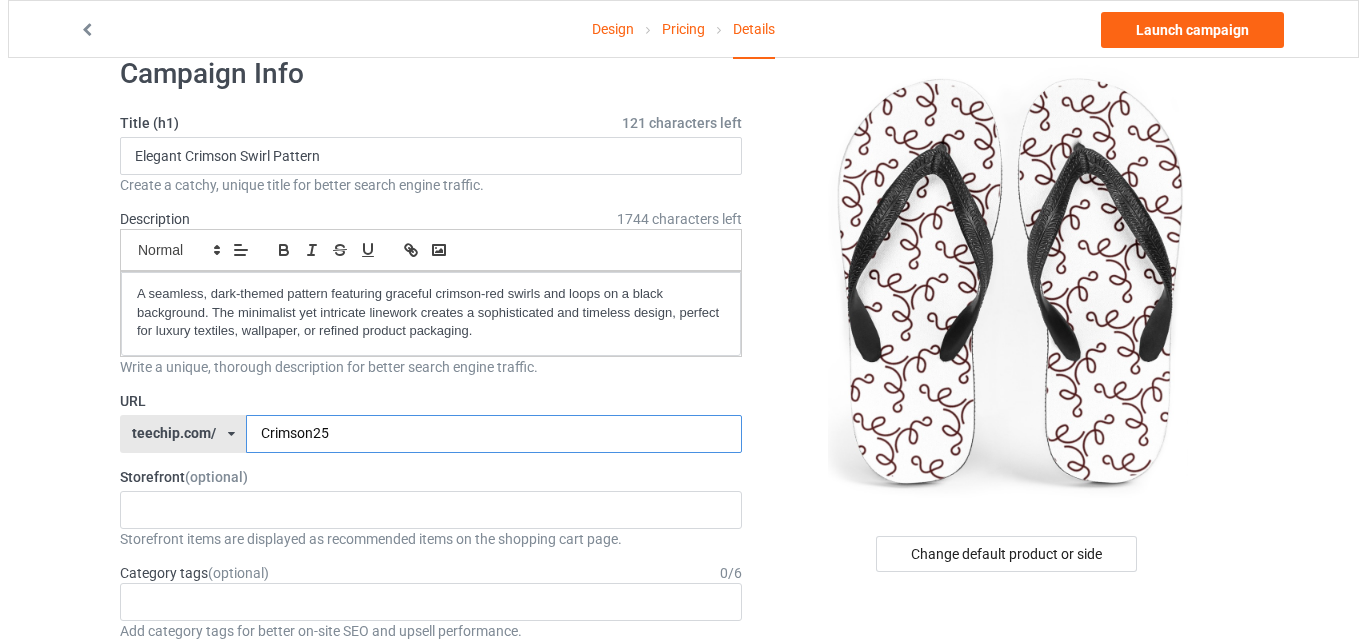 scroll, scrollTop: 0, scrollLeft: 0, axis: both 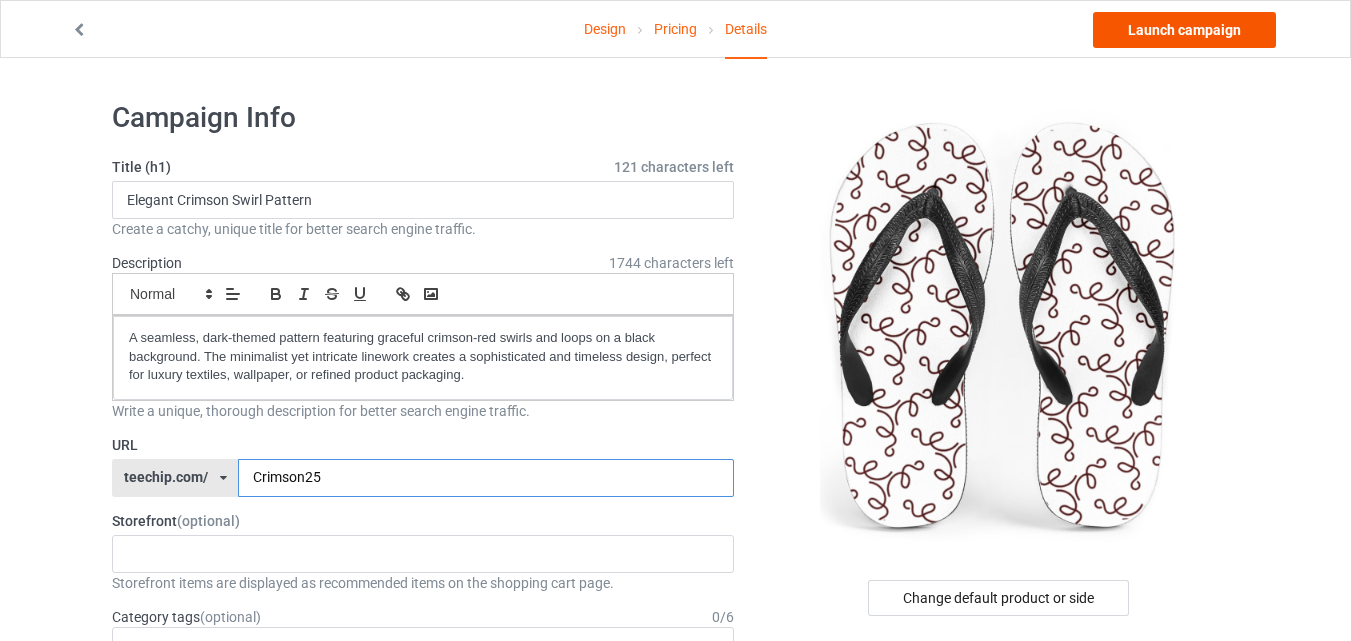 type on "Crimson25" 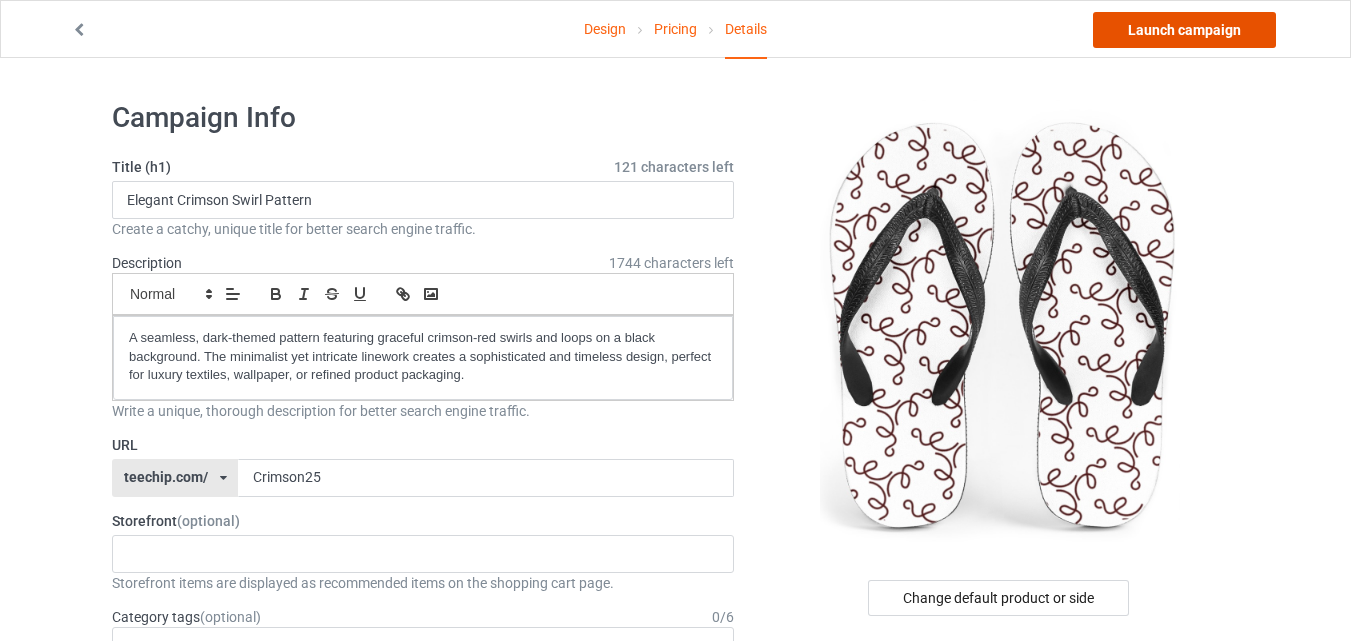 click on "Launch campaign" at bounding box center (1184, 30) 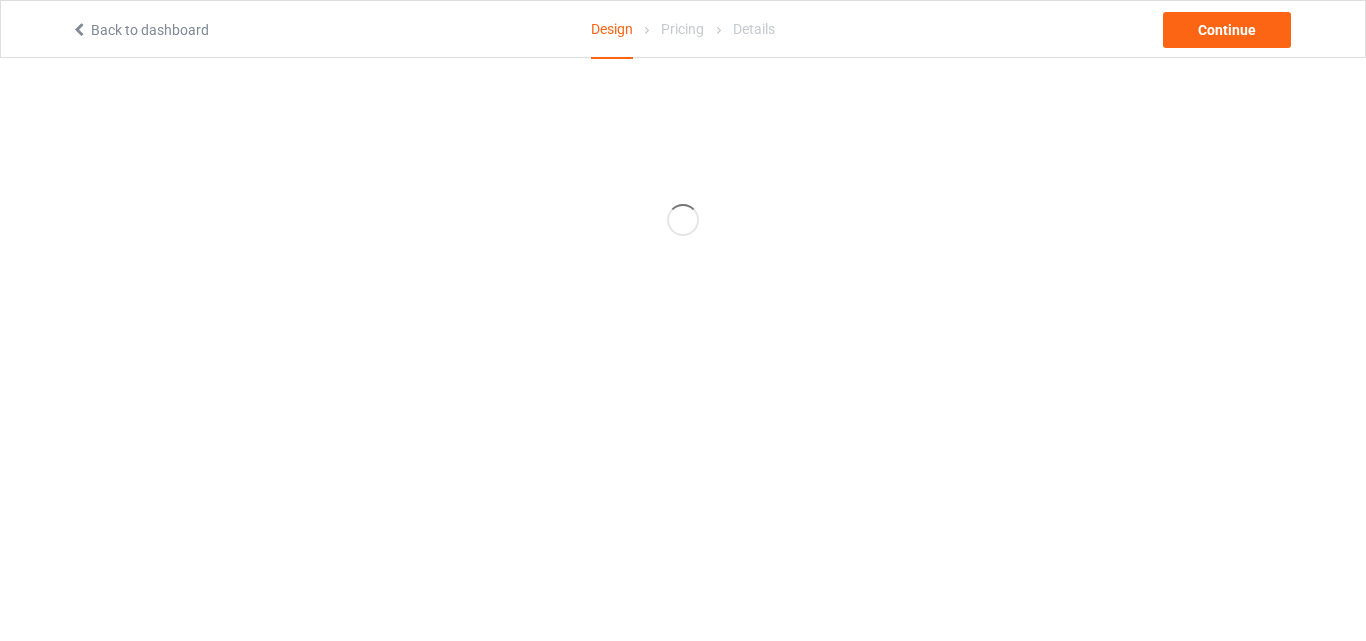 scroll, scrollTop: 0, scrollLeft: 0, axis: both 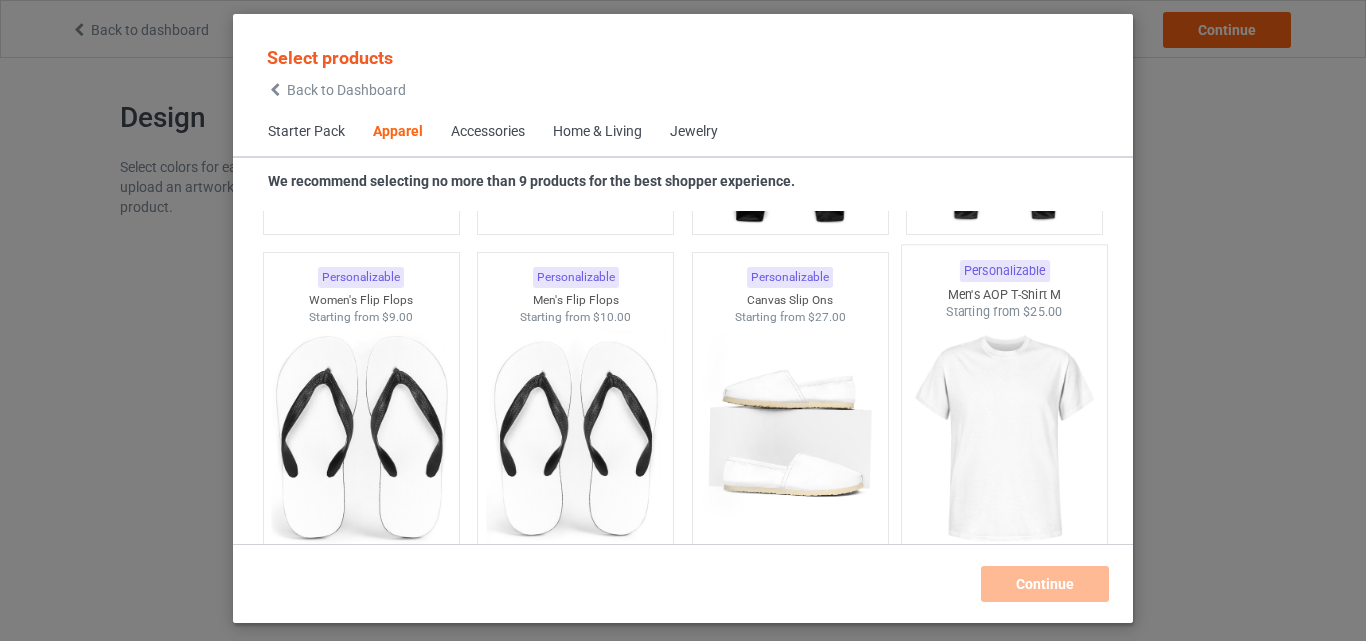 drag, startPoint x: 374, startPoint y: 416, endPoint x: 981, endPoint y: 406, distance: 607.08234 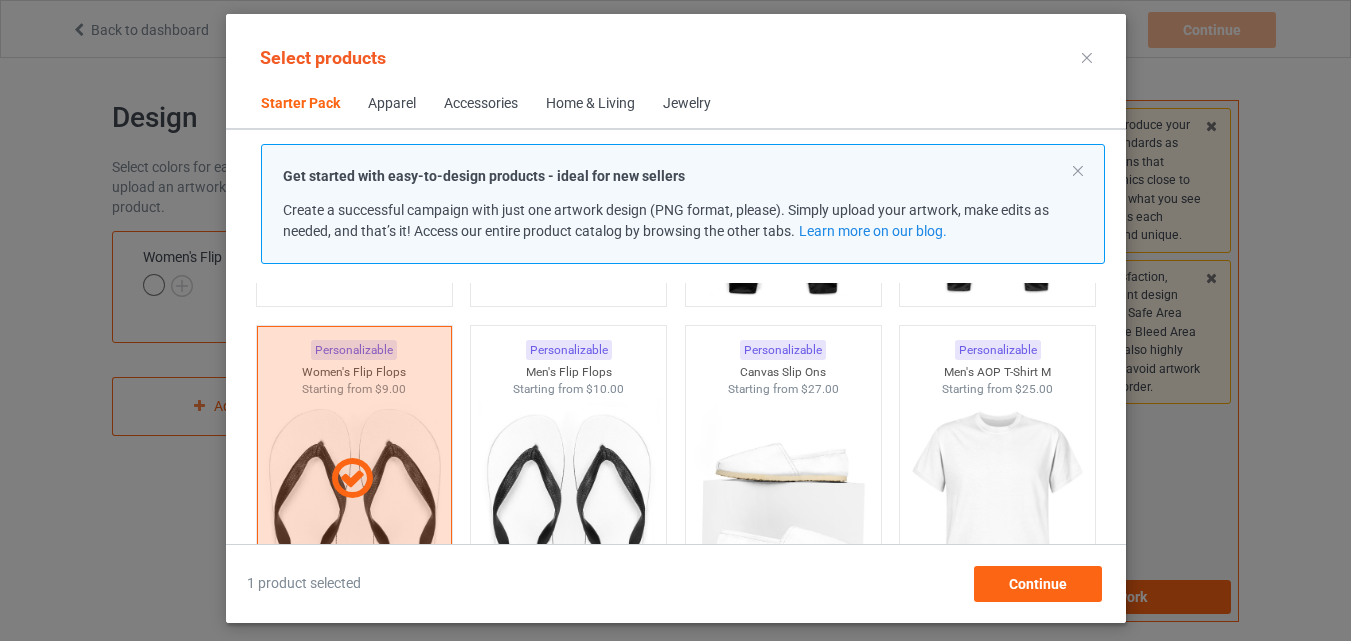 click on "Personalizable Women's AOP T-Shirt S Starting from   $23.00" at bounding box center (783, 805) 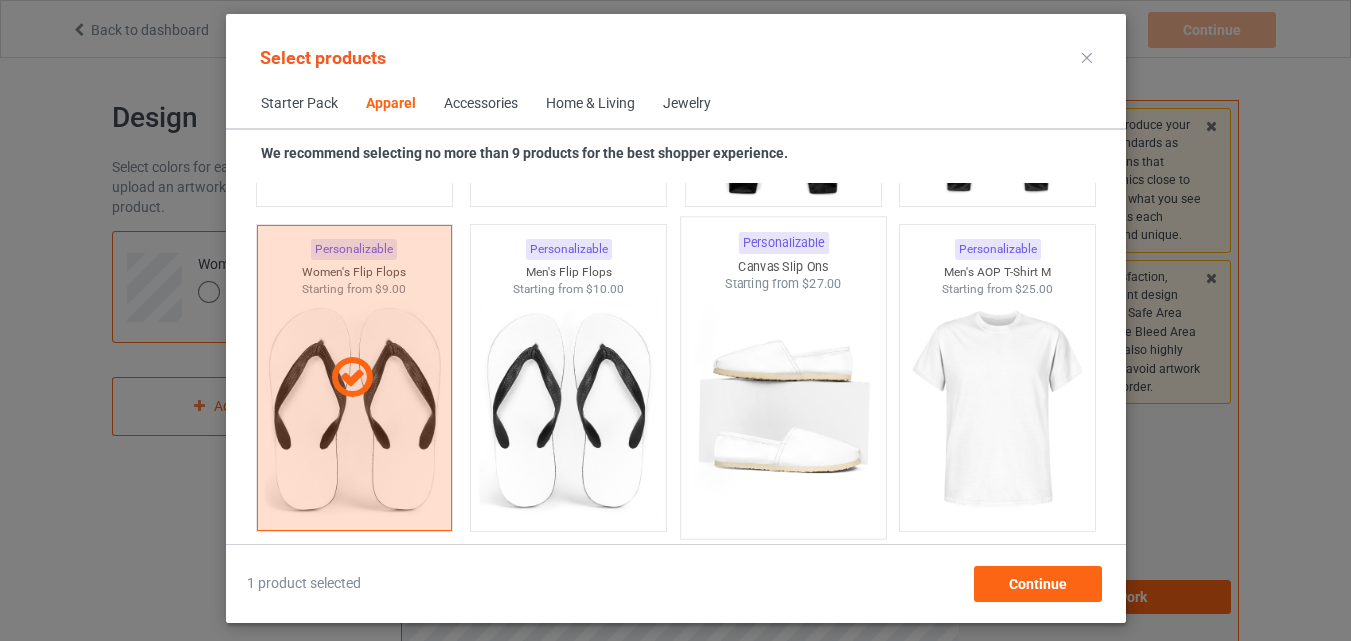 scroll, scrollTop: 3126, scrollLeft: 0, axis: vertical 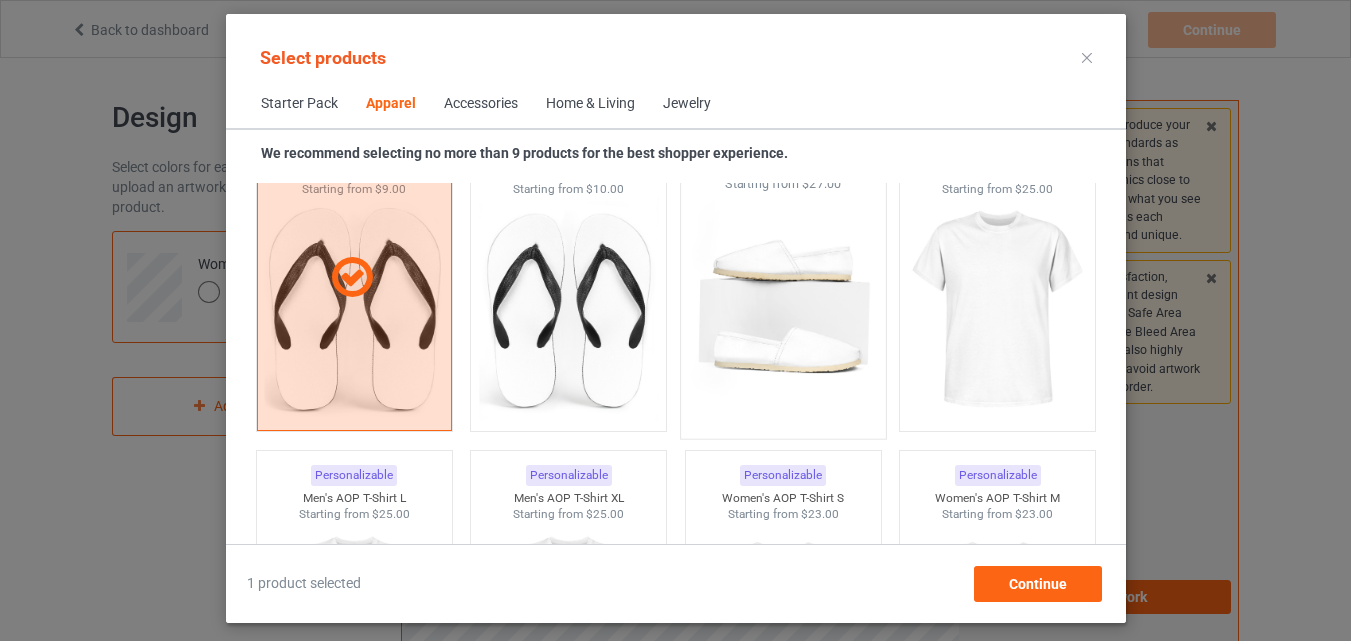 click at bounding box center (783, 310) 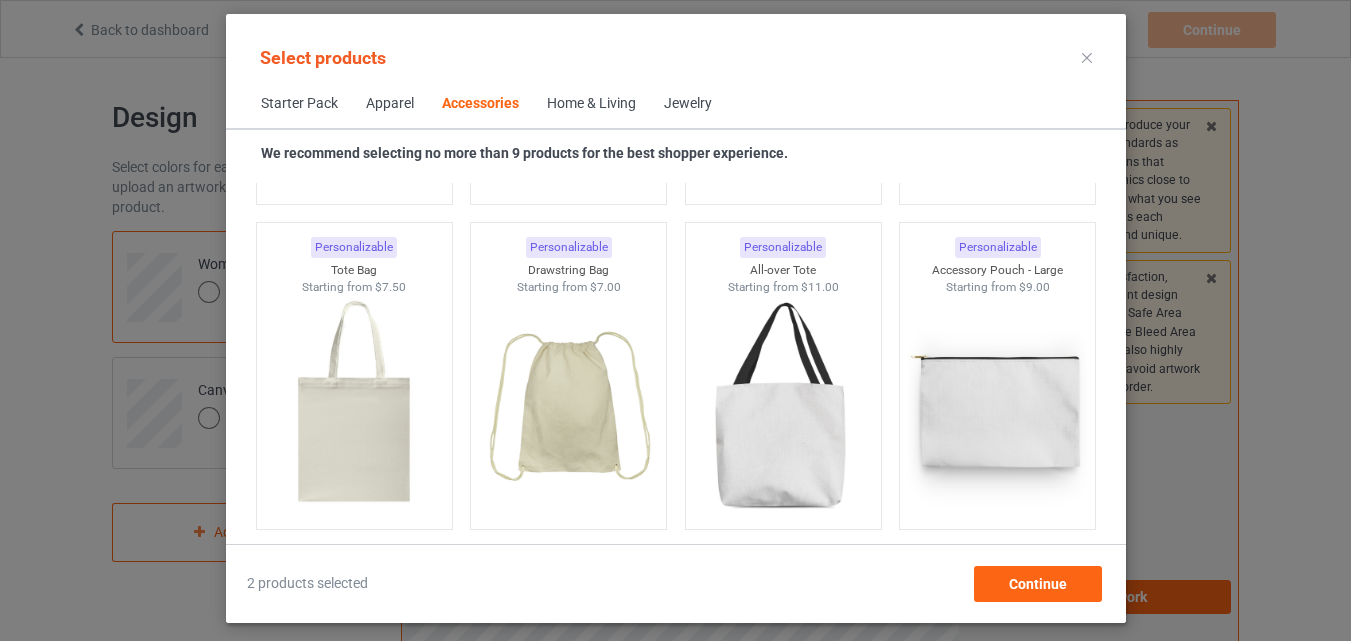 scroll, scrollTop: 6126, scrollLeft: 0, axis: vertical 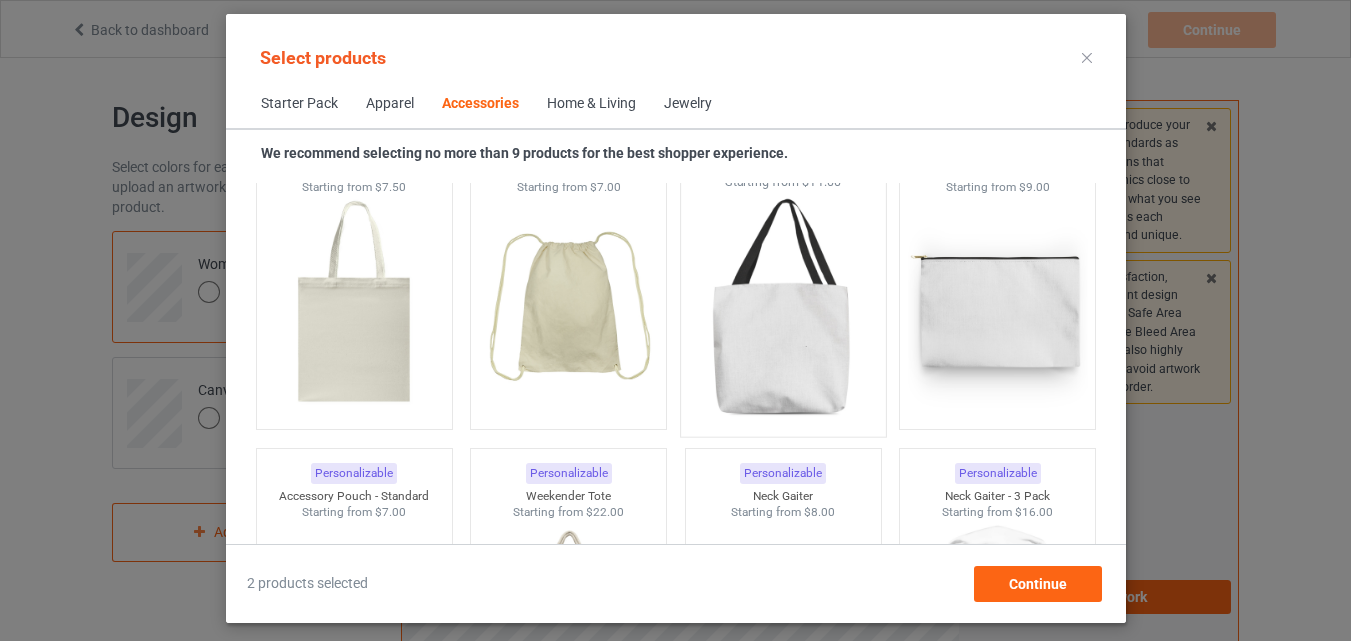 click at bounding box center [783, 308] 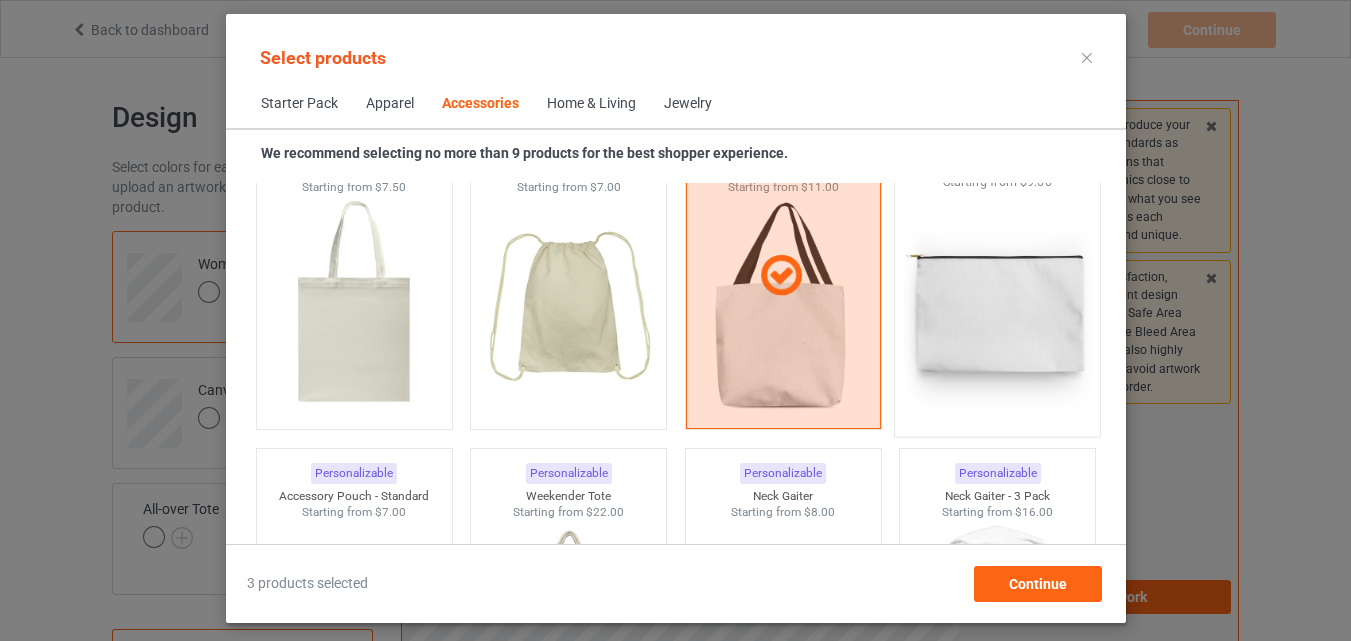 click at bounding box center (997, 308) 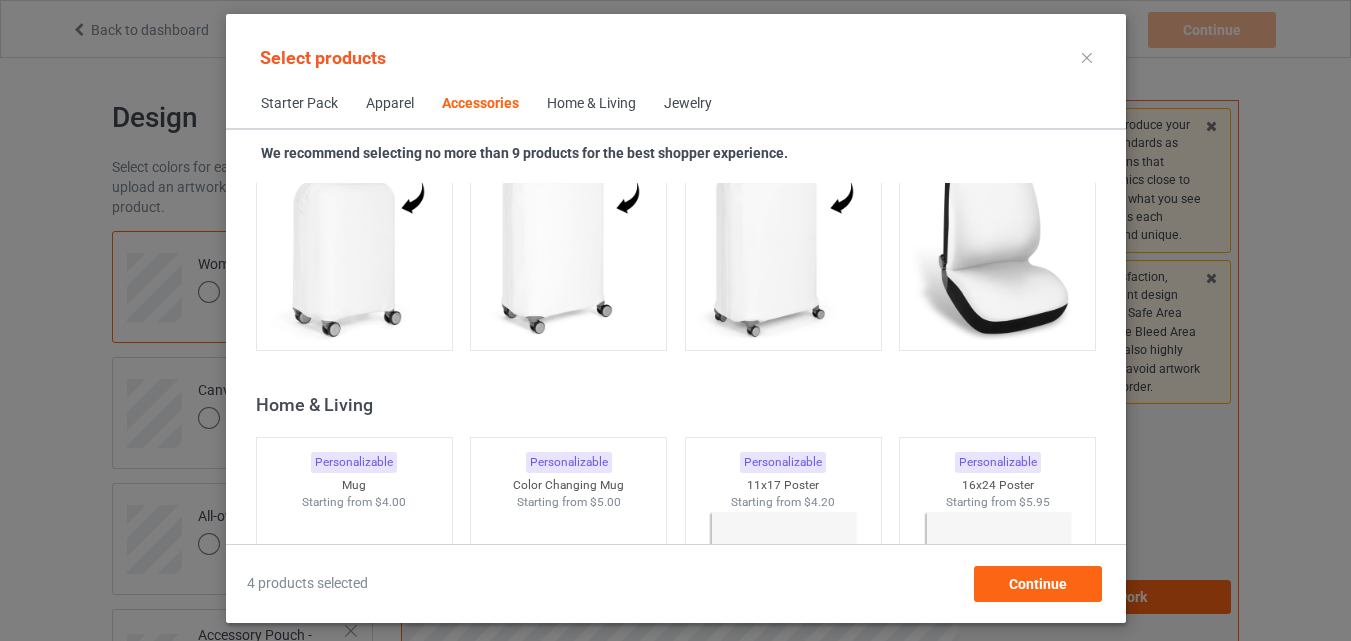 scroll, scrollTop: 8826, scrollLeft: 0, axis: vertical 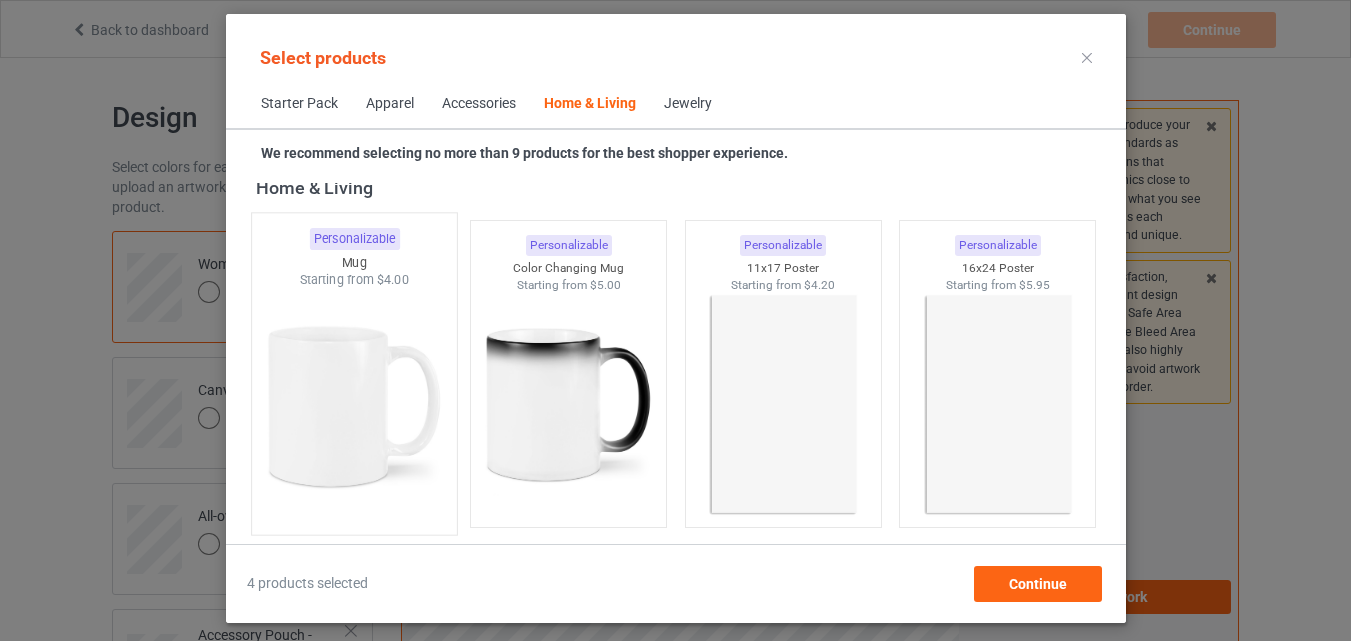 click at bounding box center (354, 406) 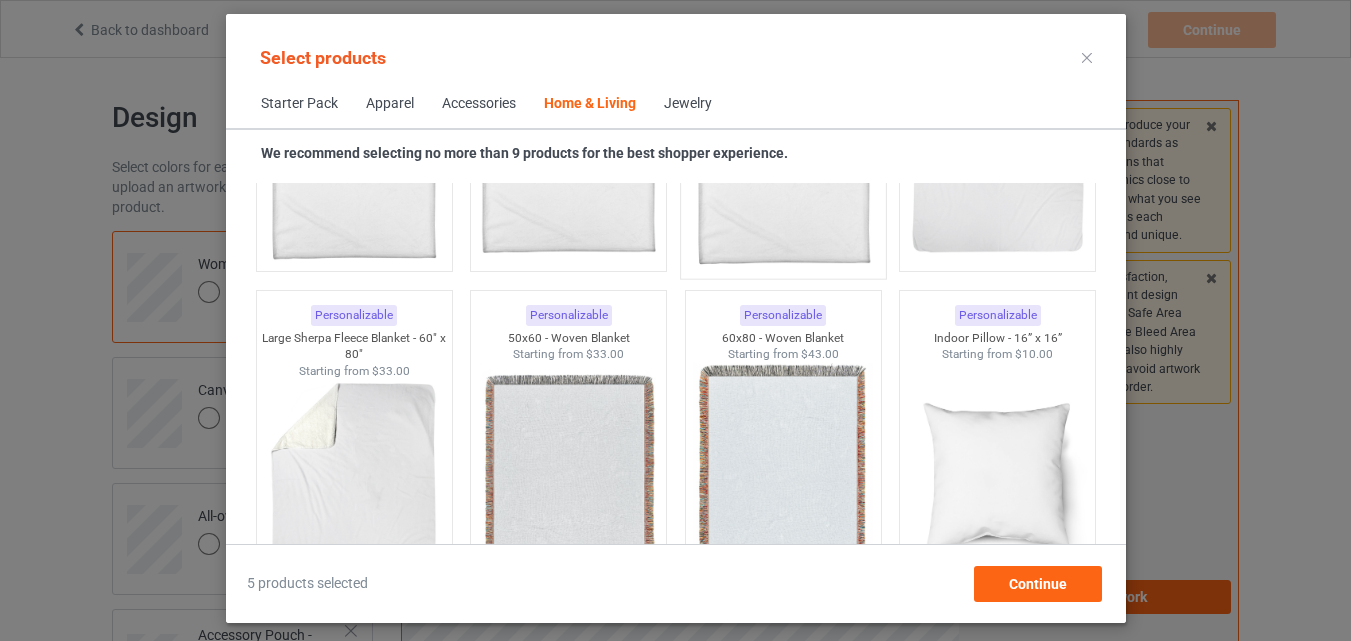 scroll, scrollTop: 10026, scrollLeft: 0, axis: vertical 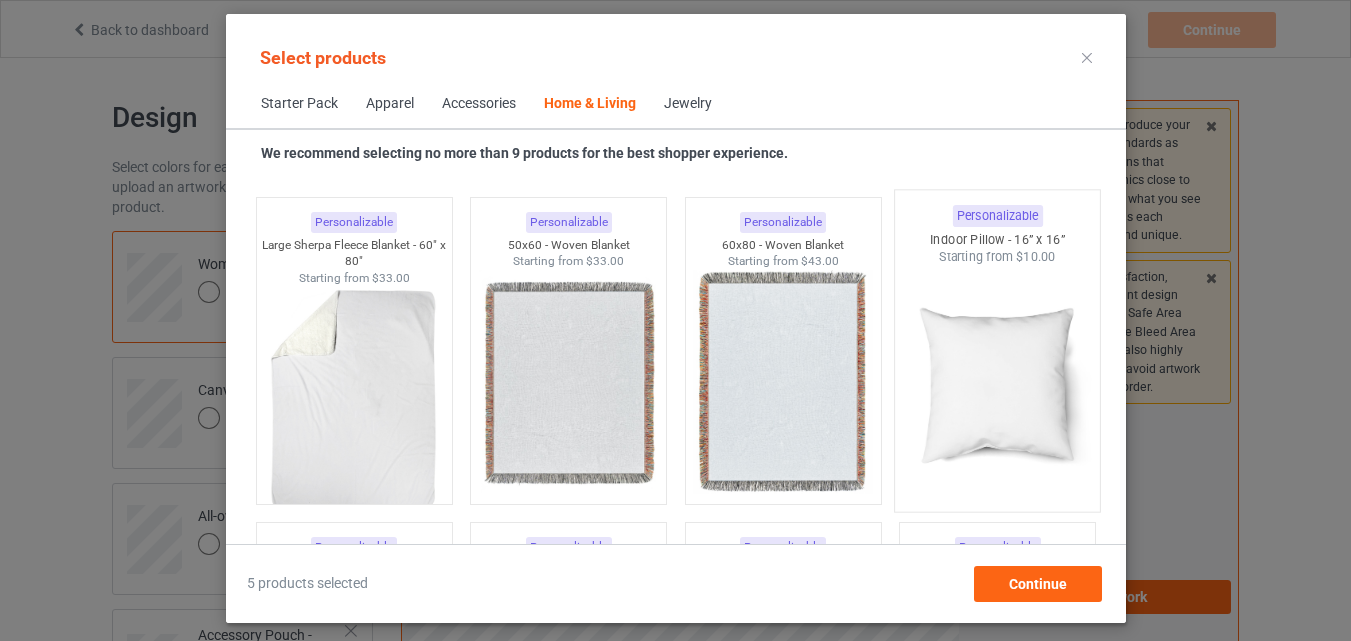 click at bounding box center (997, 383) 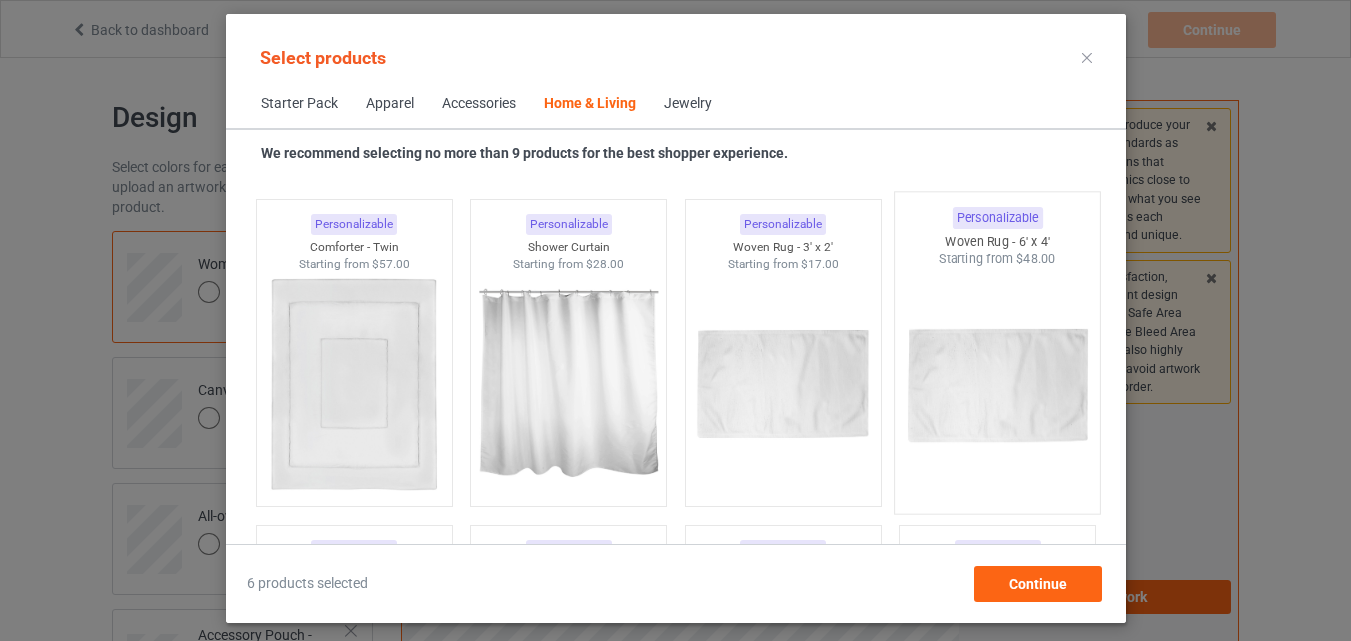 scroll, scrollTop: 11026, scrollLeft: 0, axis: vertical 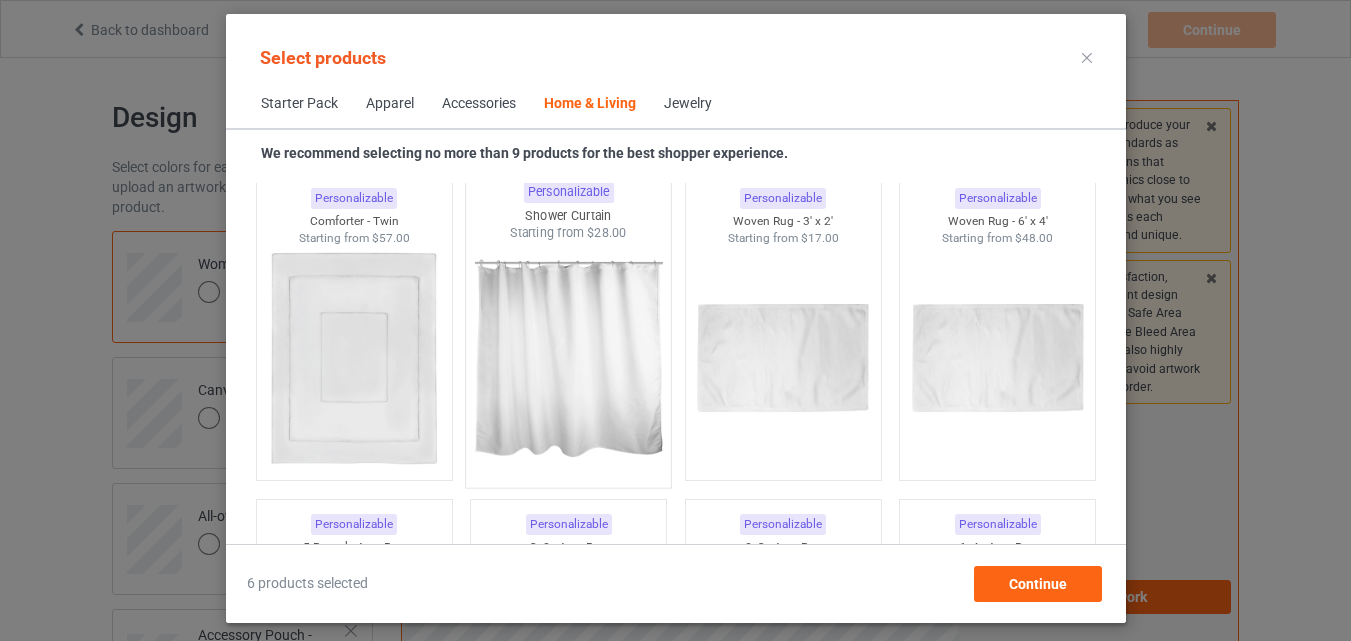 click at bounding box center (568, 359) 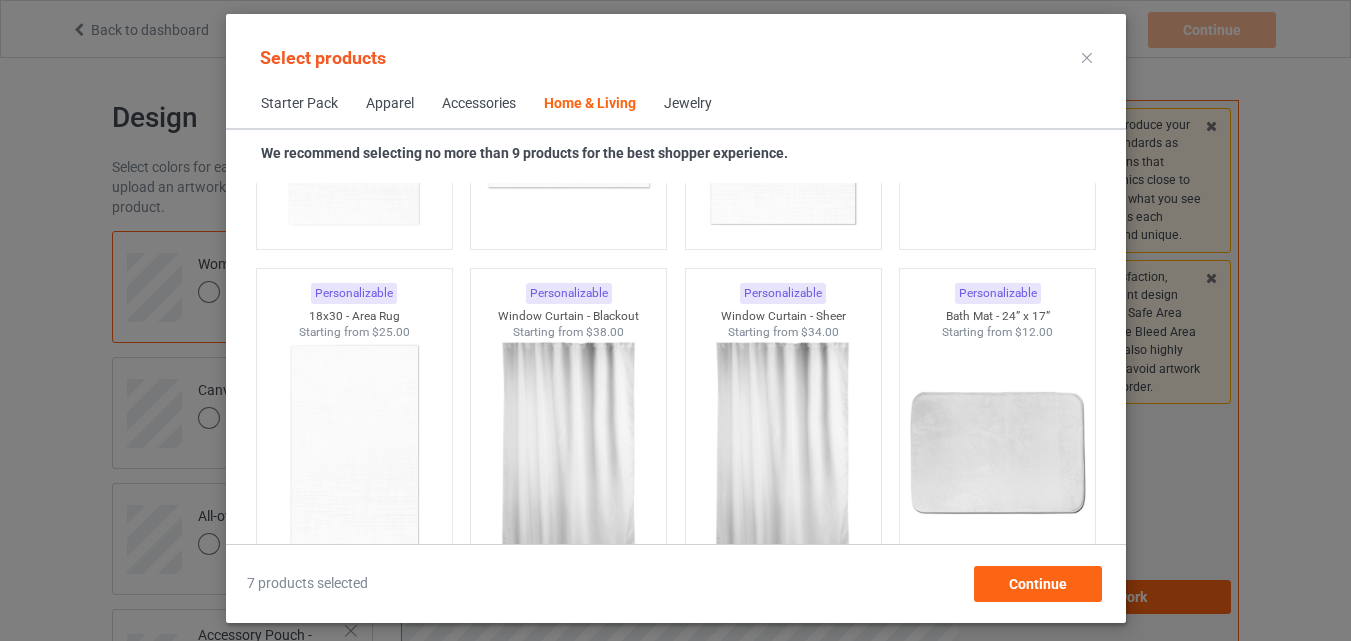 scroll, scrollTop: 11926, scrollLeft: 0, axis: vertical 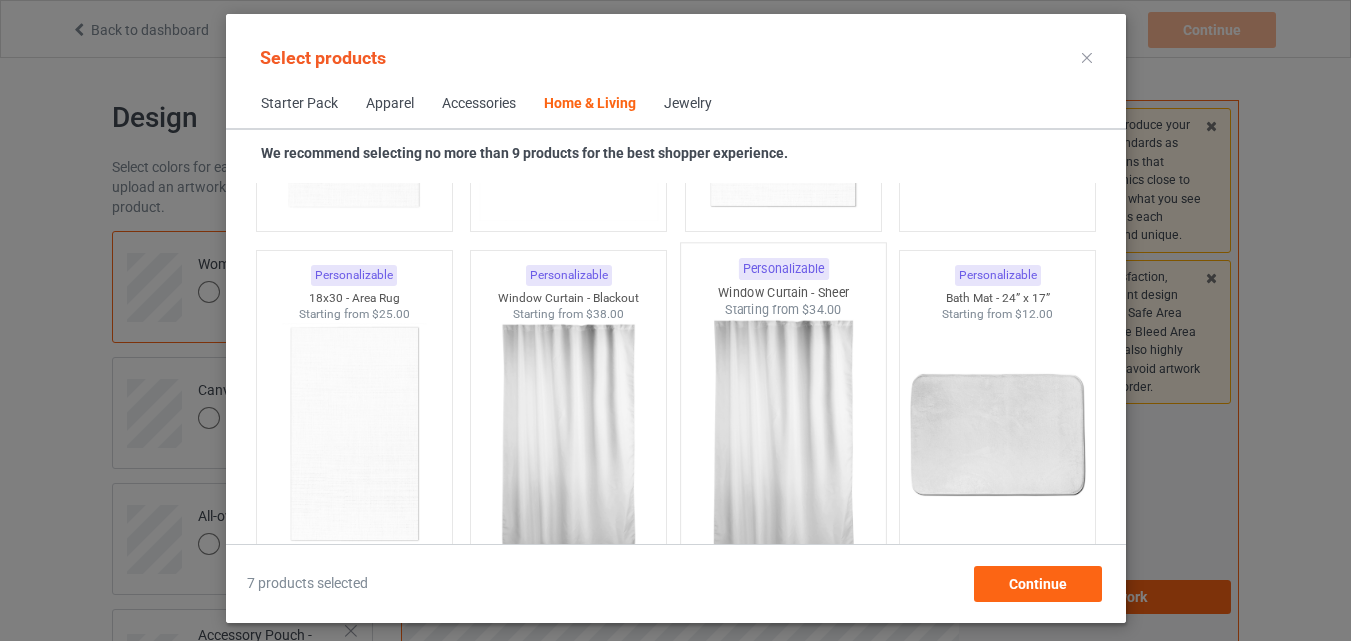 click at bounding box center (568, 435) 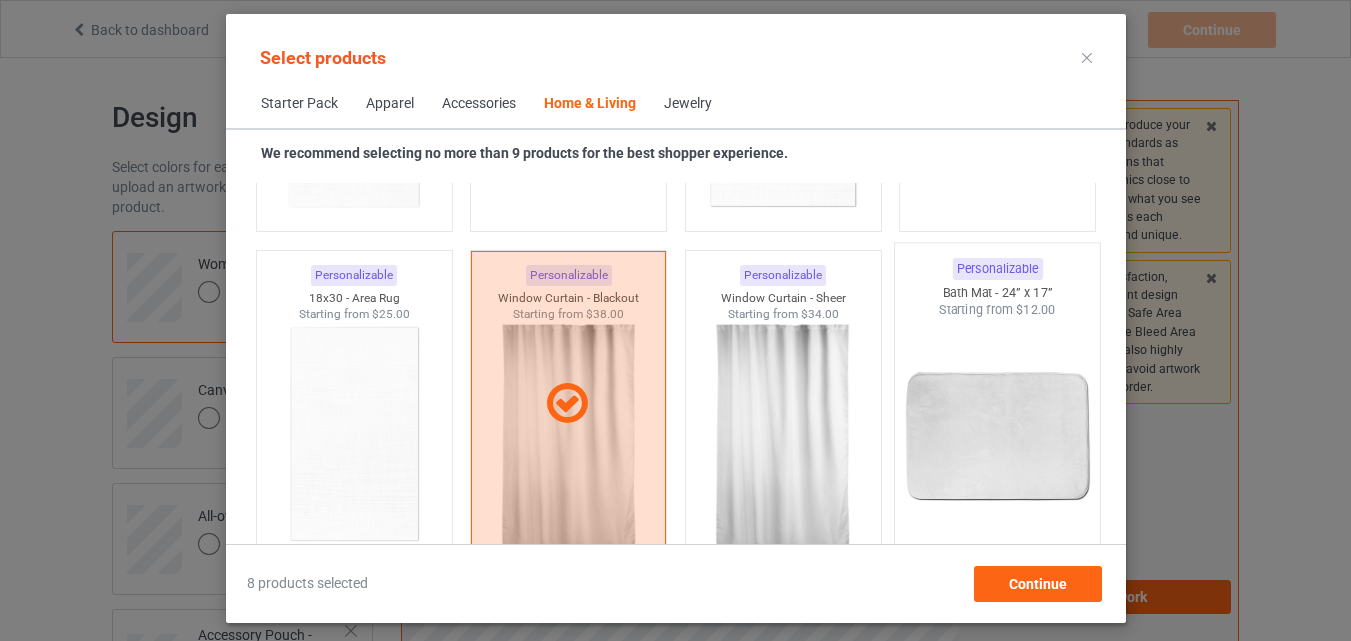 click at bounding box center (997, 436) 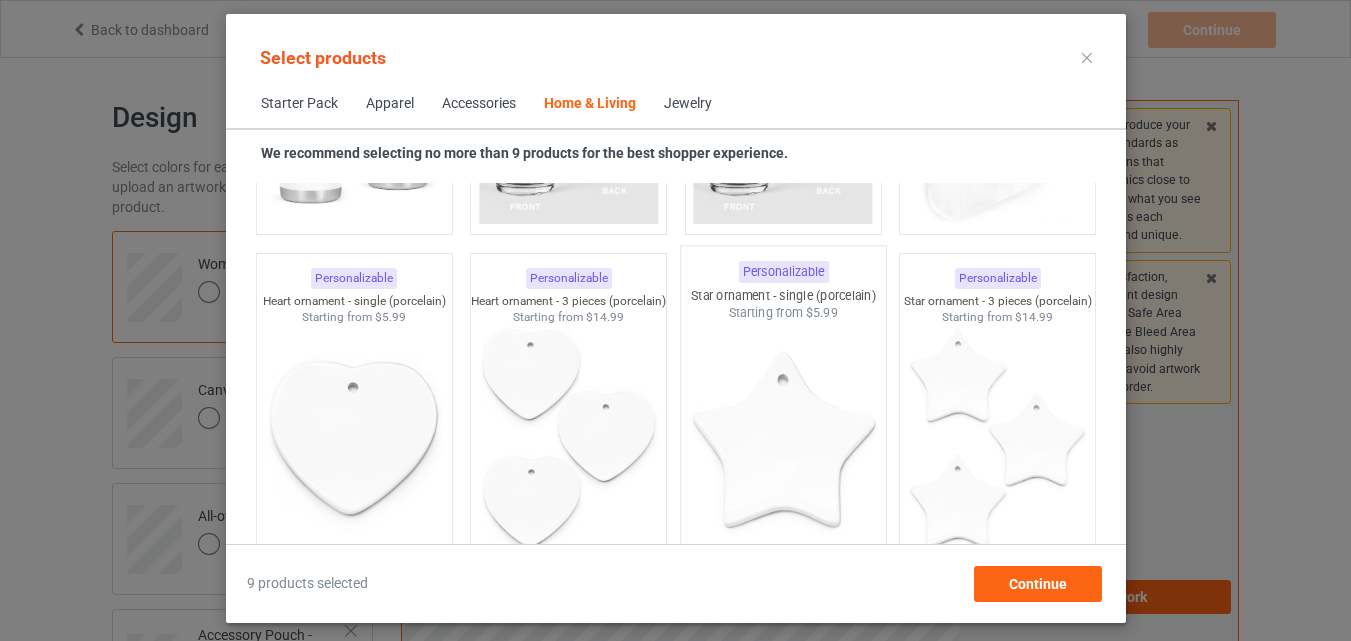 scroll, scrollTop: 15126, scrollLeft: 0, axis: vertical 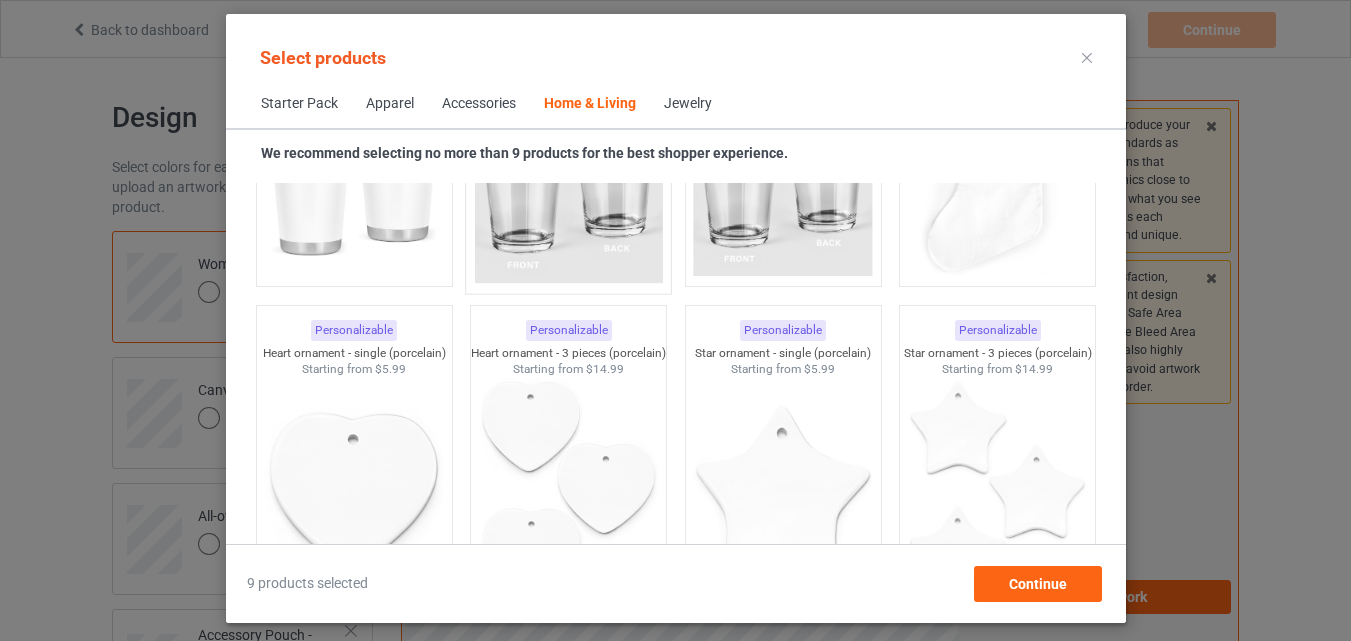click at bounding box center [568, 165] 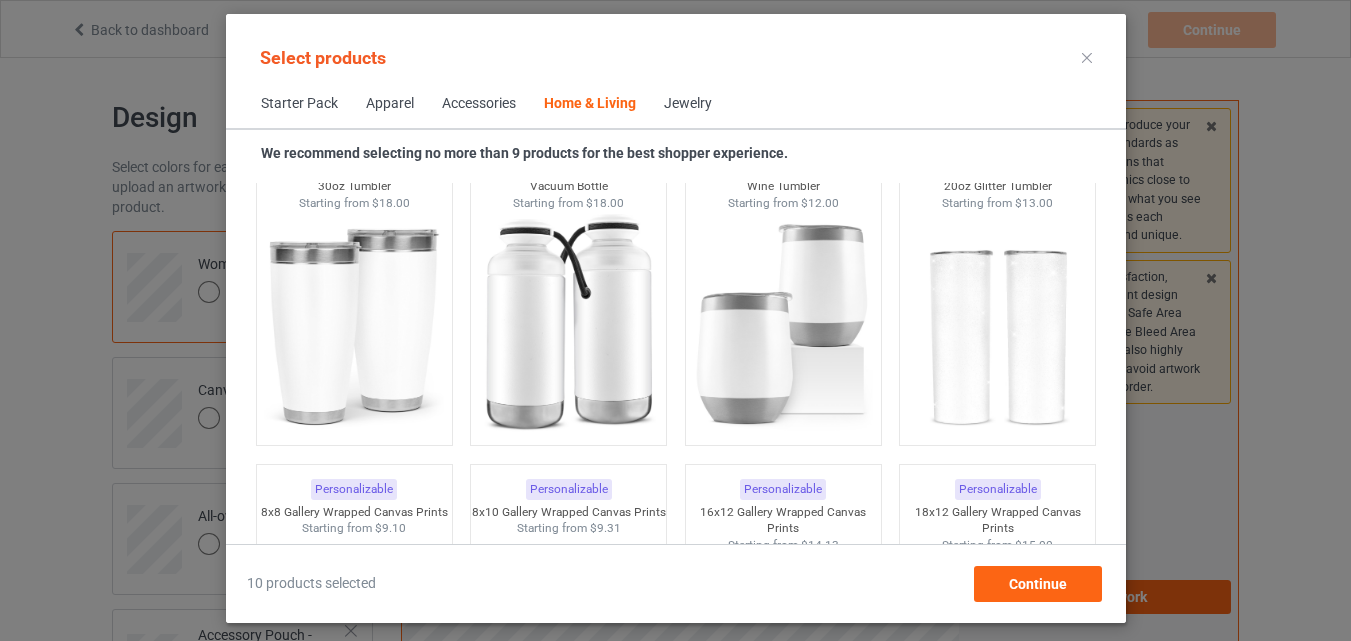 scroll, scrollTop: 16926, scrollLeft: 0, axis: vertical 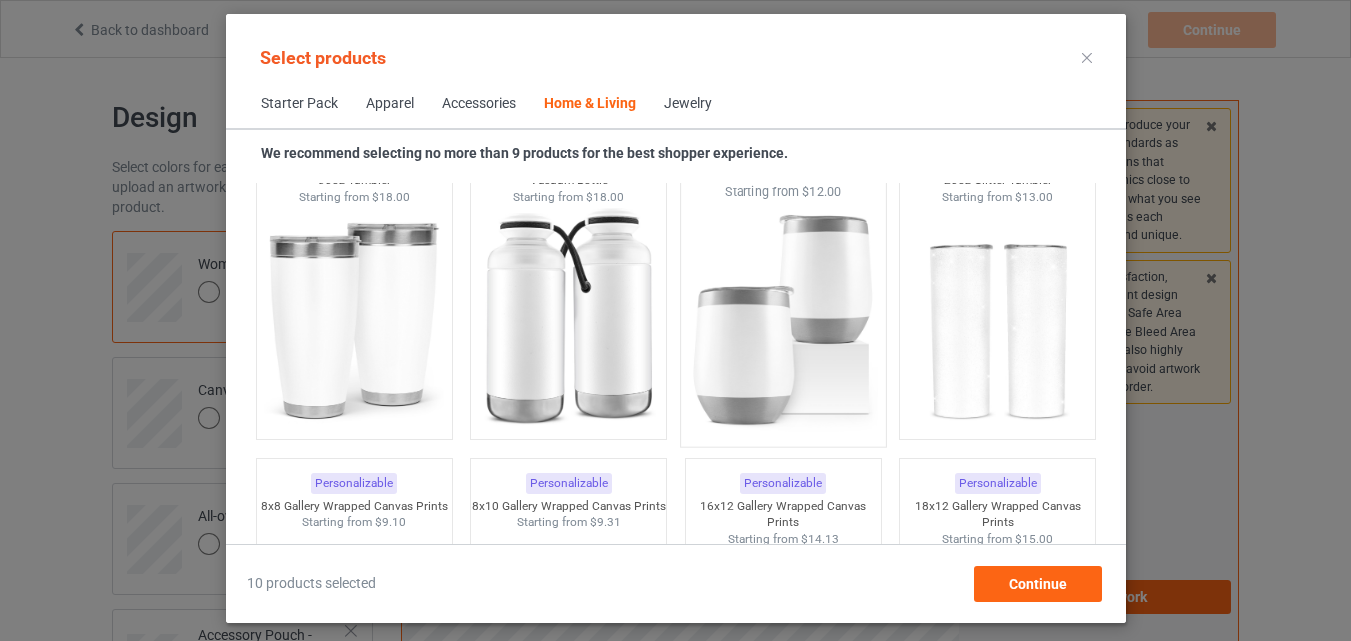drag, startPoint x: 396, startPoint y: 324, endPoint x: 694, endPoint y: 330, distance: 298.0604 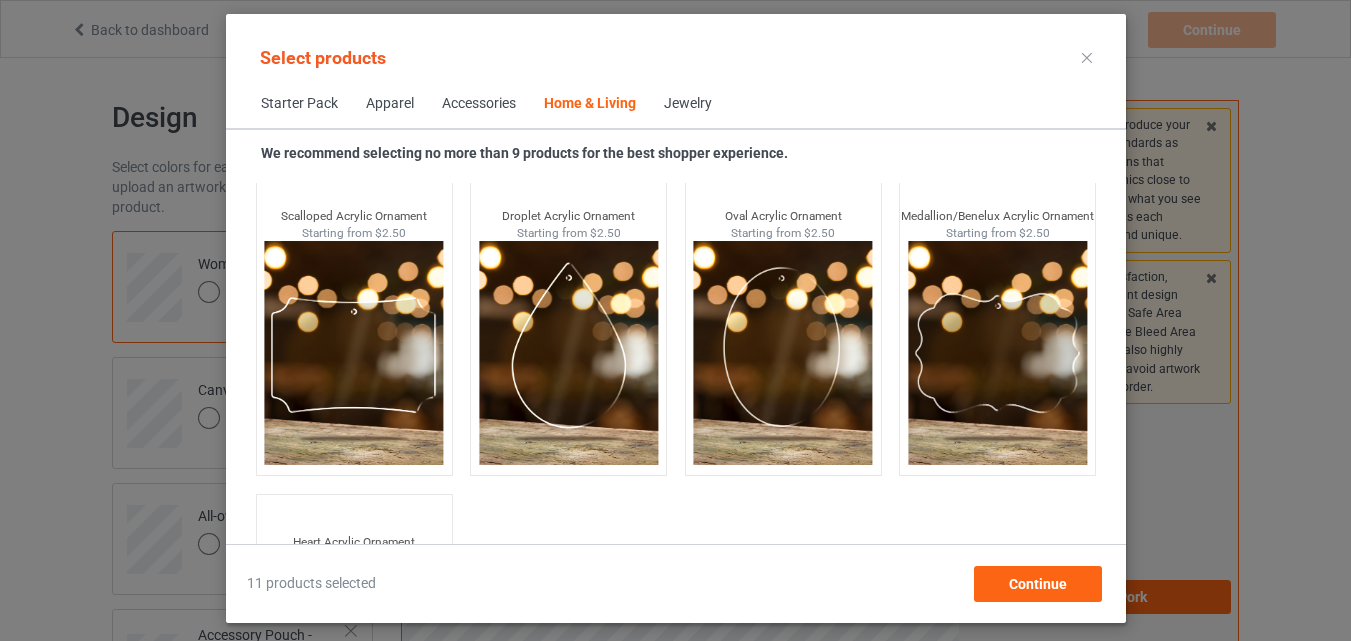 scroll, scrollTop: 21526, scrollLeft: 0, axis: vertical 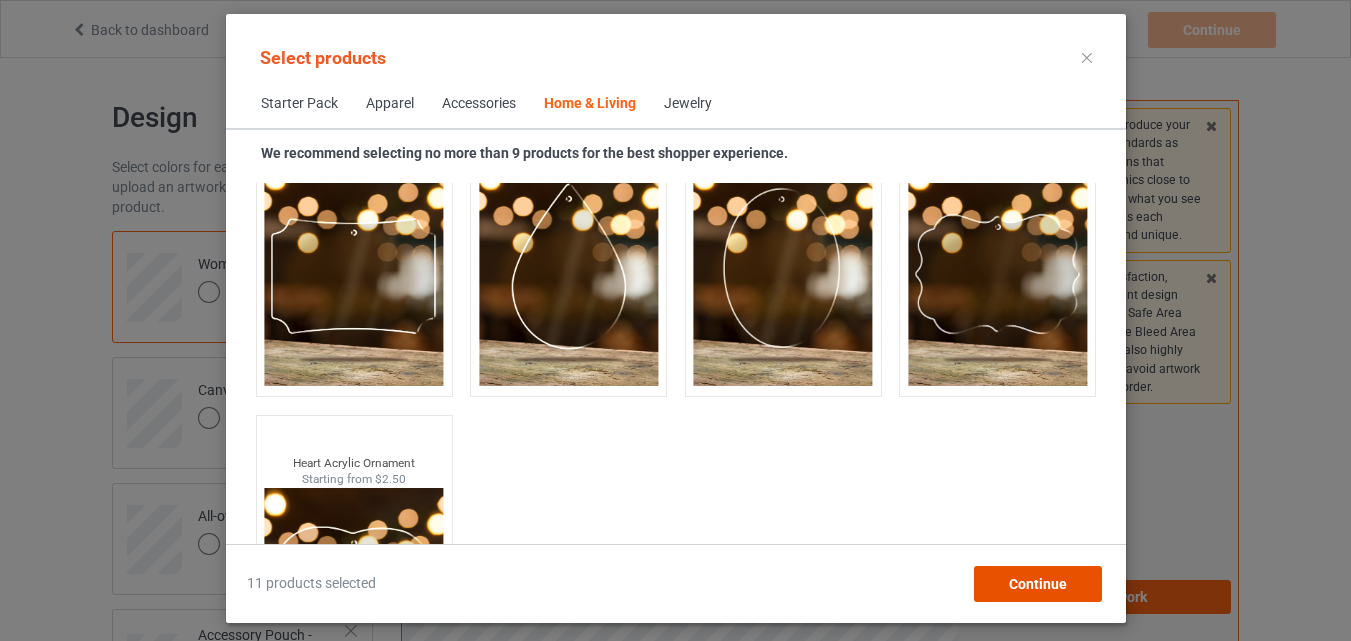 click on "Continue" at bounding box center (1037, 584) 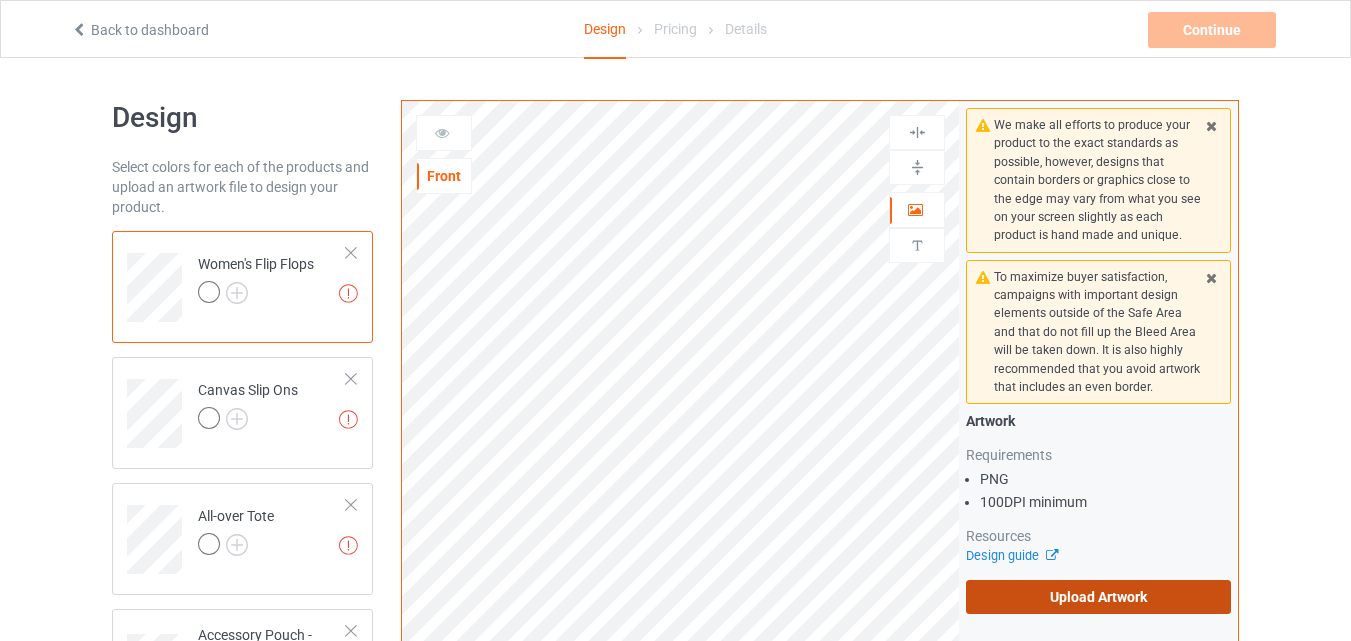 click on "Upload Artwork" at bounding box center [1098, 597] 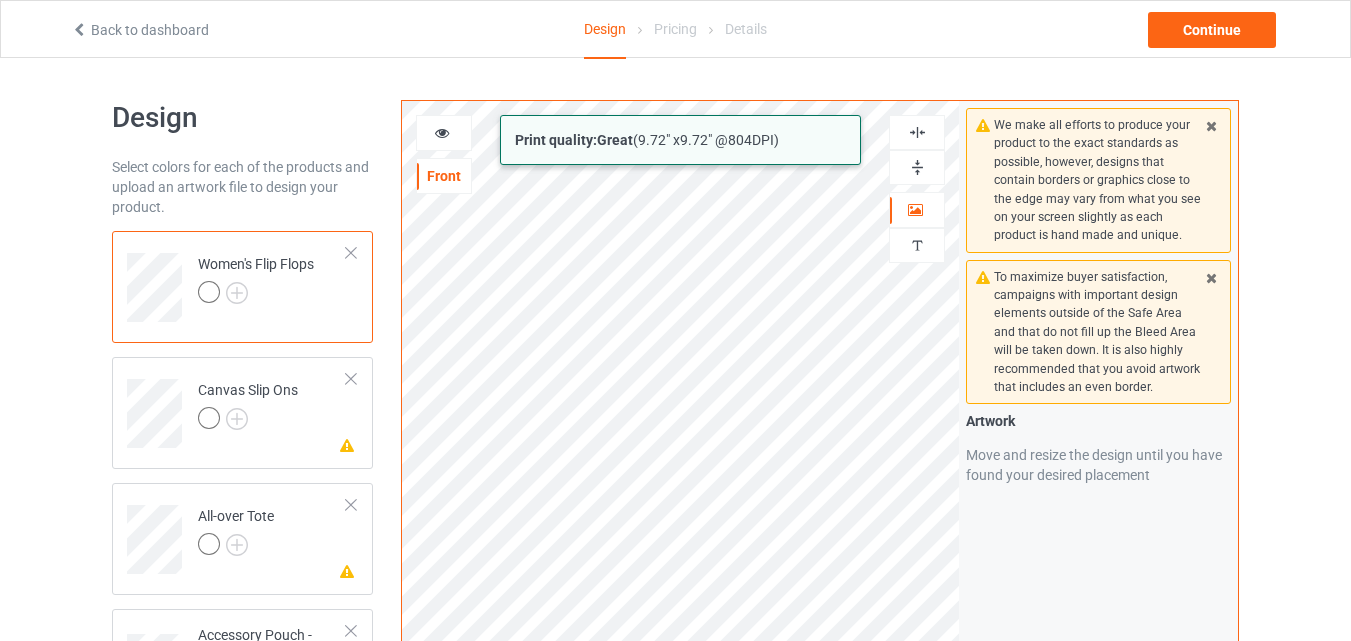 click on "Back to dashboard Design Pricing Details Continue Design Select colors for each of the products and upload an artwork file to design your product. Women's Flip Flops Missing artwork on 2 side(s) Canvas Slip Ons Missing artwork on 1 side(s) All-over Tote Missing artwork on 1 side(s) Accessory Pouch - Large Mug Missing artwork on 1 side(s) Indoor Pillow - 16” x 16” Shower Curtain Window Curtain - Blackout Bath Mat - 24” x 17” 16oz Pint Glass 30oz Tumbler Add product Print quality:  Great  (  9.72 " x  9.72 " @ 804 DPI) Front Artwork Personalized text Print Guidelines We make all efforts to produce your product to the exact standards as possible, however, designs that contain borders or graphics close to the edge may vary from what you see on your screen slightly as each product is hand made and unique. Artwork Move and resize the design until you have found your desired placement Product Mockups Add mockup Add mockup Add mockup Add mockup" at bounding box center [675, 320] 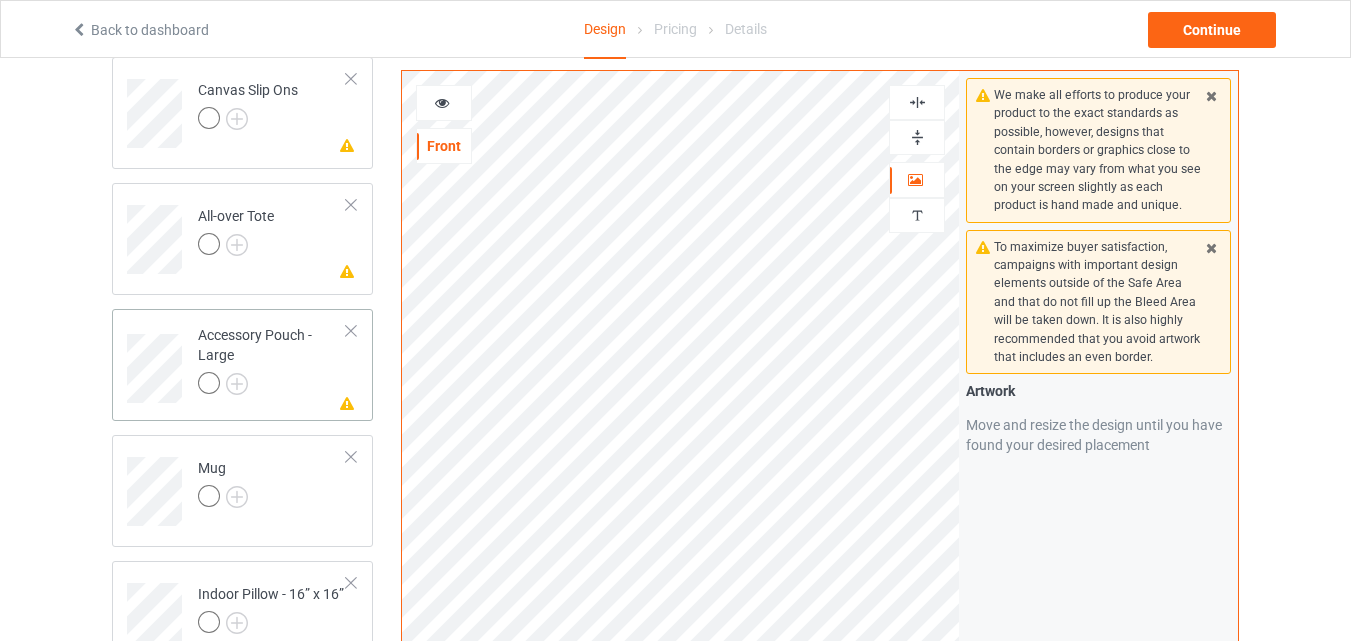 scroll, scrollTop: 200, scrollLeft: 0, axis: vertical 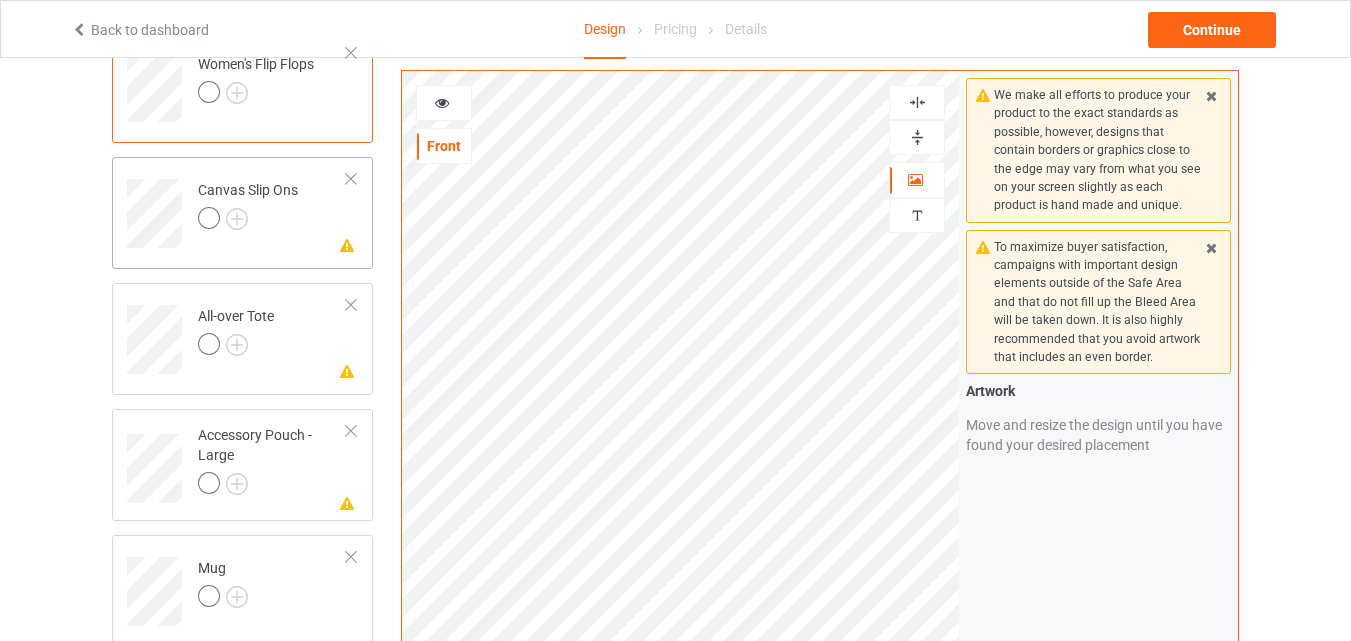 click on "Missing artwork on 2 side(s) Canvas Slip Ons" at bounding box center [272, 206] 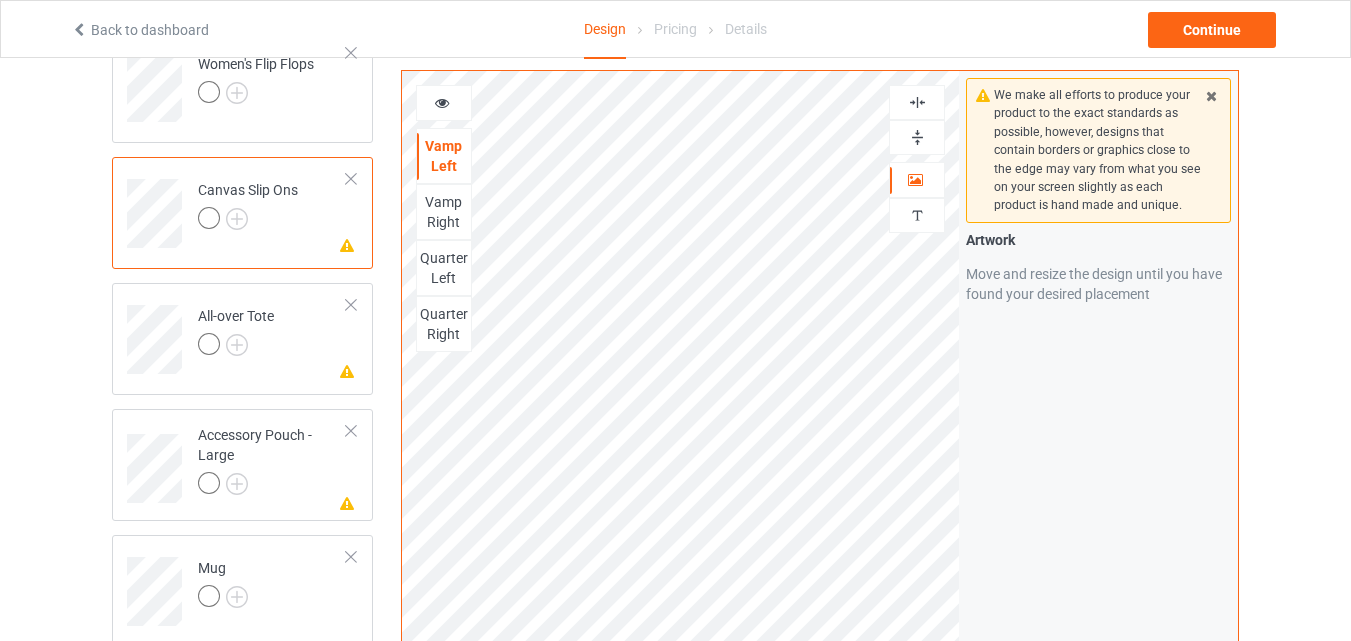 click at bounding box center (351, 179) 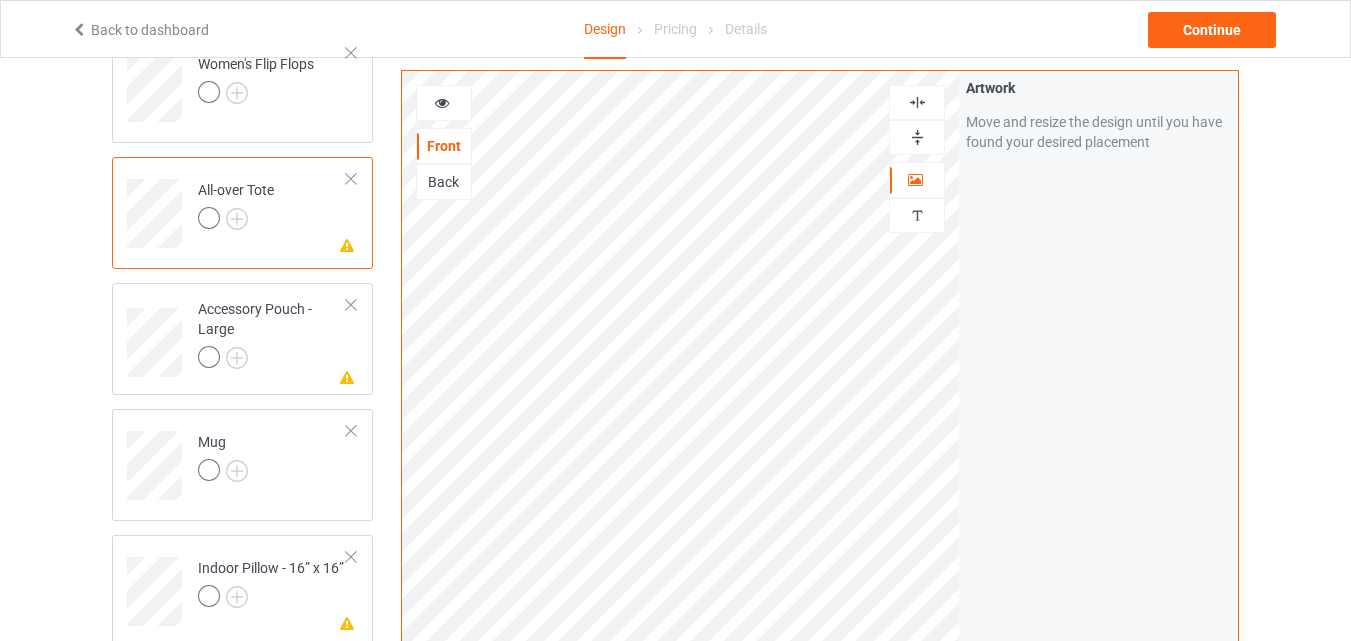 click at bounding box center (917, 137) 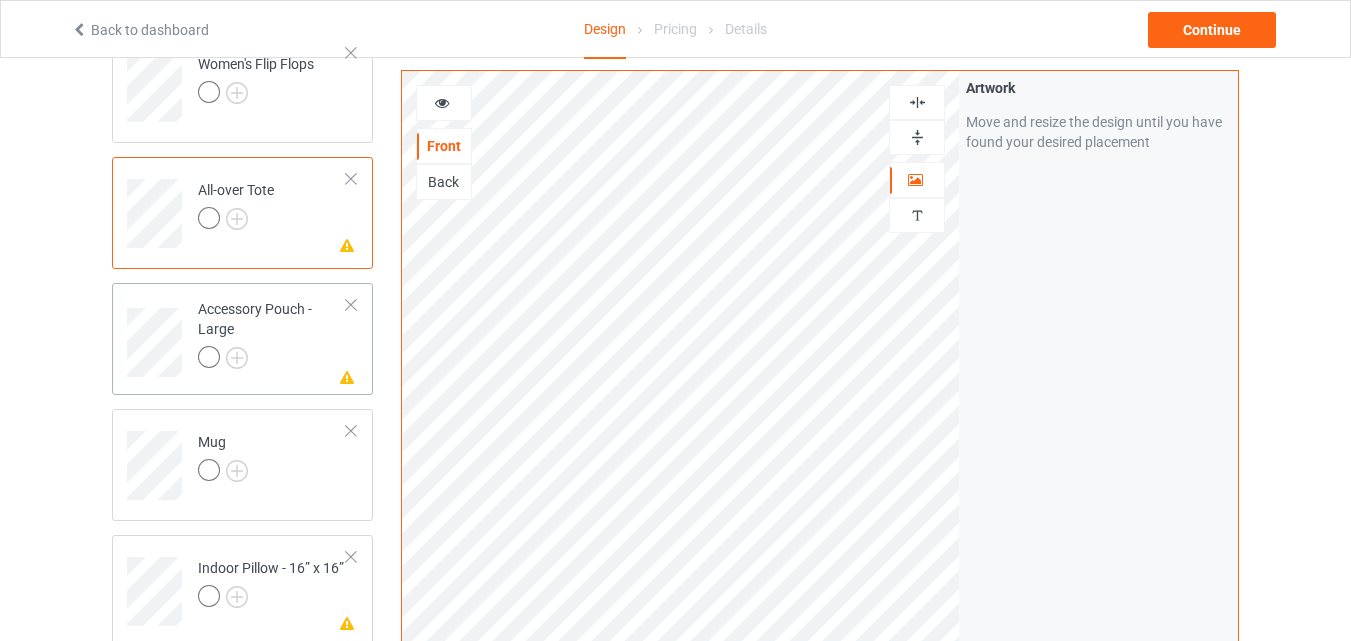 click at bounding box center (272, 360) 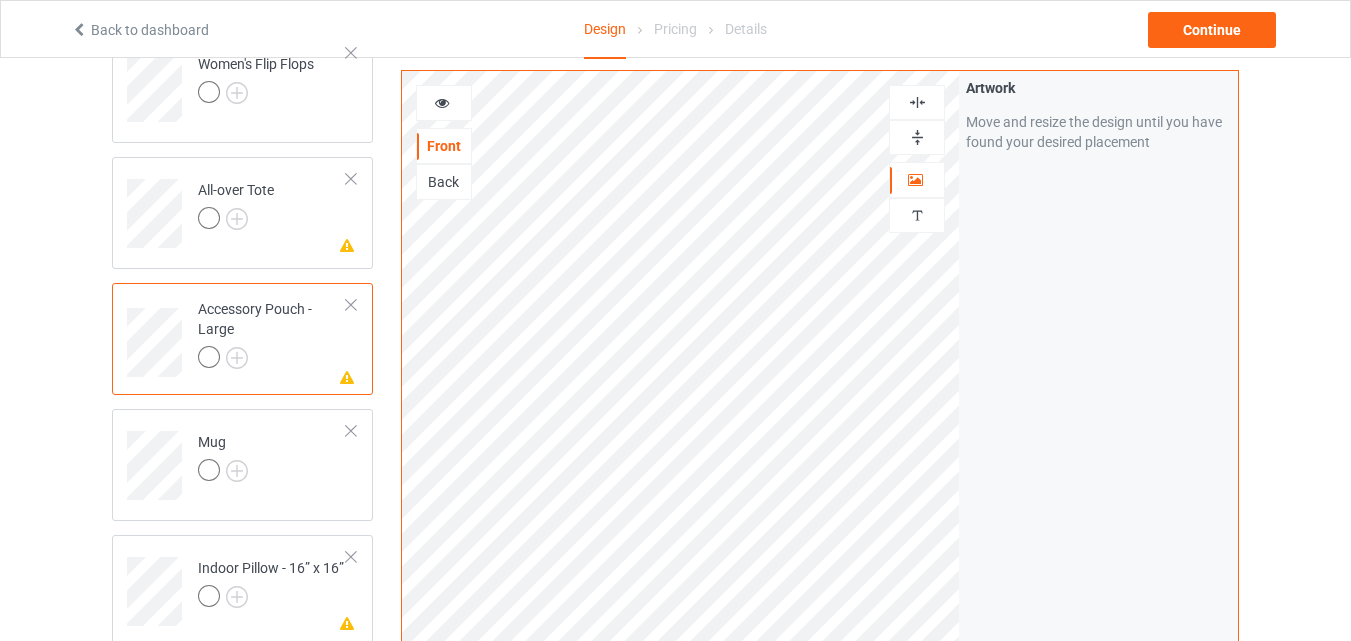 click at bounding box center (351, 305) 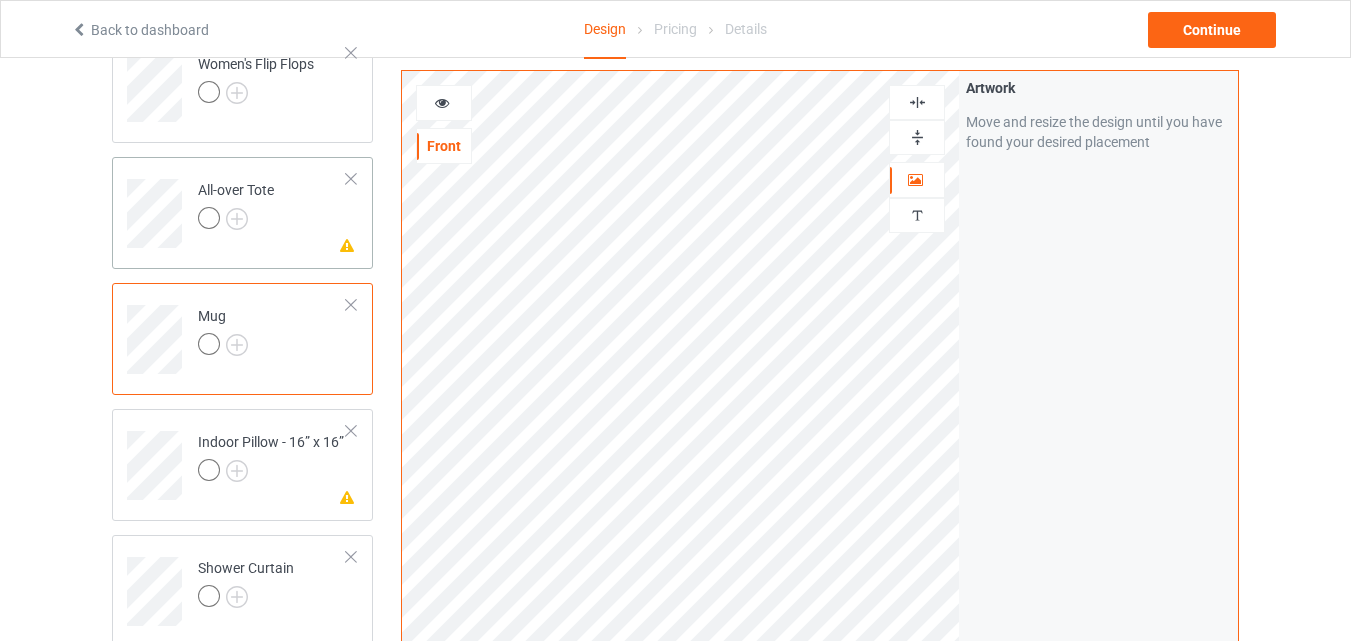 click at bounding box center [351, 179] 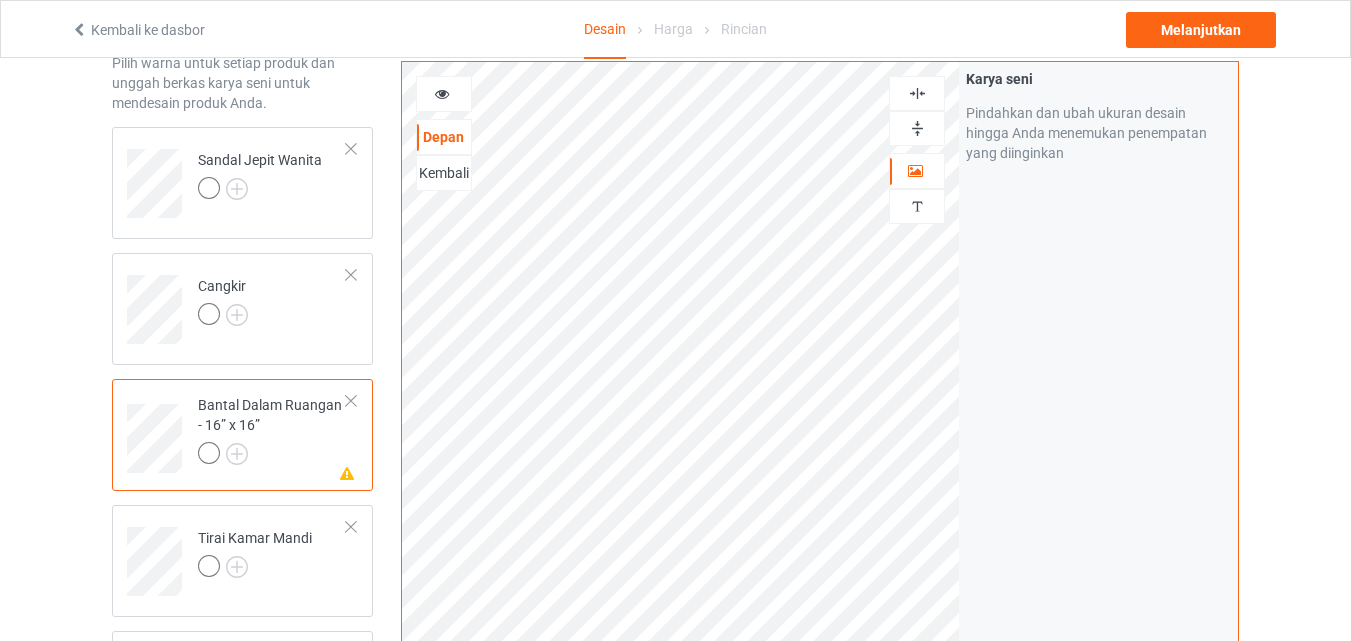 scroll, scrollTop: 0, scrollLeft: 0, axis: both 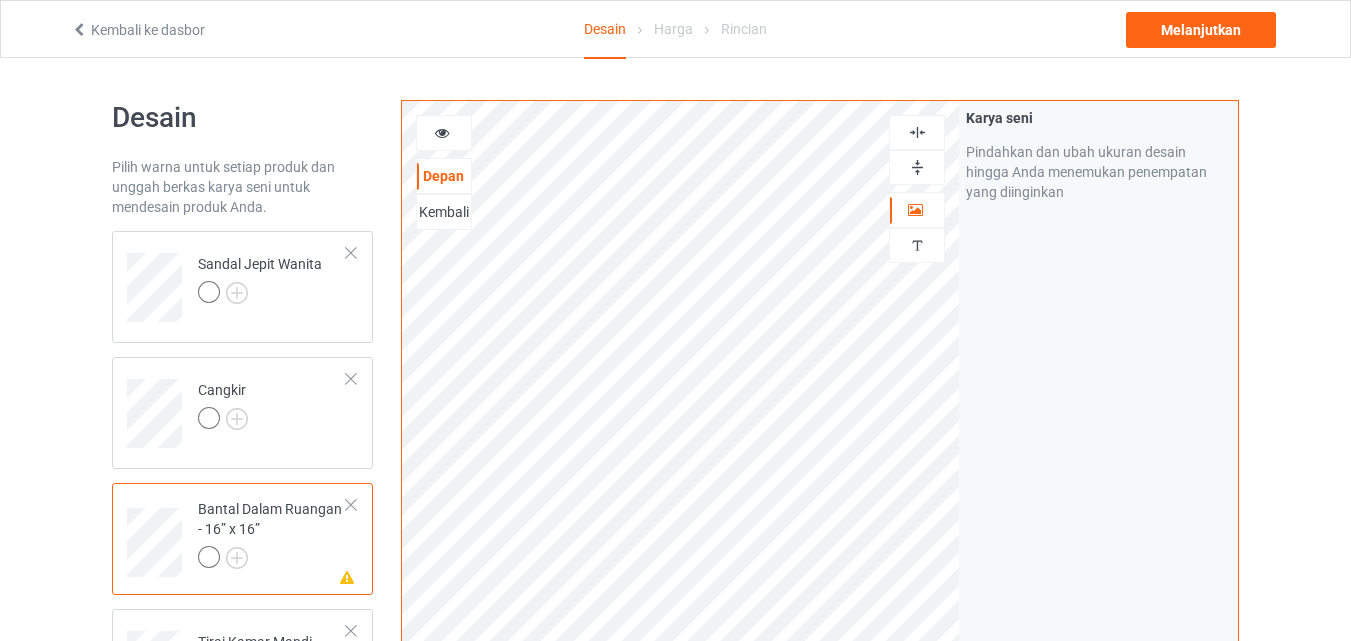 click at bounding box center (917, 167) 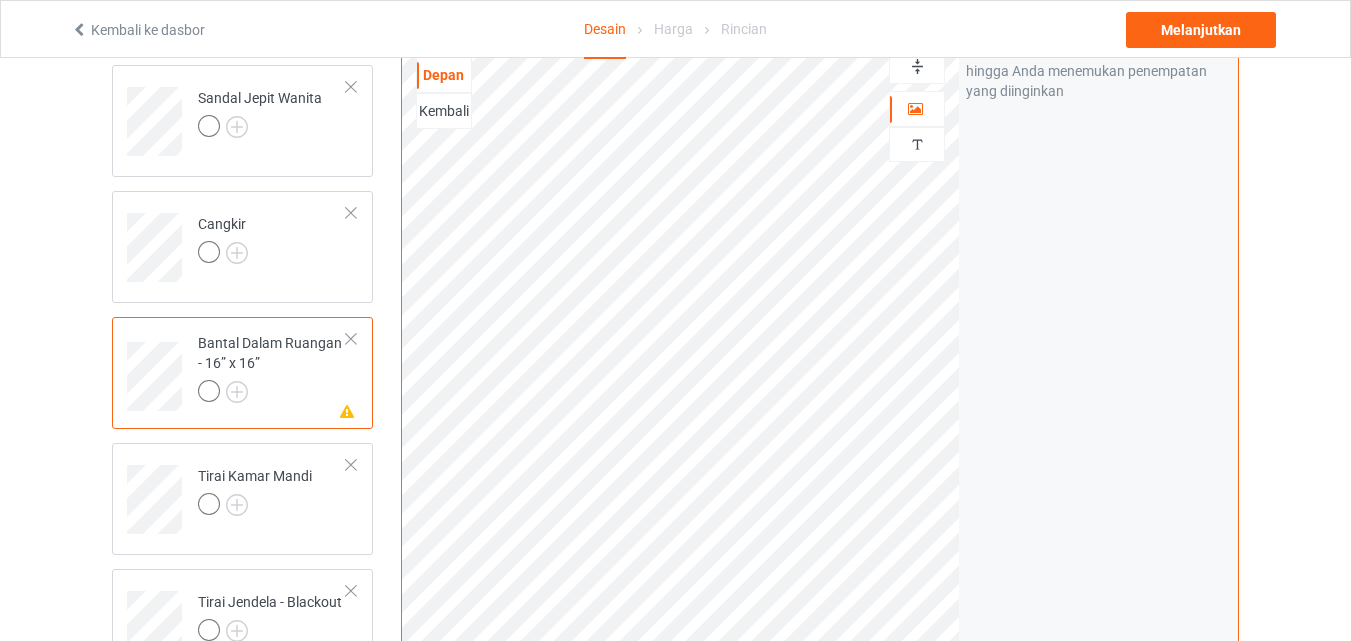 scroll, scrollTop: 200, scrollLeft: 0, axis: vertical 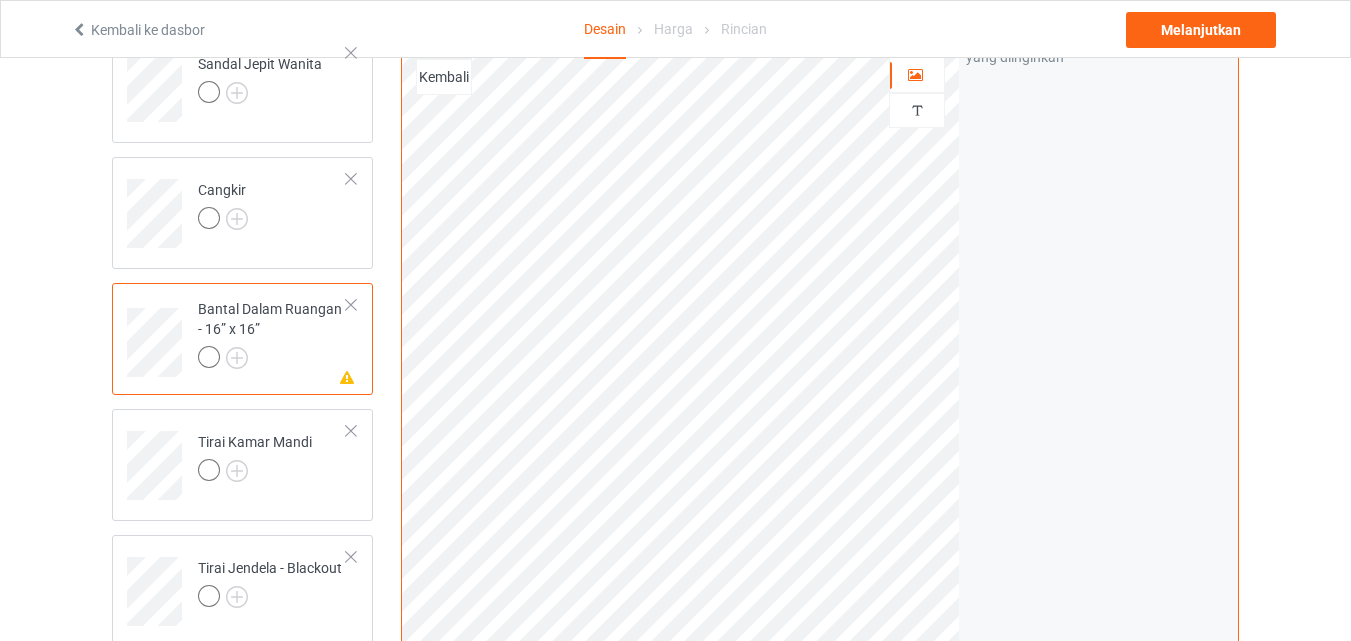 click at bounding box center [209, 357] 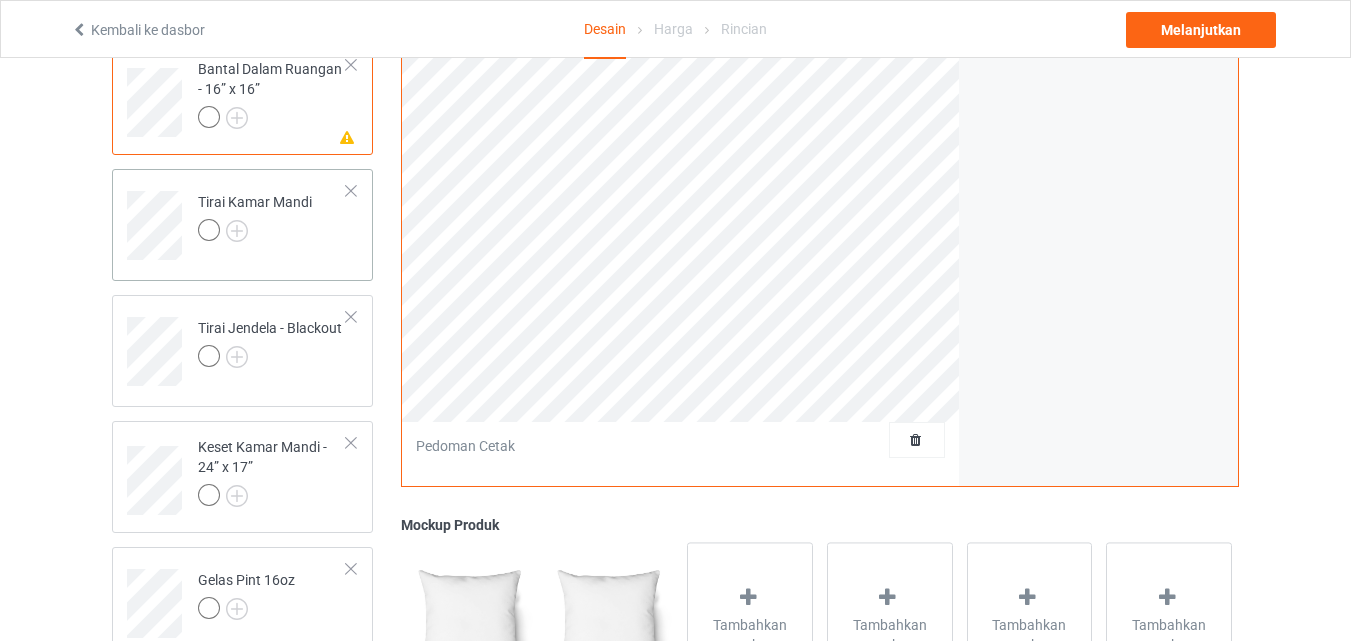 scroll, scrollTop: 419, scrollLeft: 0, axis: vertical 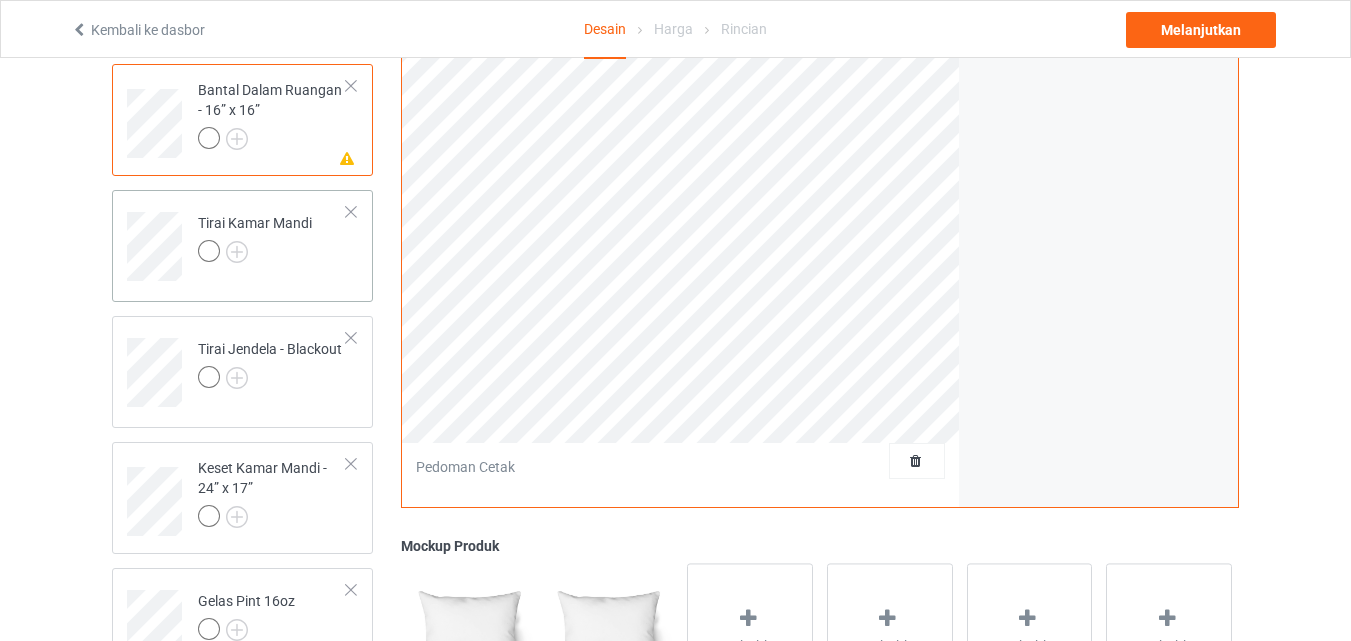 click on "Tirai Kamar Mandi" at bounding box center [272, 239] 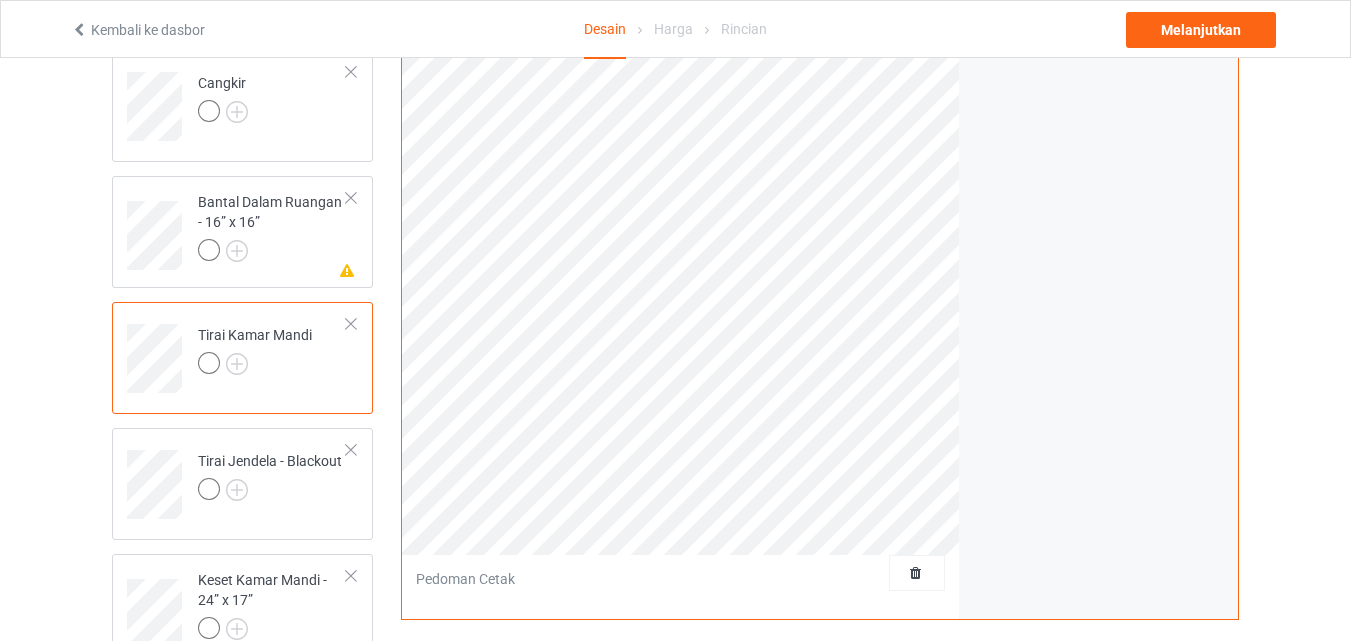 scroll, scrollTop: 419, scrollLeft: 0, axis: vertical 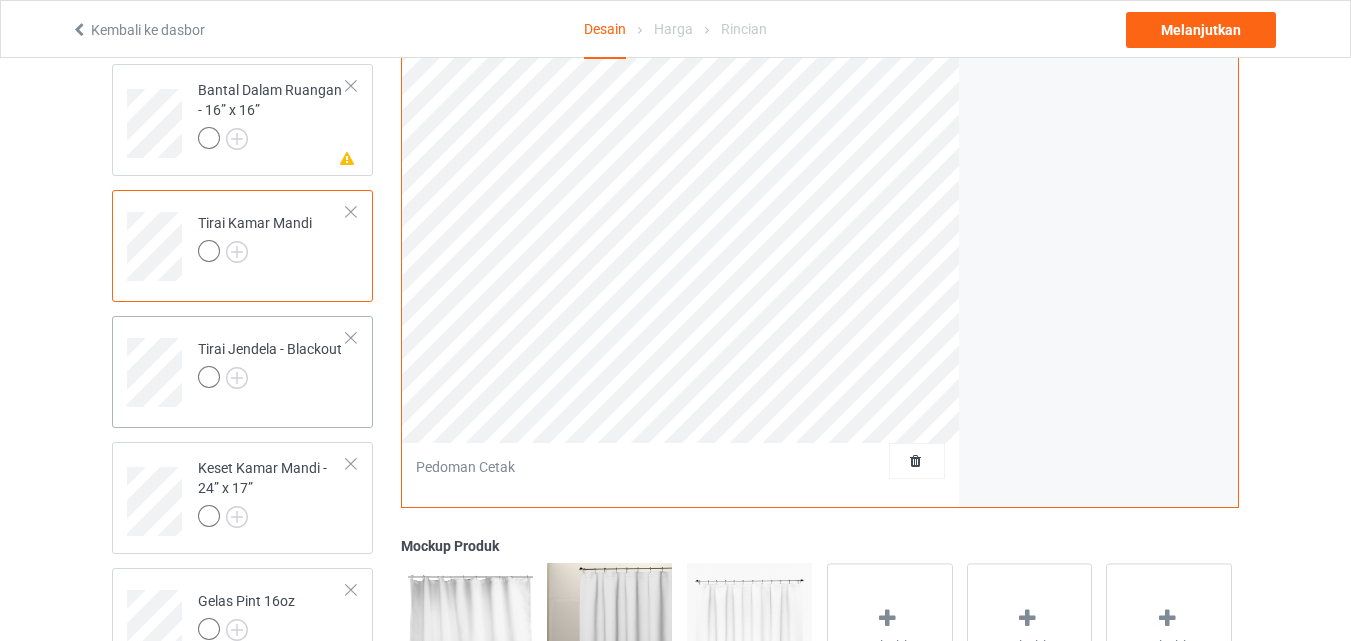 click at bounding box center (270, 380) 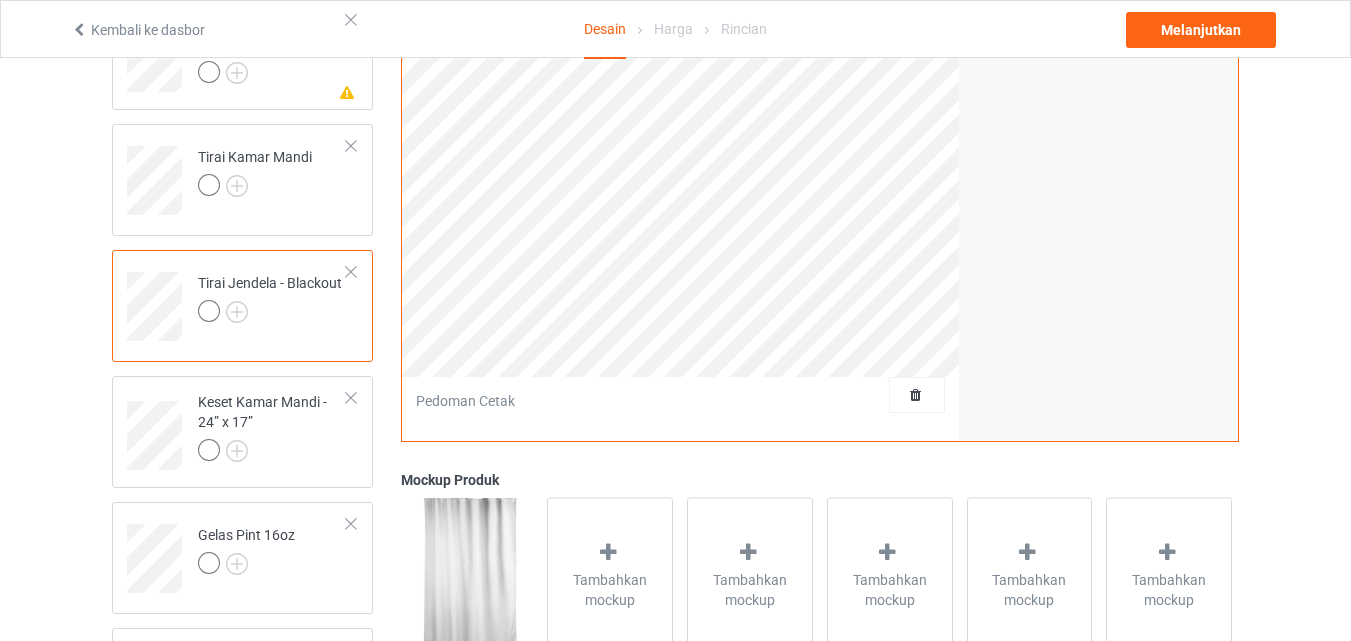 scroll, scrollTop: 519, scrollLeft: 0, axis: vertical 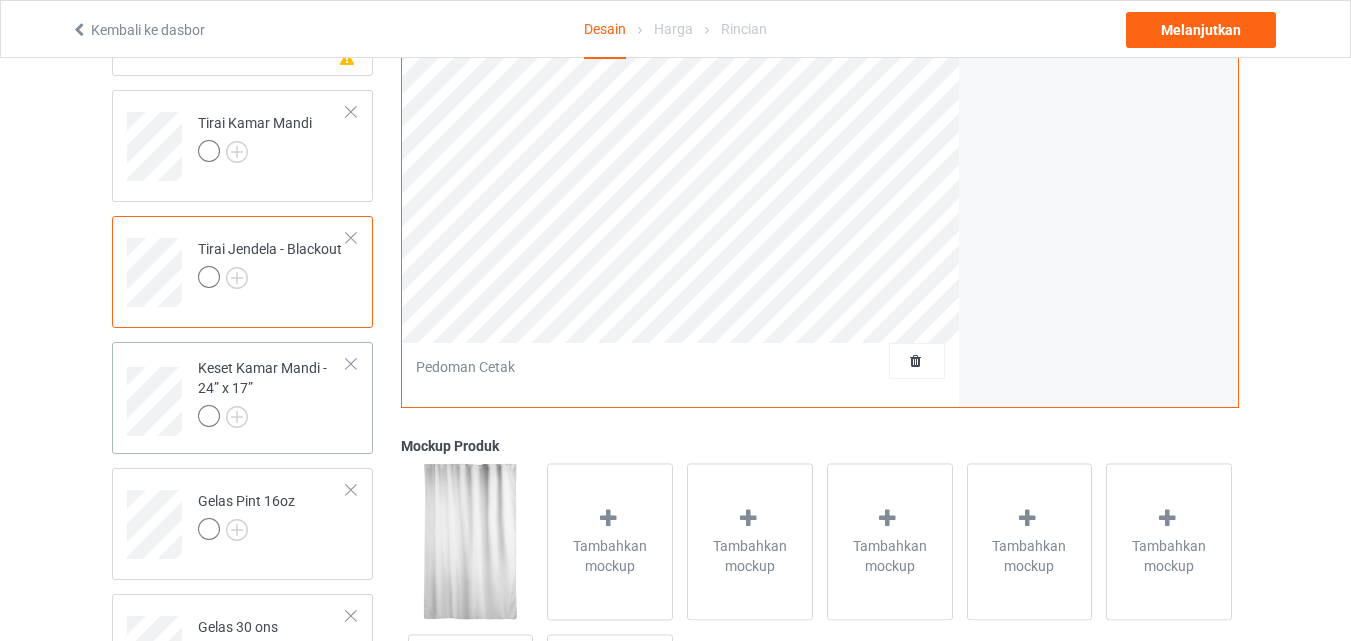 click on "Keset Kamar Mandi - 24” x 17”" at bounding box center [272, 392] 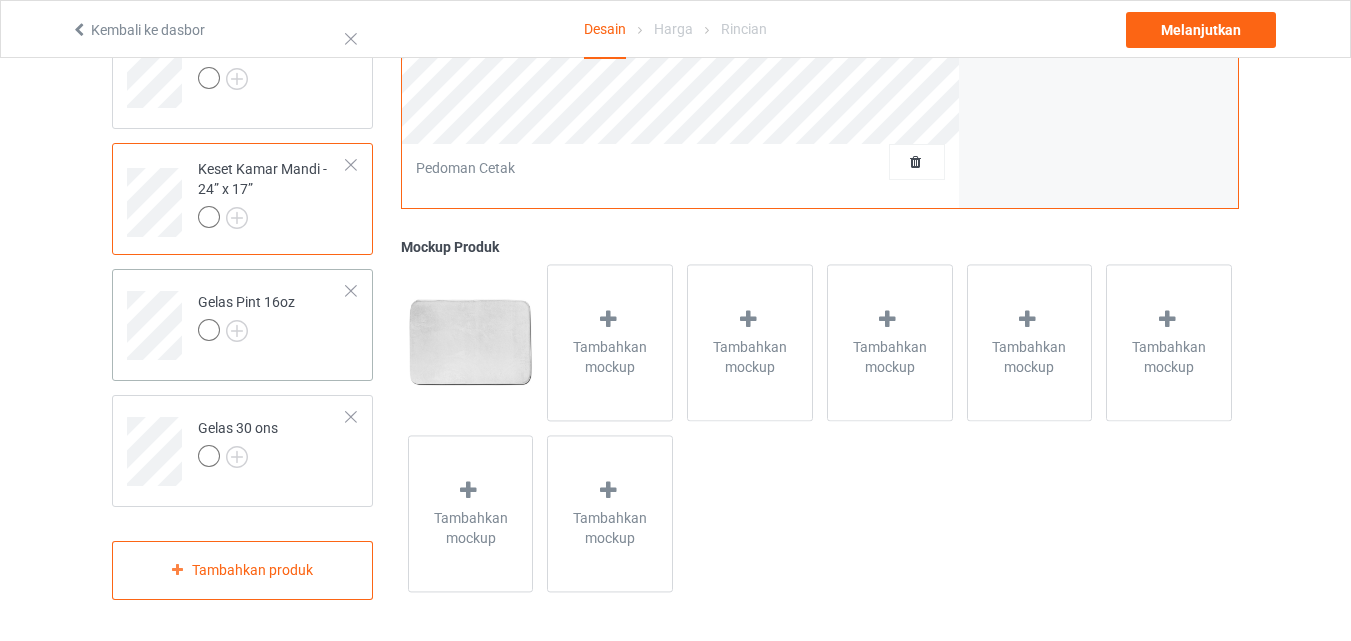 scroll, scrollTop: 719, scrollLeft: 0, axis: vertical 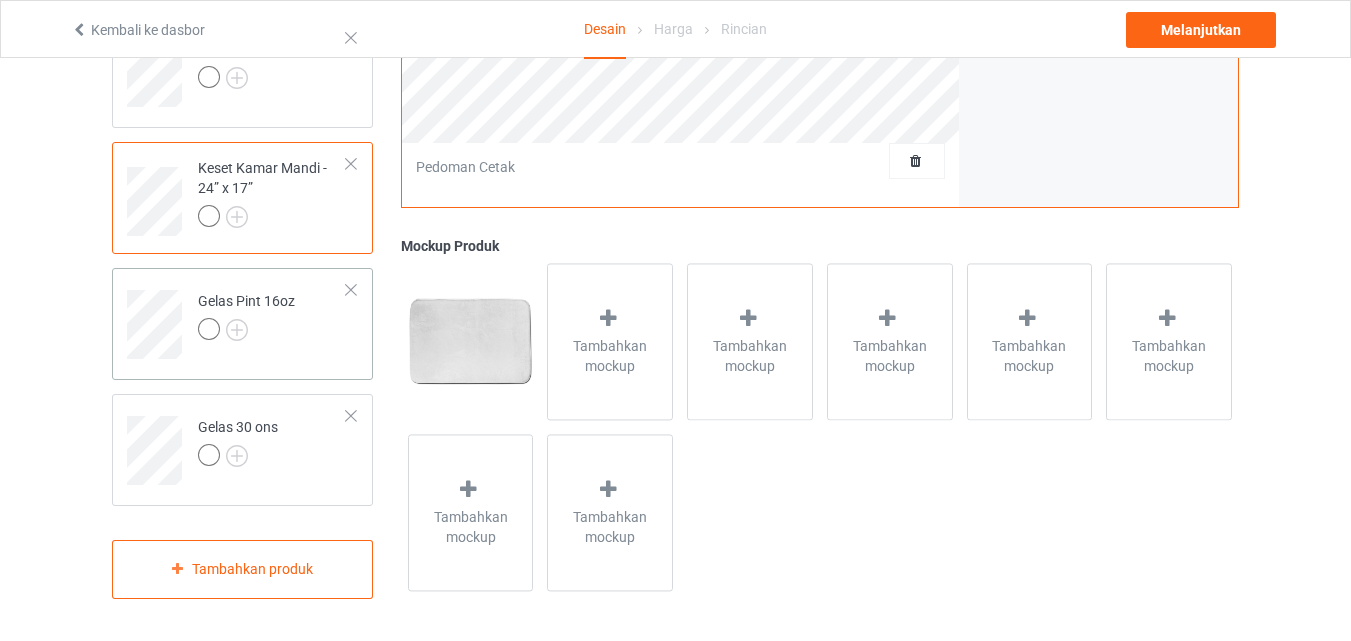 click at bounding box center (246, 332) 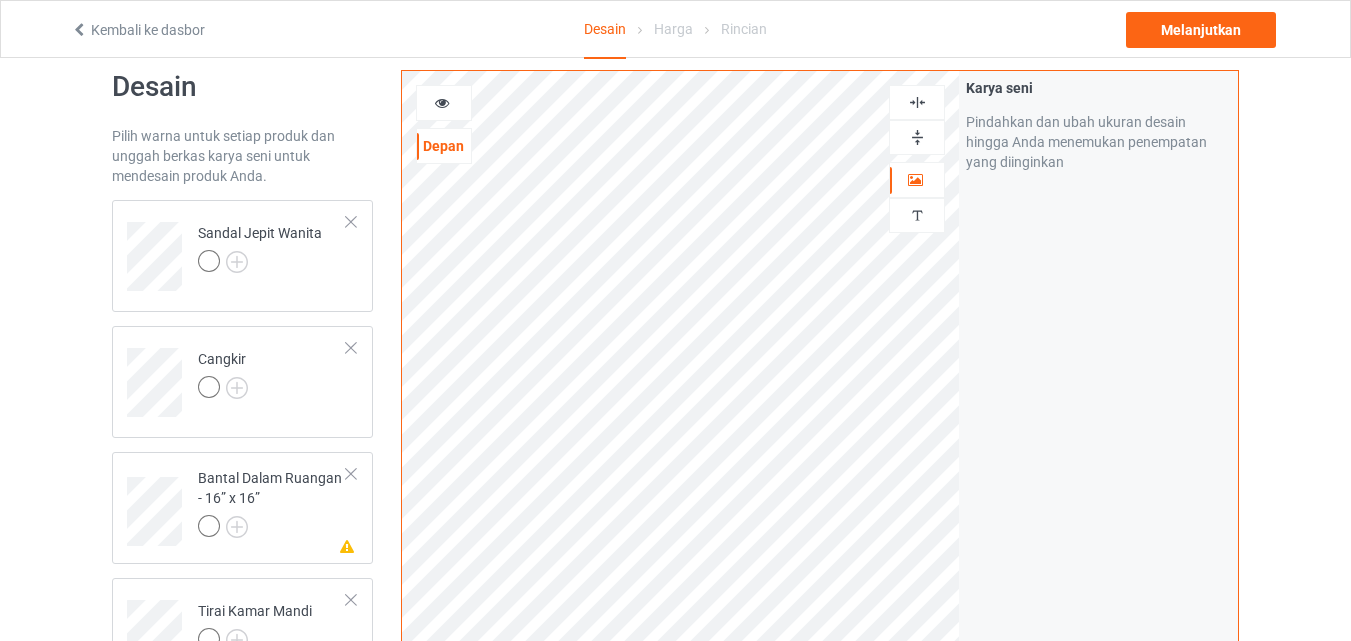 scroll, scrollTop: 0, scrollLeft: 0, axis: both 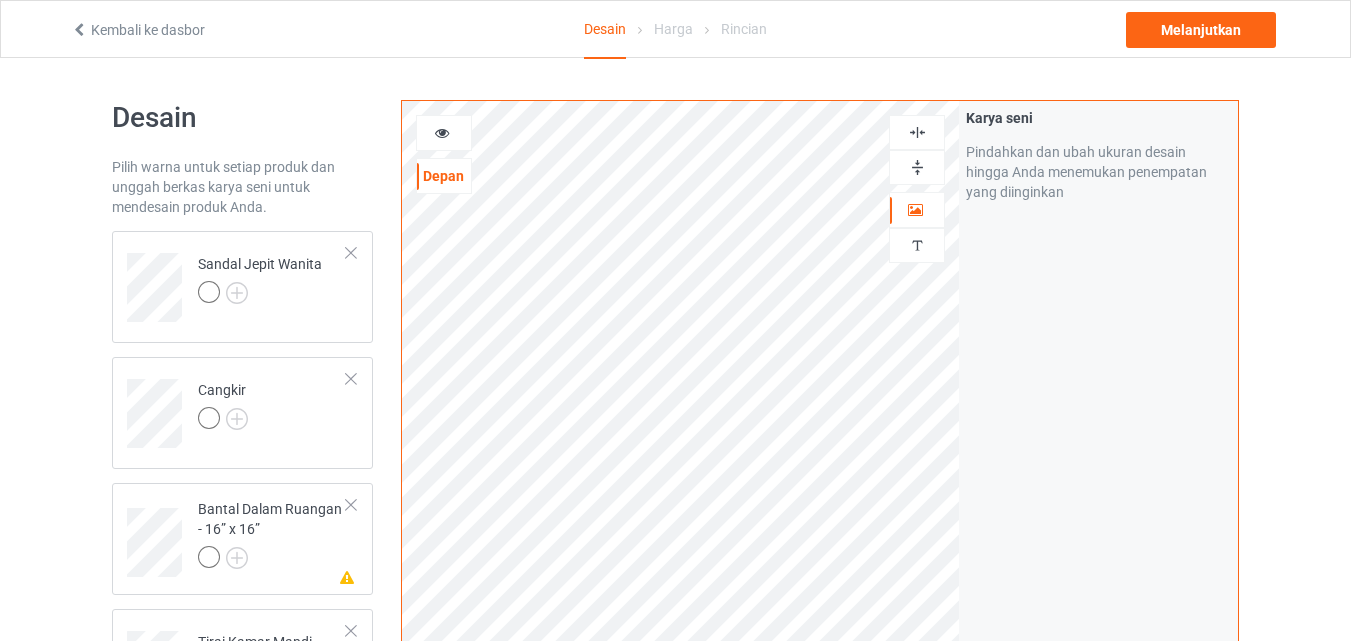 click at bounding box center [917, 167] 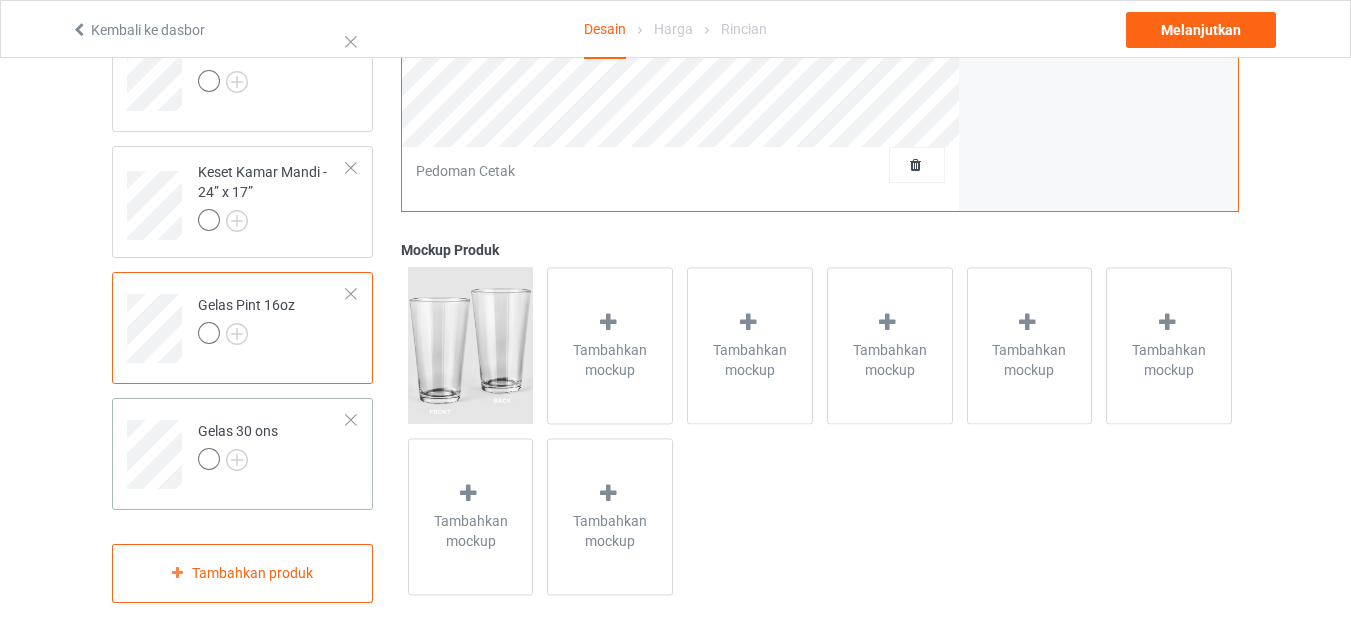 scroll, scrollTop: 719, scrollLeft: 0, axis: vertical 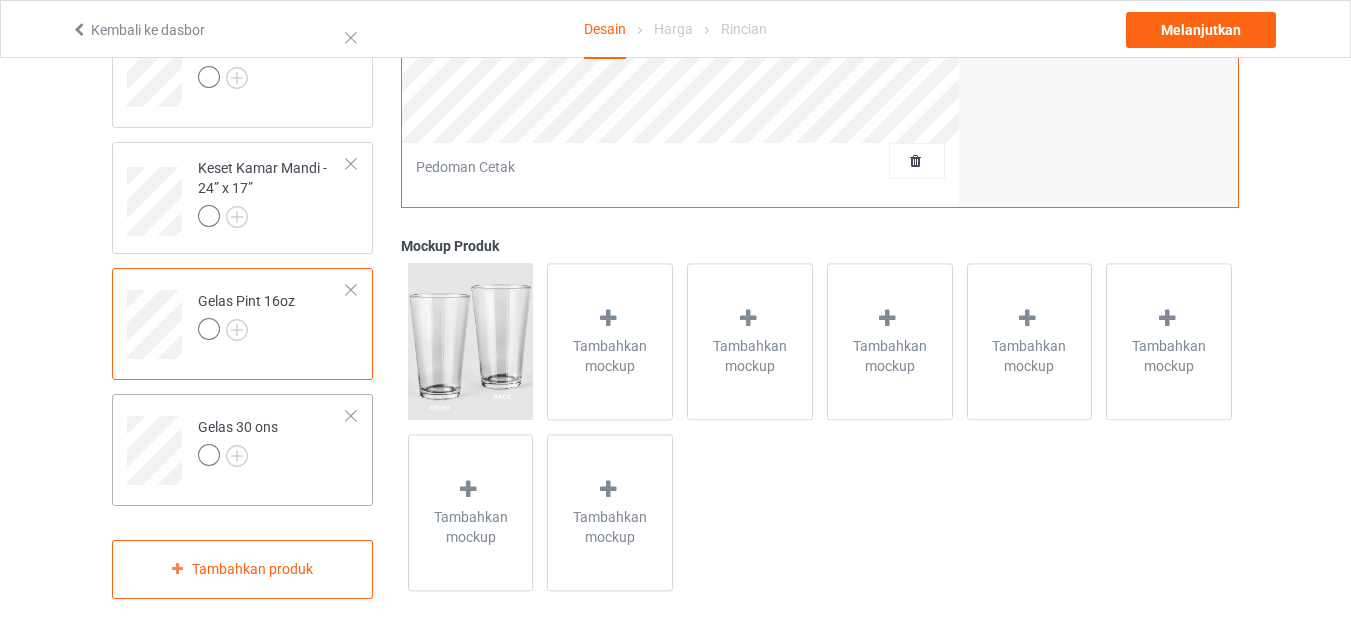 click on "Gelas 30 ons" at bounding box center (272, 443) 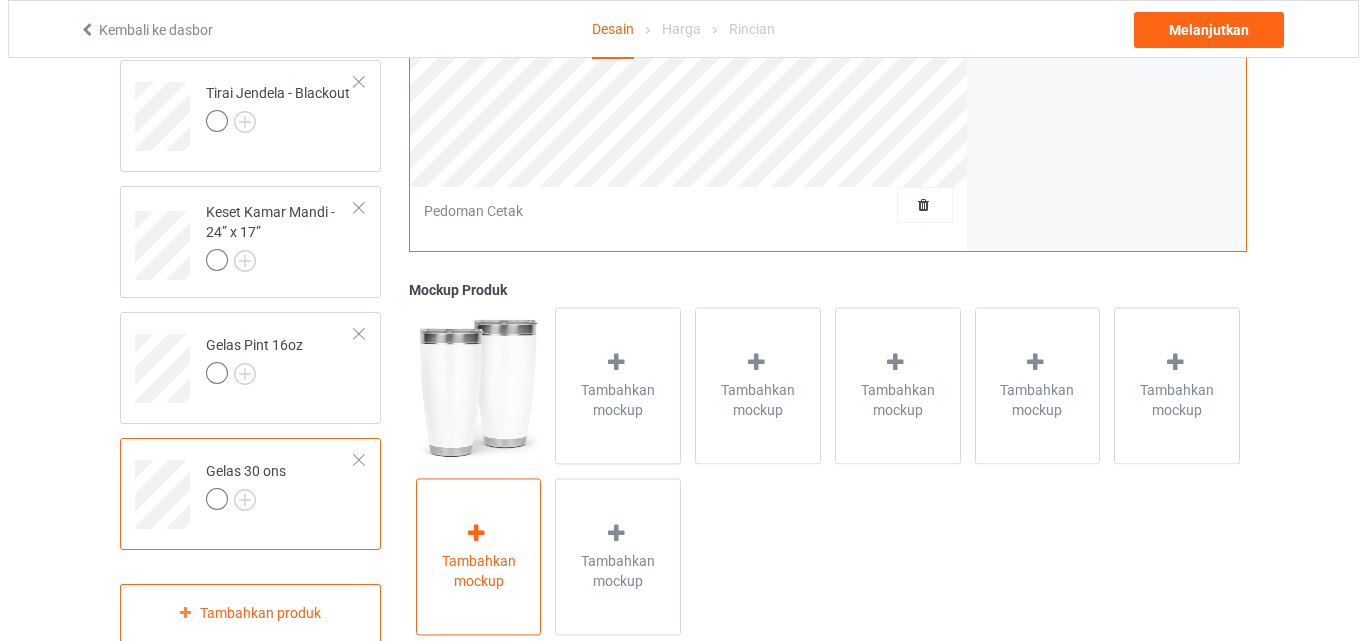 scroll, scrollTop: 719, scrollLeft: 0, axis: vertical 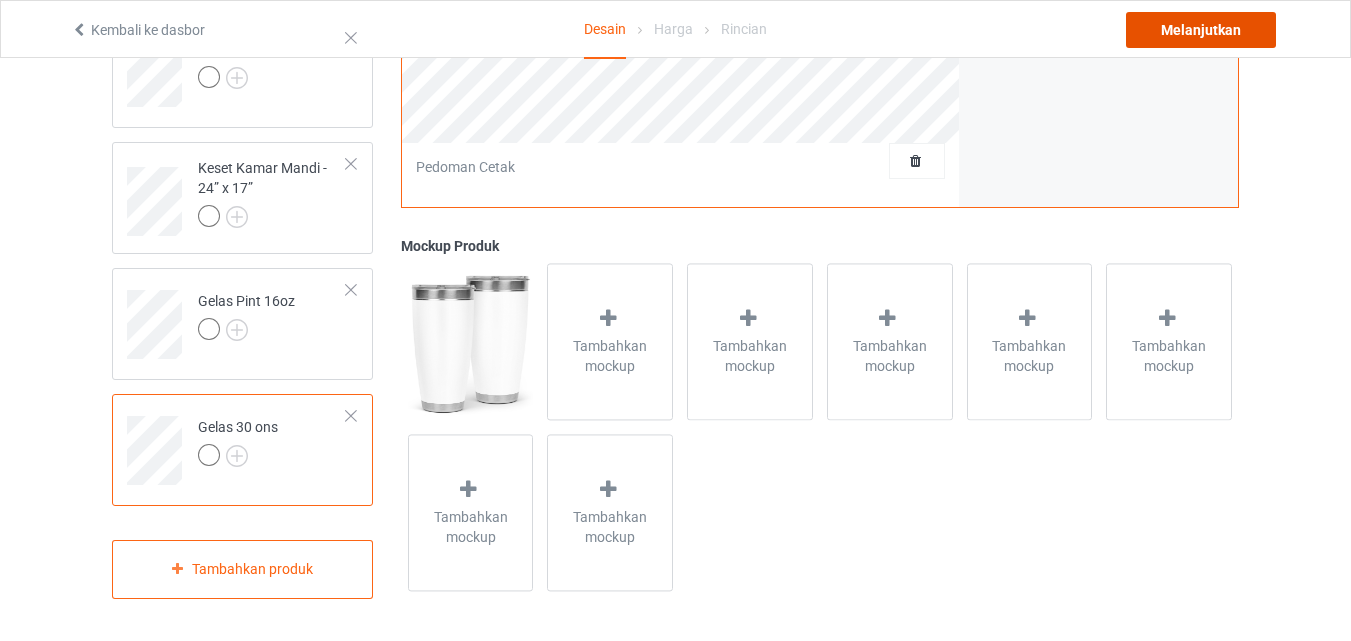 click on "Melanjutkan" at bounding box center [1201, 30] 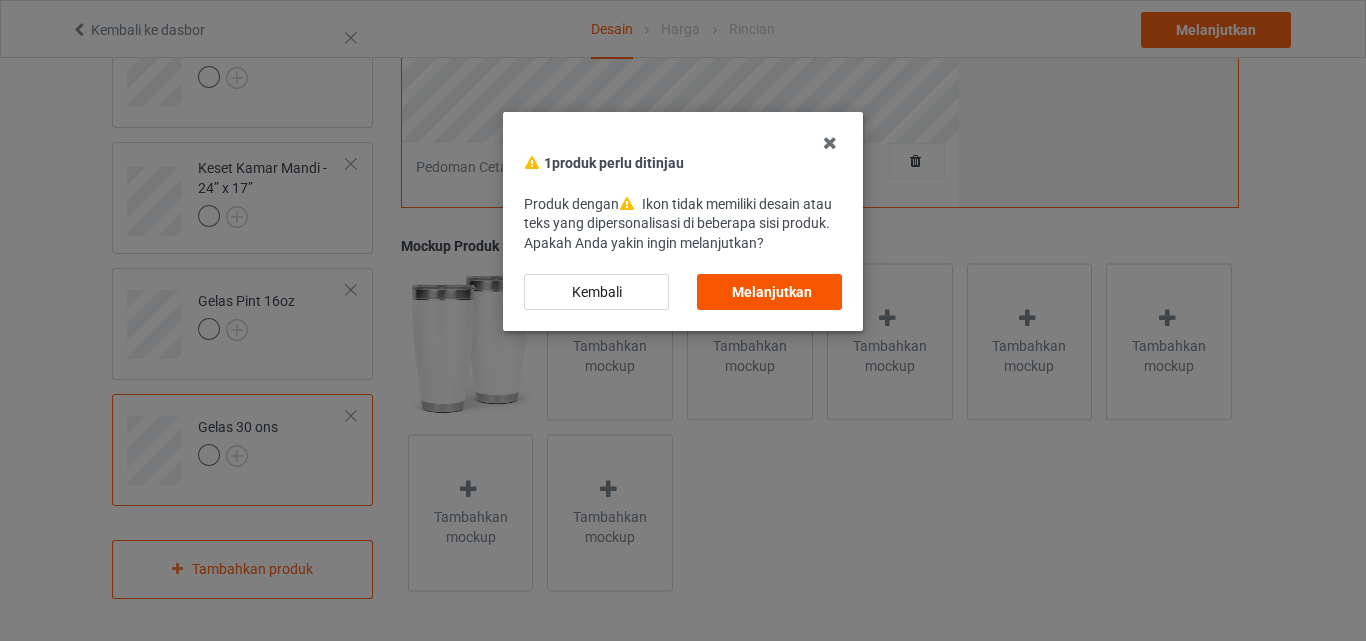 click on "Melanjutkan" at bounding box center [769, 292] 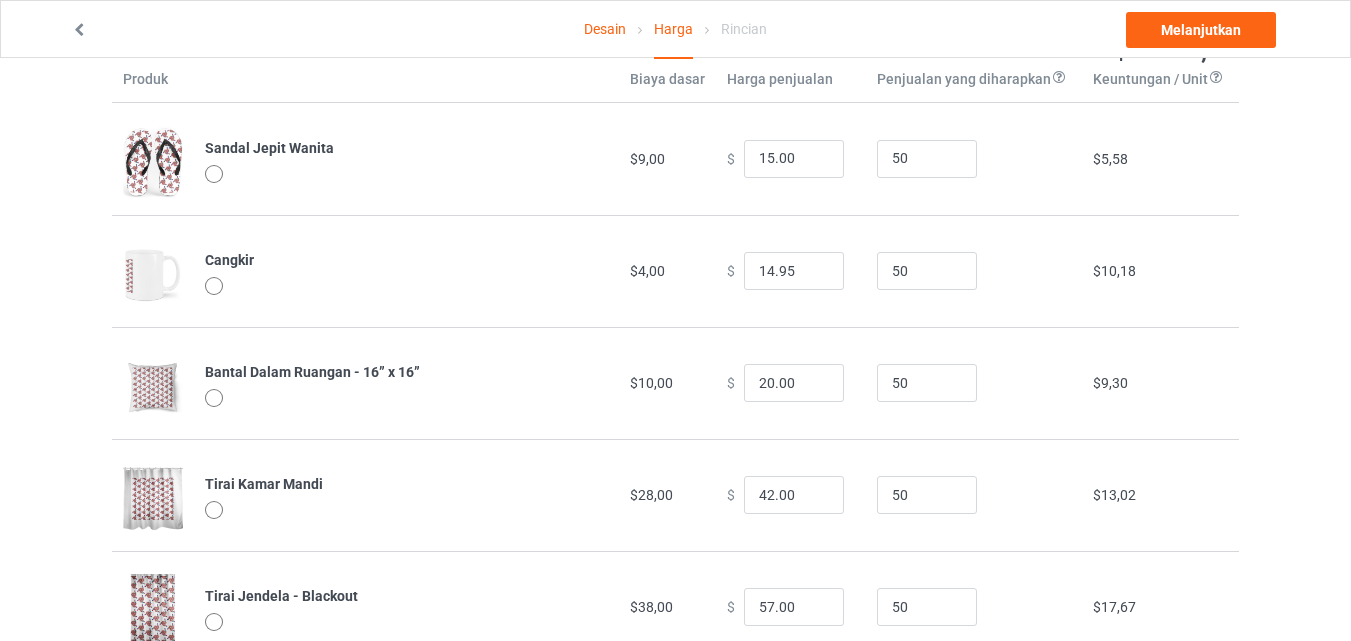 scroll, scrollTop: 0, scrollLeft: 0, axis: both 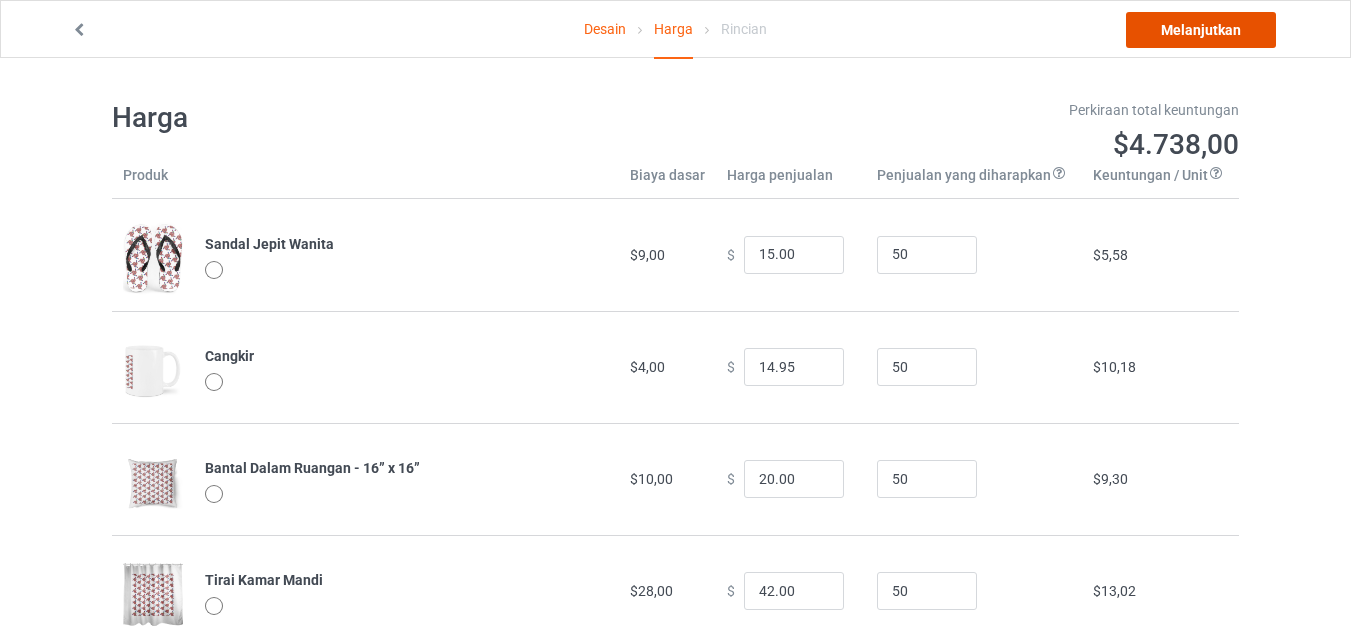 click on "Melanjutkan" at bounding box center (1201, 30) 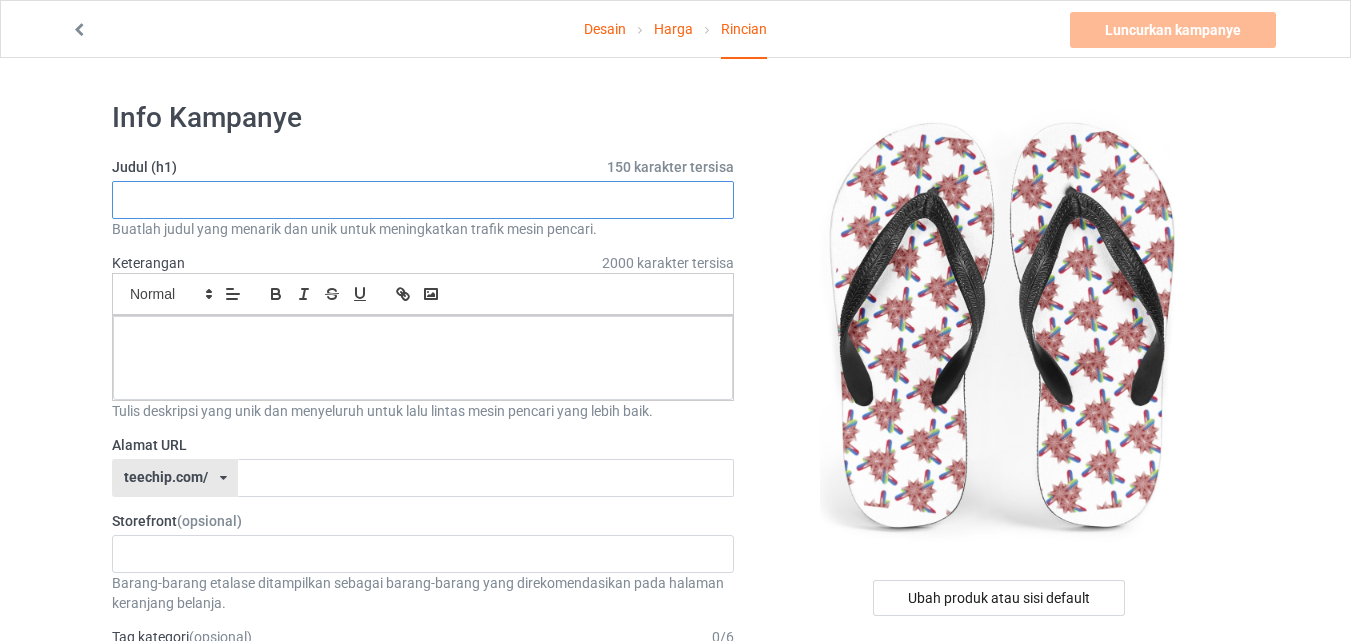 paste on "Iridescent Starburst Floral Pattern" 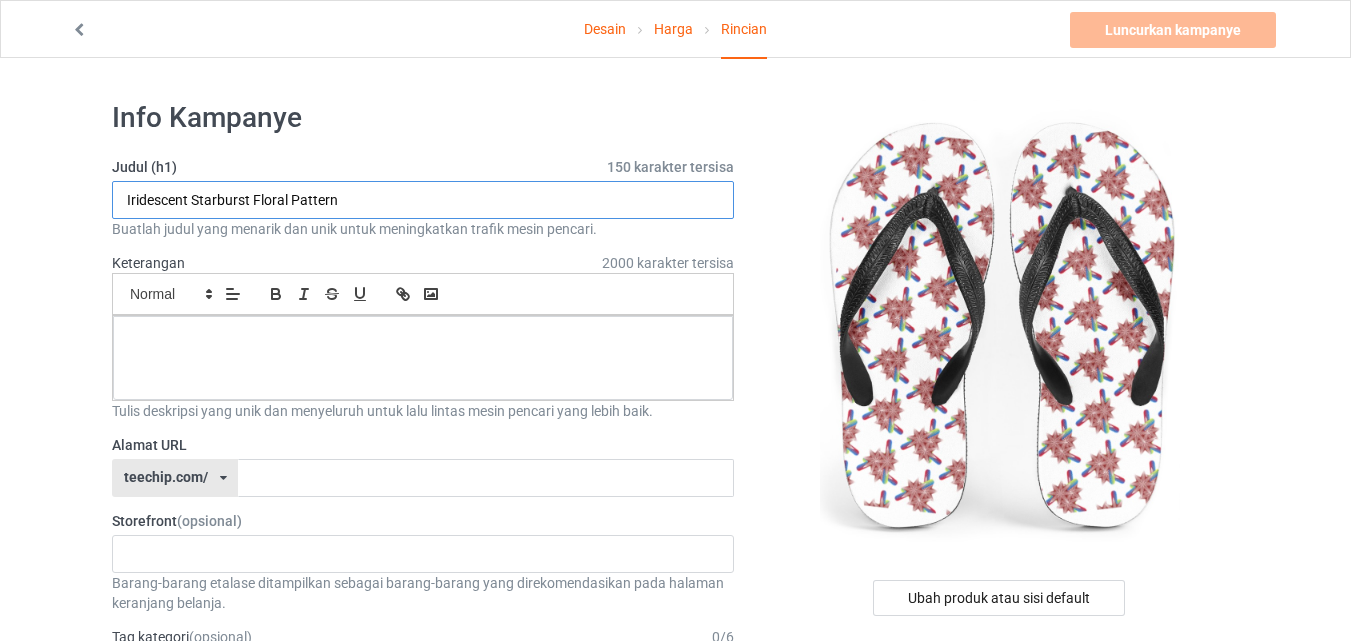 type on "Iridescent Starburst Floral Pattern" 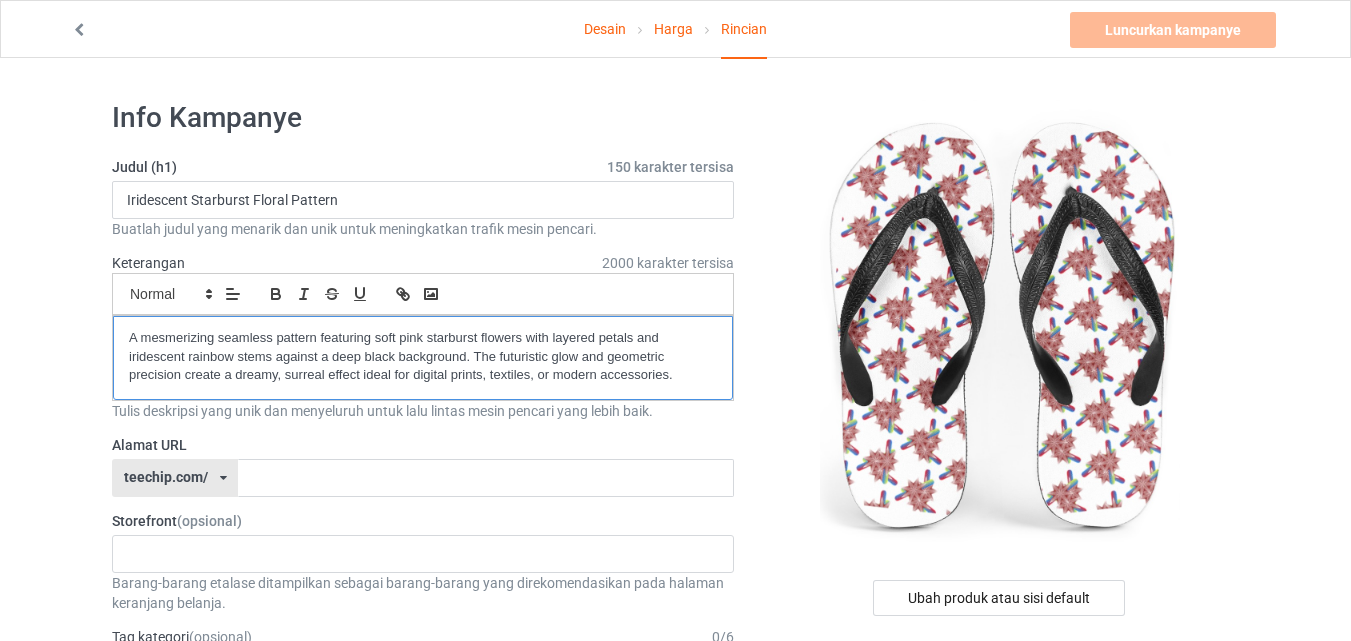 scroll, scrollTop: 0, scrollLeft: 0, axis: both 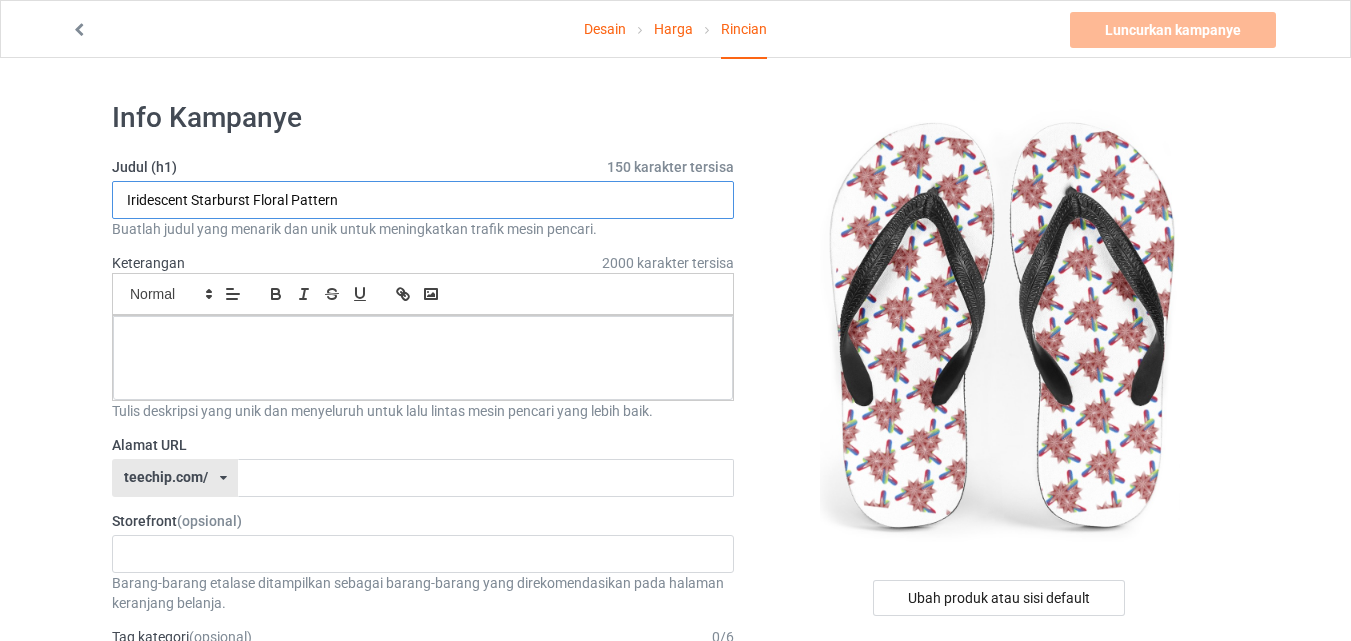 click on "Iridescent Starburst Floral Pattern" at bounding box center (423, 200) 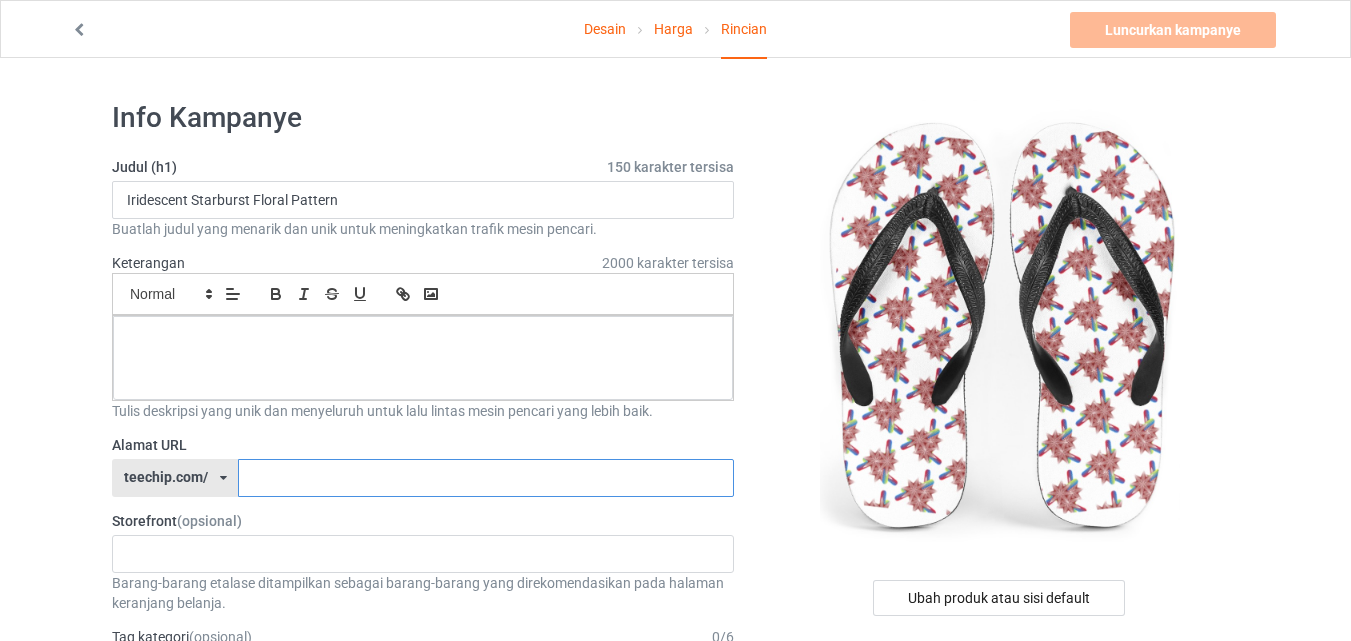 paste on "Iridescent" 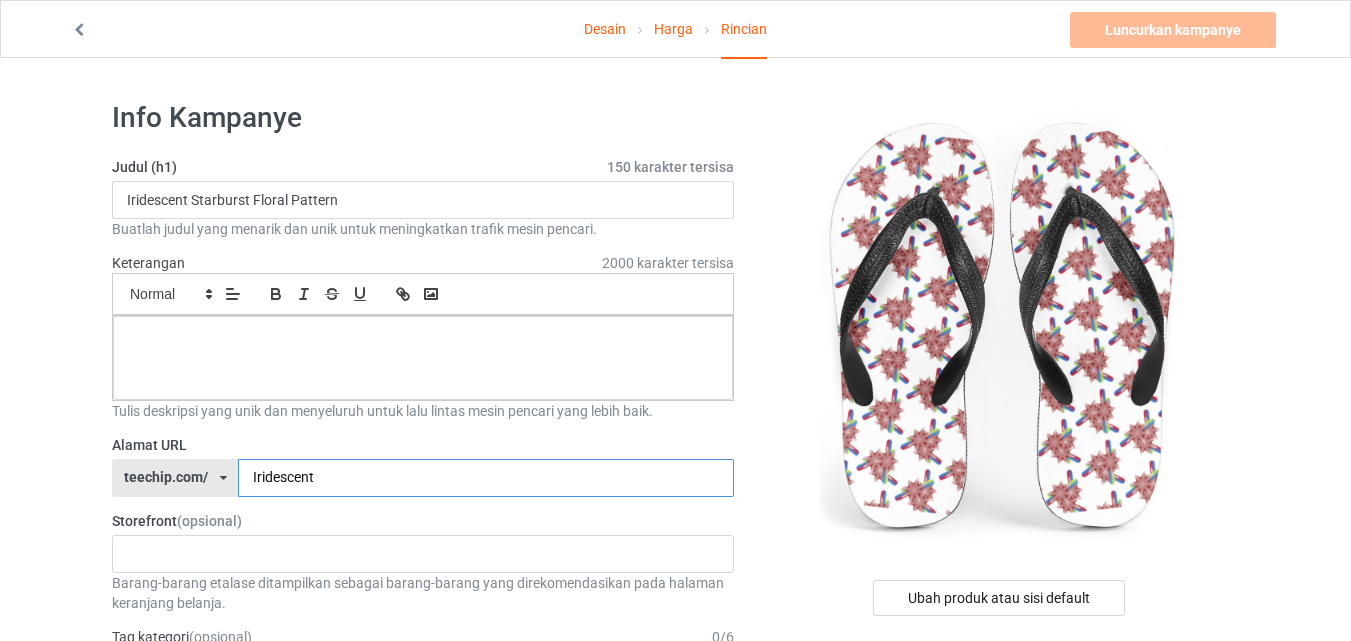 type on "Iridescent" 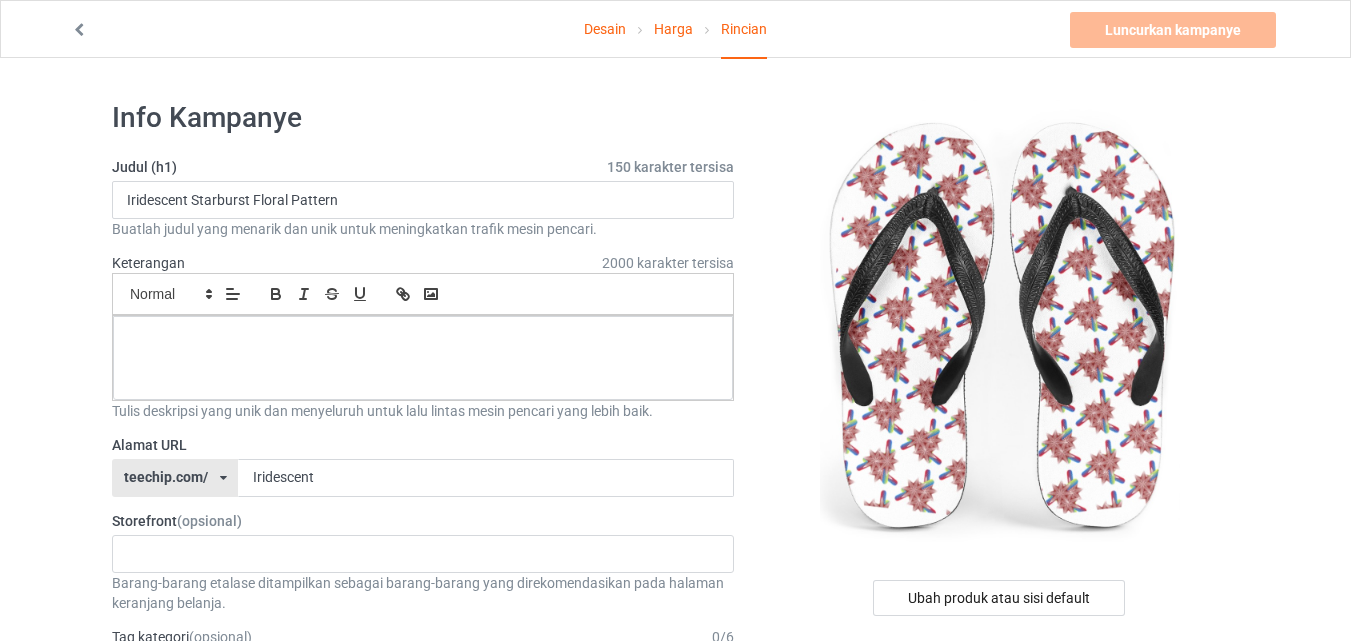 click on "Judul (h1) 150    karakter tersisa Iridescent Starburst Floral Pattern Buatlah judul yang menarik dan unik untuk meningkatkan trafik mesin pencari. Keterangan 2000    karakter tersisa       Kecil Normal Besar Besar Sangat besar                                                                                     Tulis deskripsi yang unik dan menyeluruh untuk lalu lintas mesin pencari yang lebih baik. Alamat URL teechip.com/ teechip.com/ 587d0d41cee36fd012c64a69 Iridescent Storefront  (opsional) No result found Barang-barang etalase ditampilkan sebagai barang-barang yang direkomendasikan pada halaman keranjang belanja. Tag kategori  (opsional) 0  /  6 Age > 1-19 > 1 Age > 1-12 Months > 1 Month Age > 1-12 Months Age > 1-19 Age > 1-19 > 10 Age > 1-12 Months > 10 Month Age > 80-100 > 100 Sports > Running > 10K Run Age > 1-19 > 11 Age > 1-12 Months > 11 Month Age > 1-19 > 12 Age > 1-12 Months > 12 Month Age > 1-19 > 13 Age > 1-19 > 14 Age > 1-19 > 15 Sports > Running > 15K Run Age > 1-19 > 16 Age > 1-19 > 17 Age BLM" at bounding box center [423, 1115] 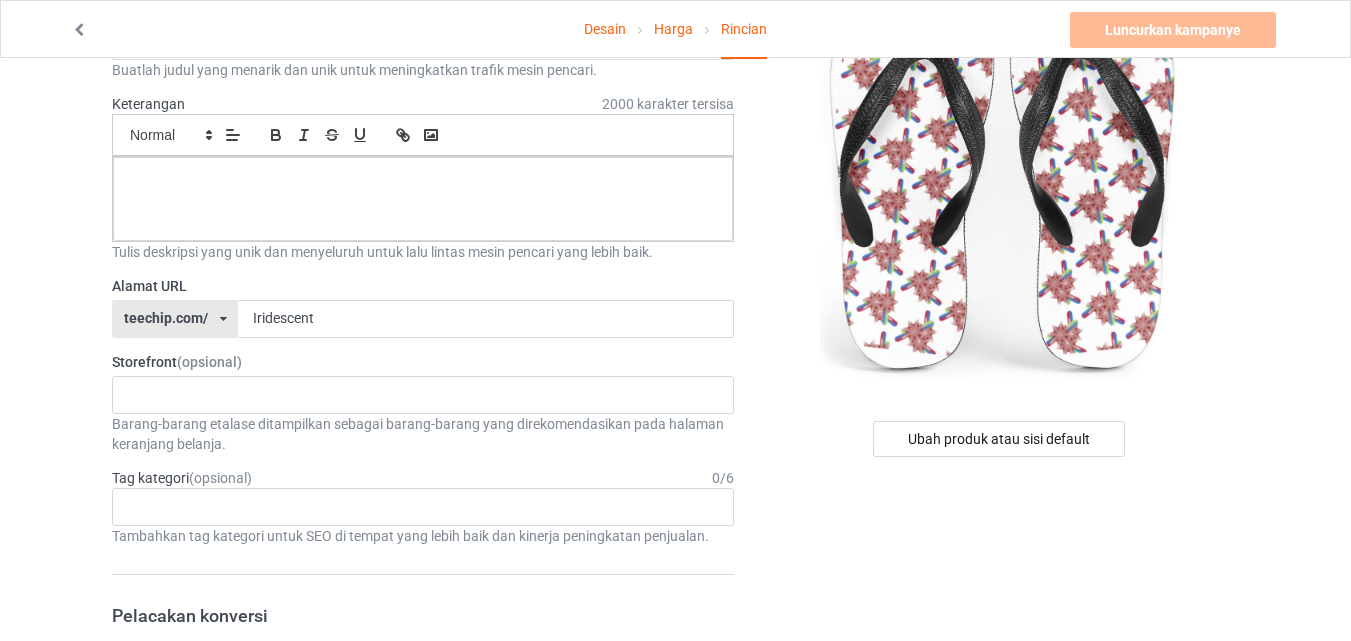 scroll, scrollTop: 0, scrollLeft: 0, axis: both 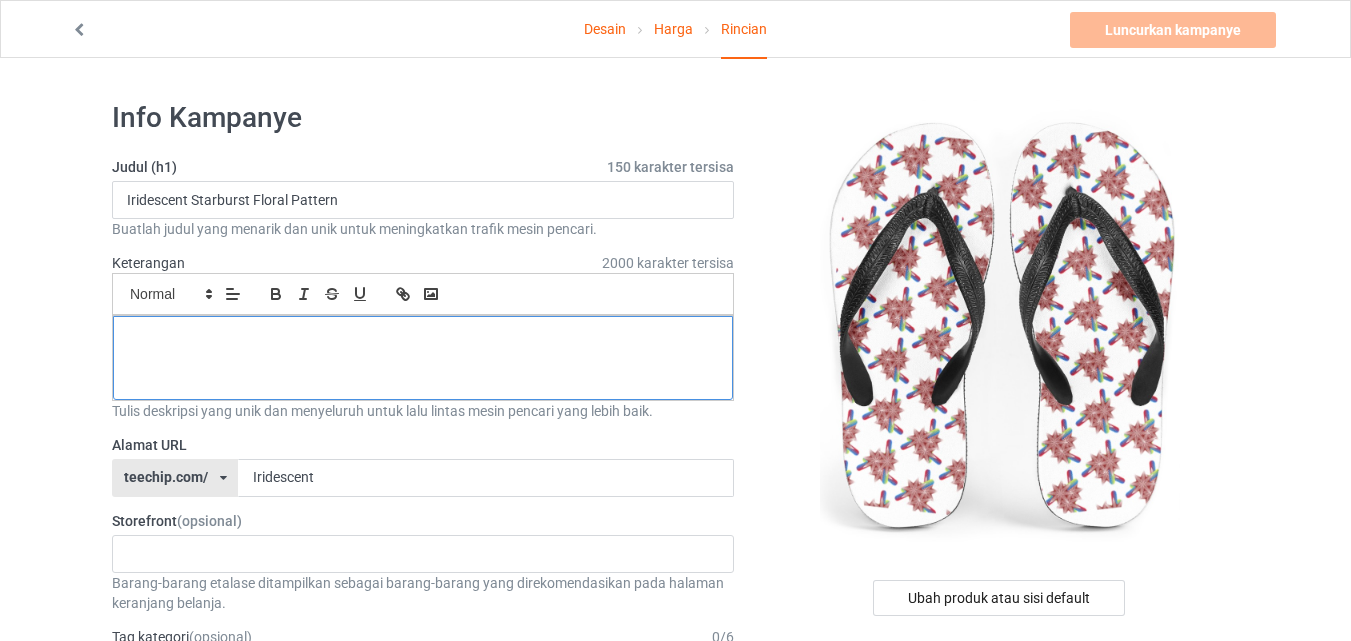 click at bounding box center (423, 358) 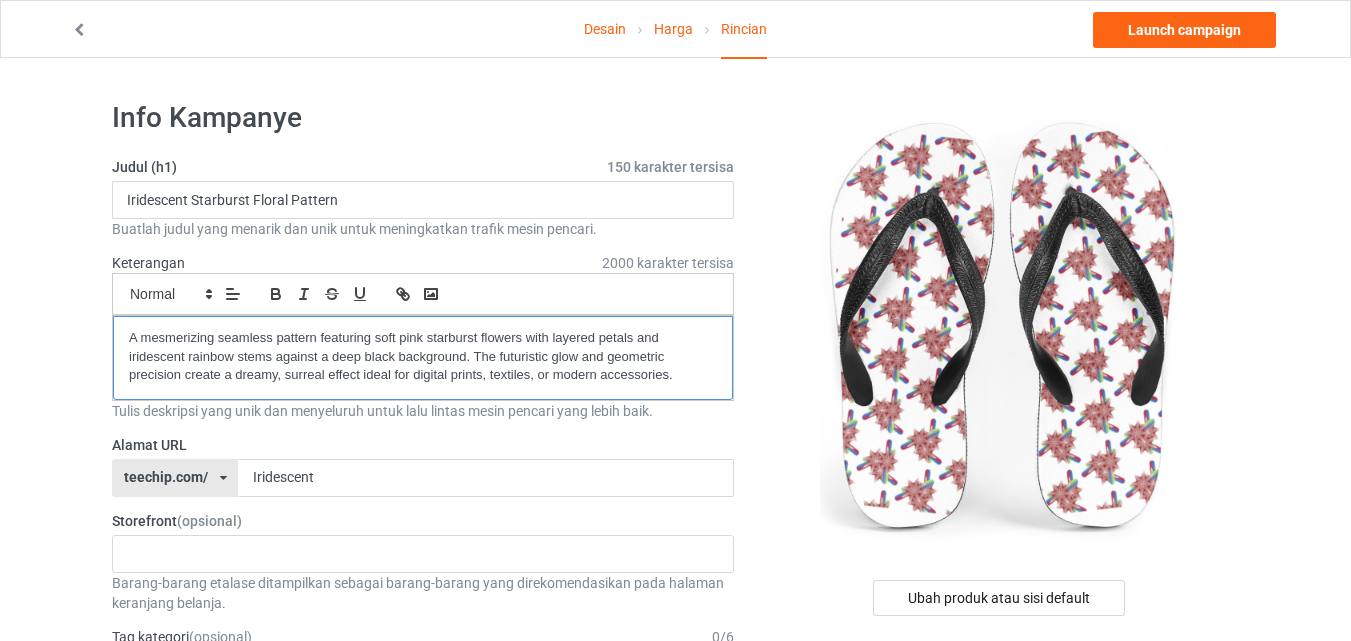 scroll, scrollTop: 0, scrollLeft: 0, axis: both 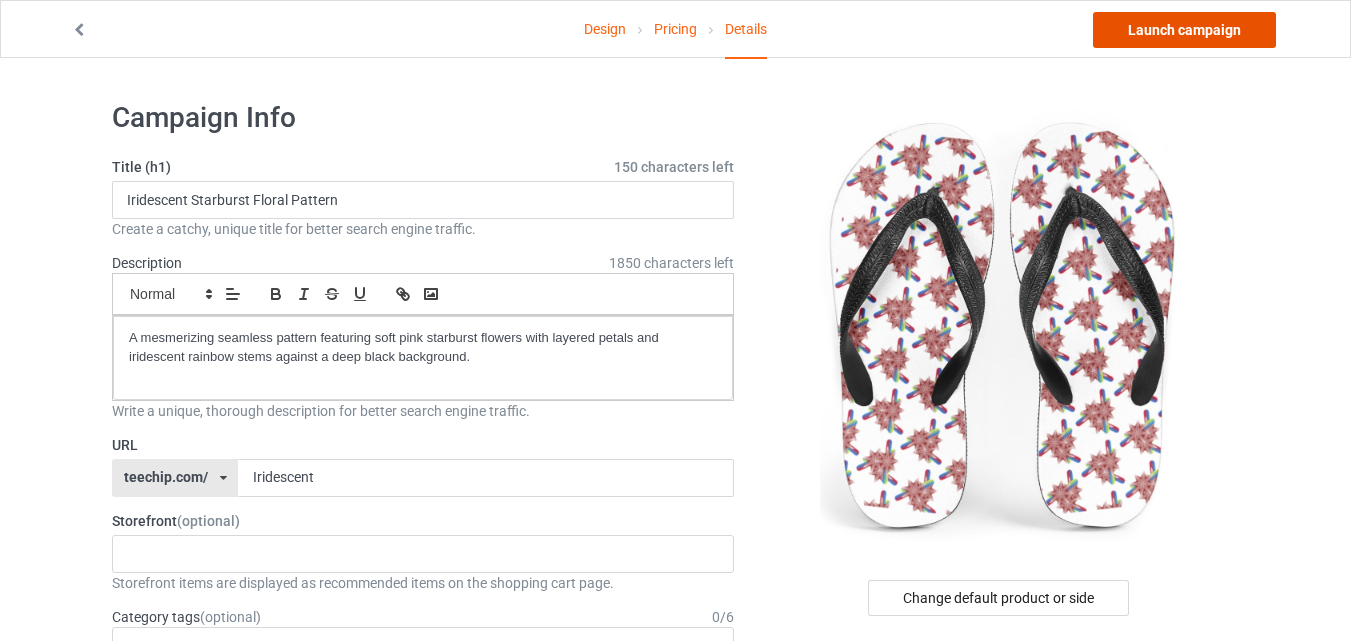 click on "Launch campaign" at bounding box center [1184, 30] 